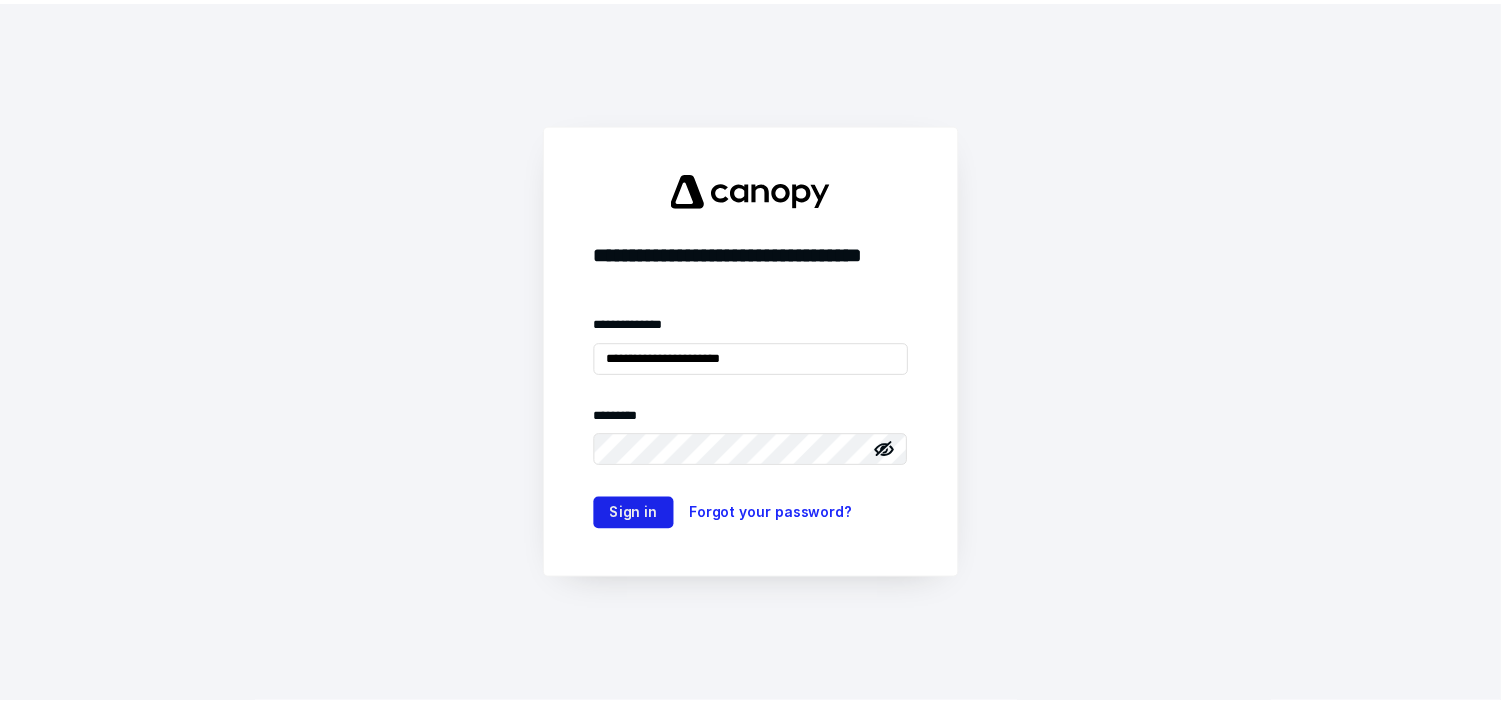 scroll, scrollTop: 0, scrollLeft: 0, axis: both 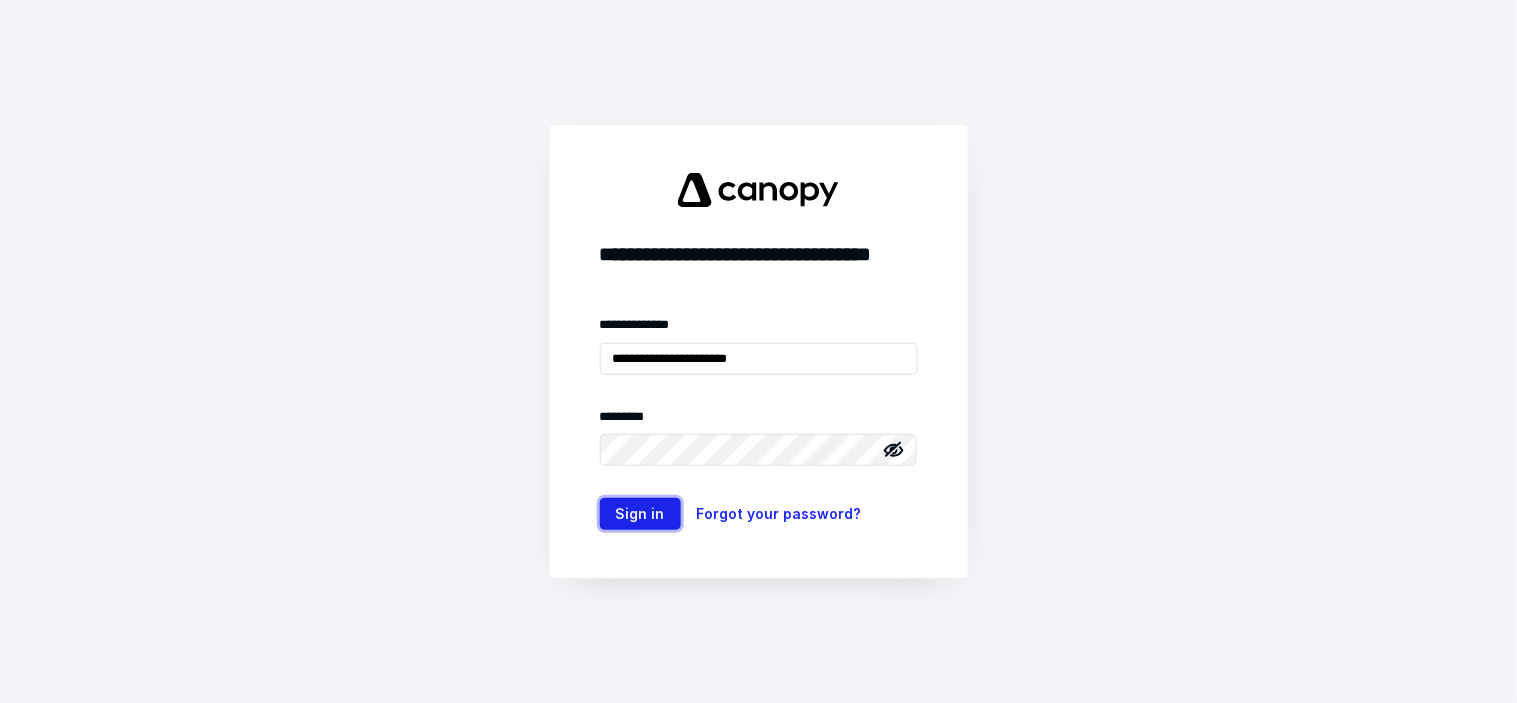click on "Sign in" at bounding box center [640, 514] 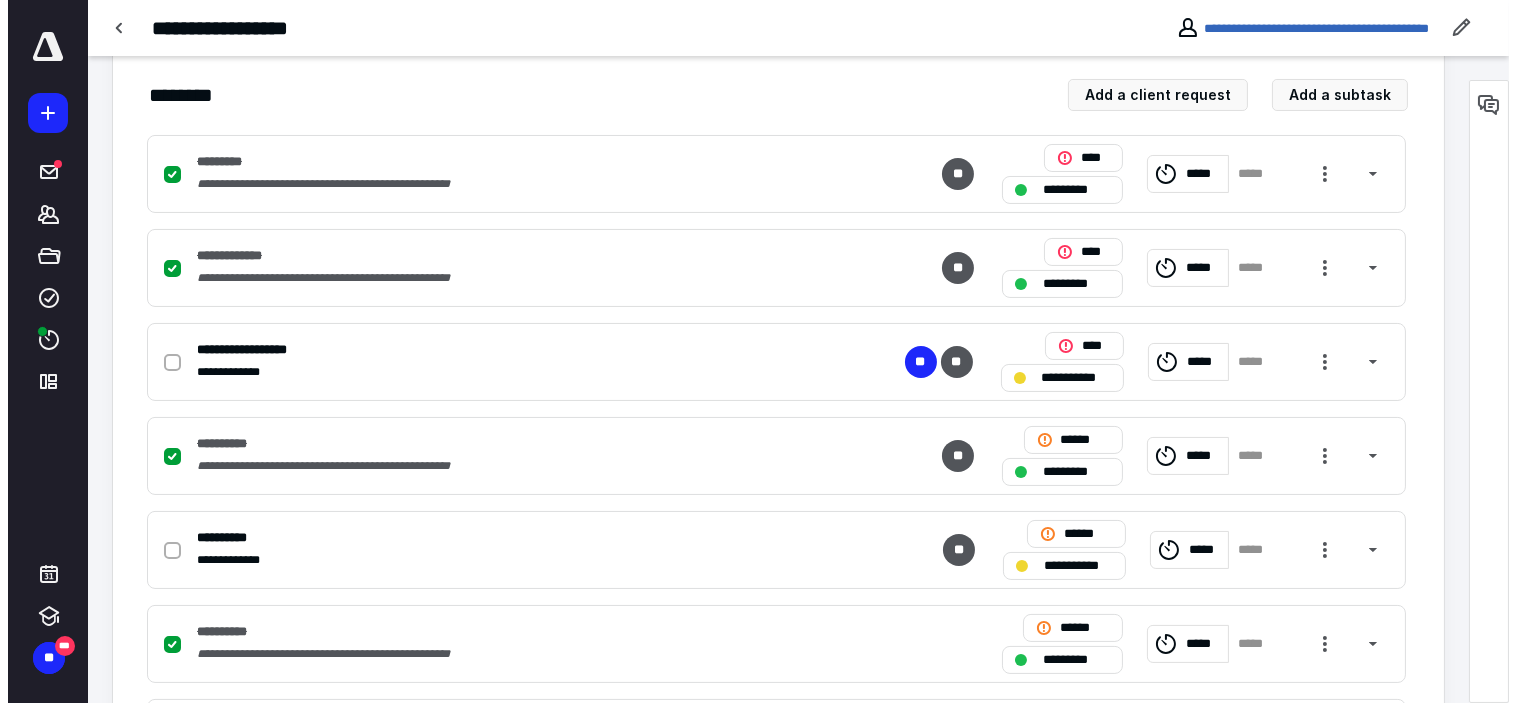 scroll, scrollTop: 444, scrollLeft: 0, axis: vertical 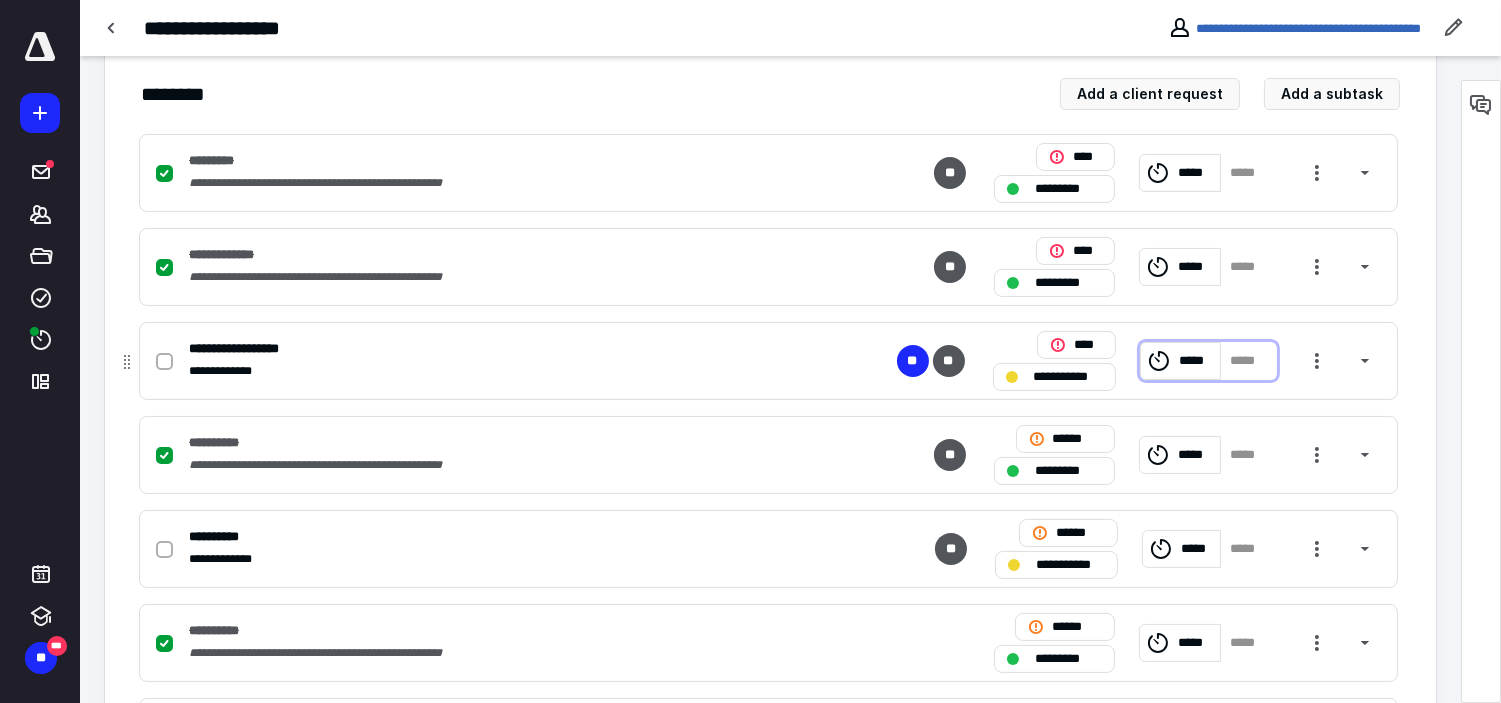 click 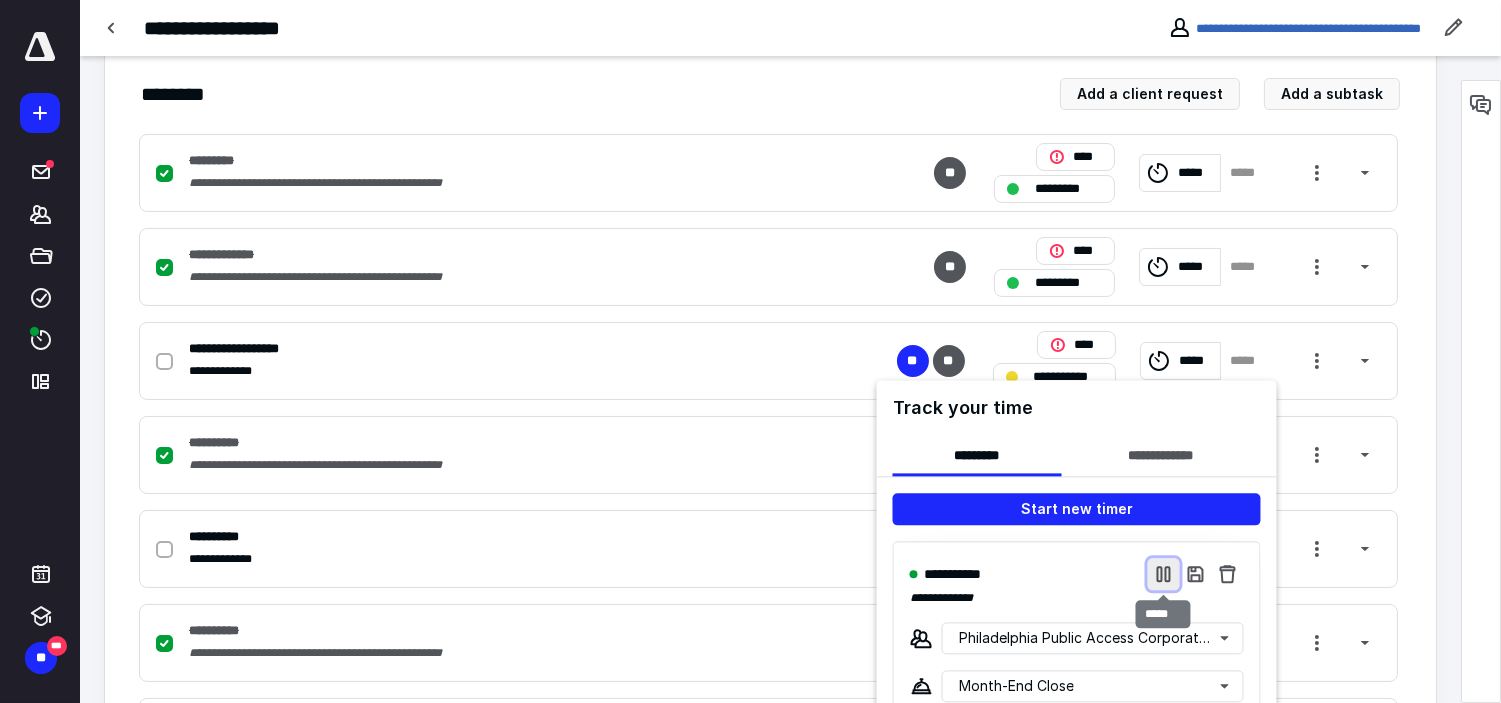 click at bounding box center (1164, 574) 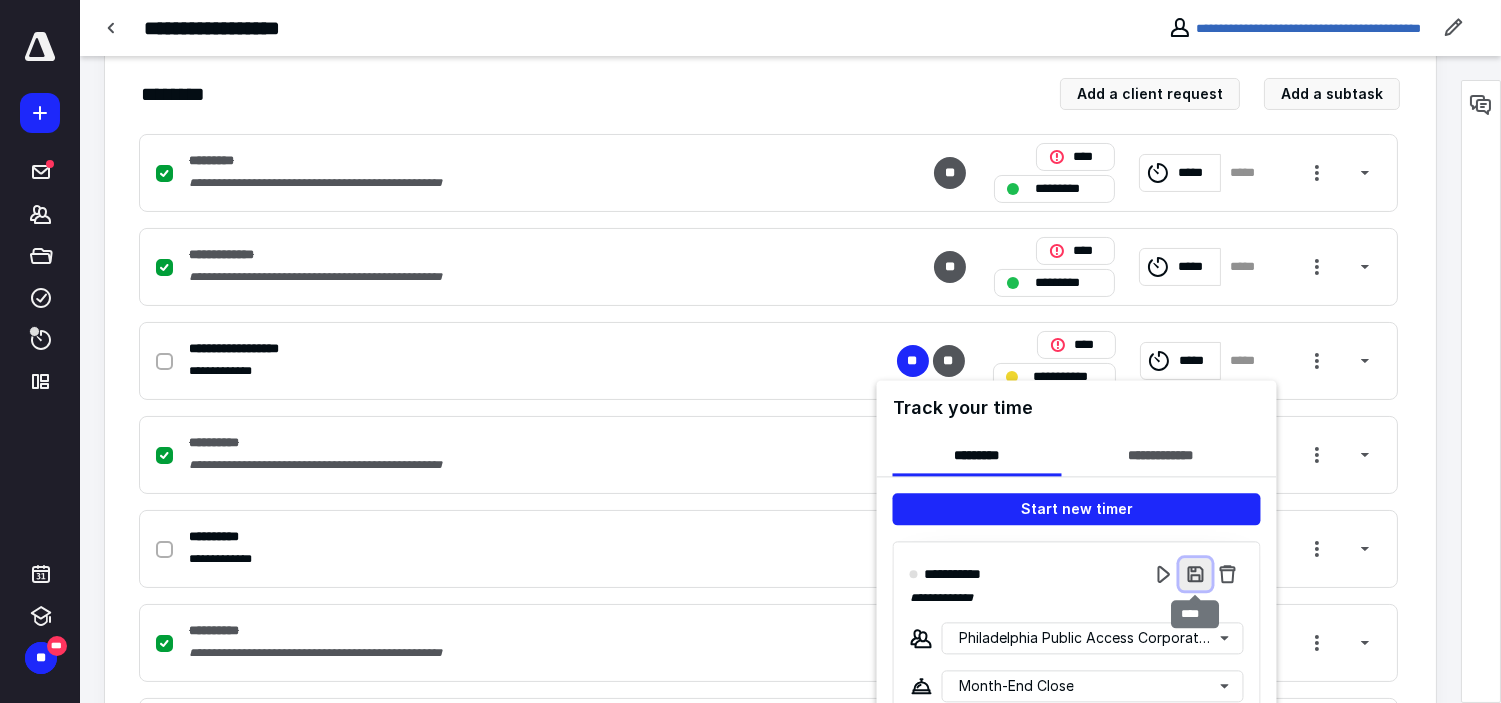click at bounding box center [1196, 574] 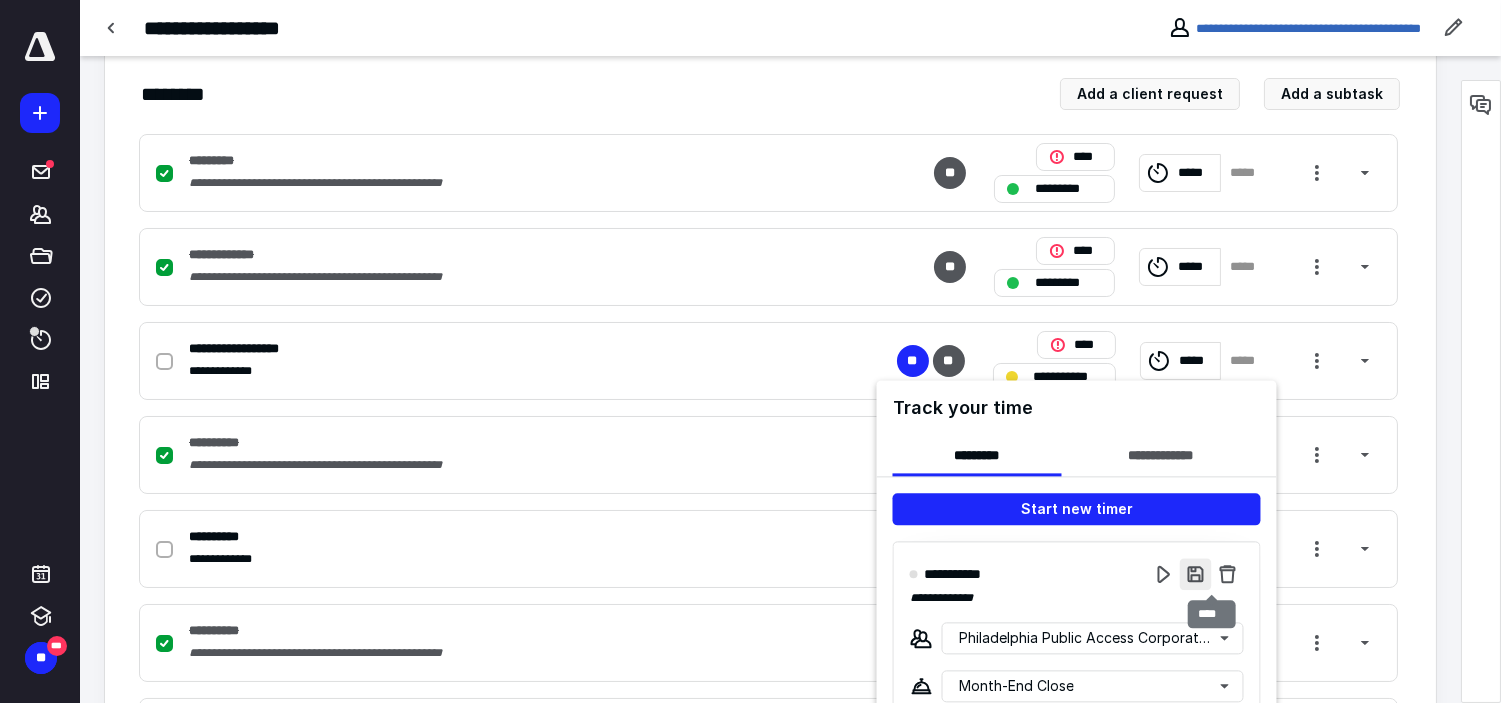type on "**********" 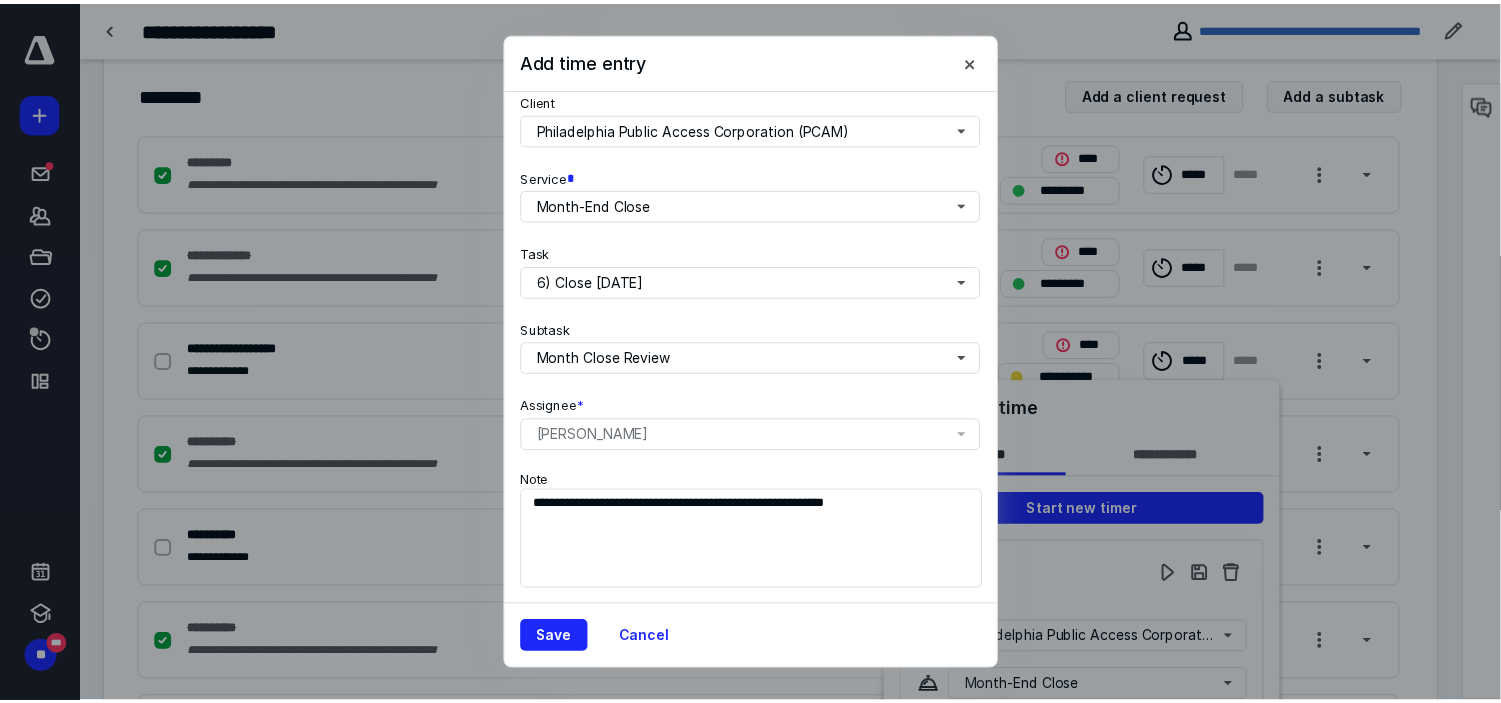 scroll, scrollTop: 272, scrollLeft: 0, axis: vertical 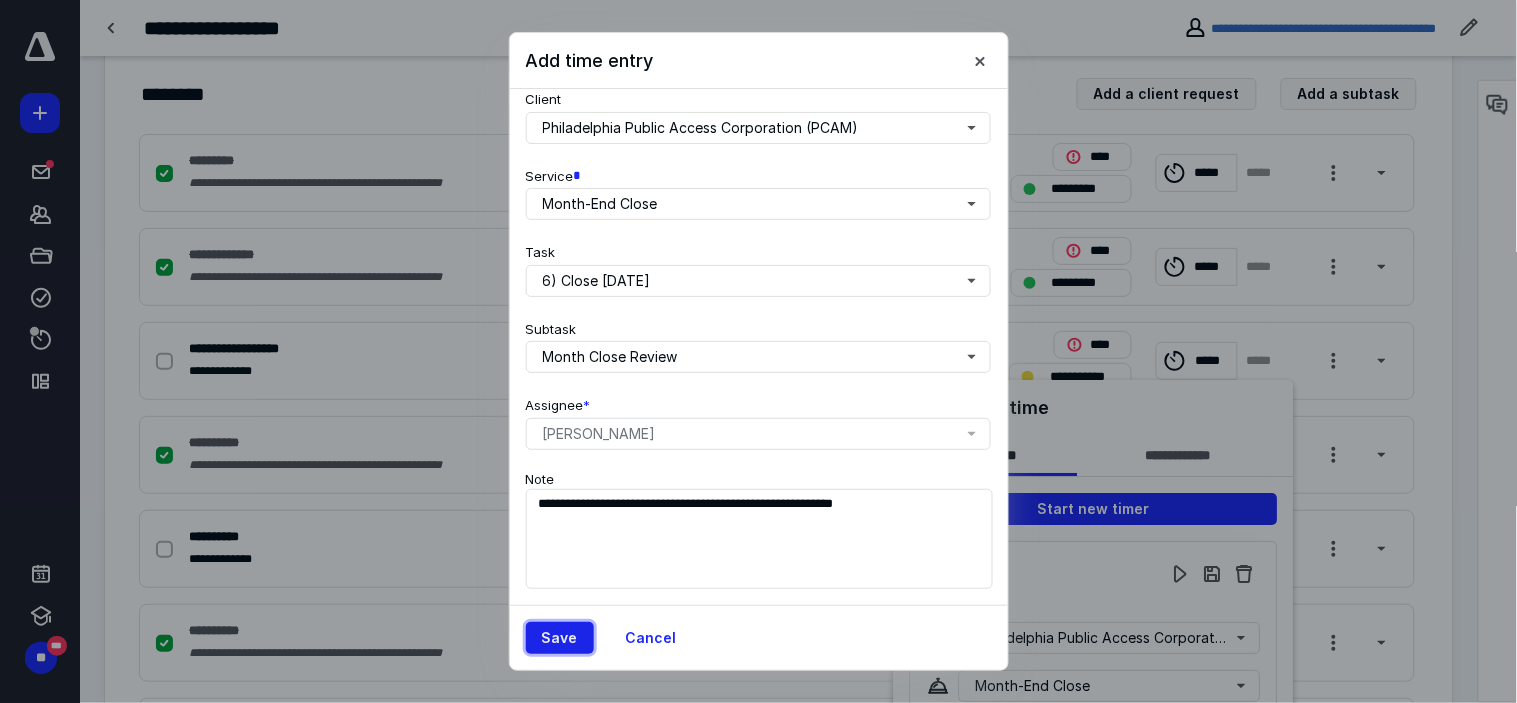 click on "Save" at bounding box center (560, 638) 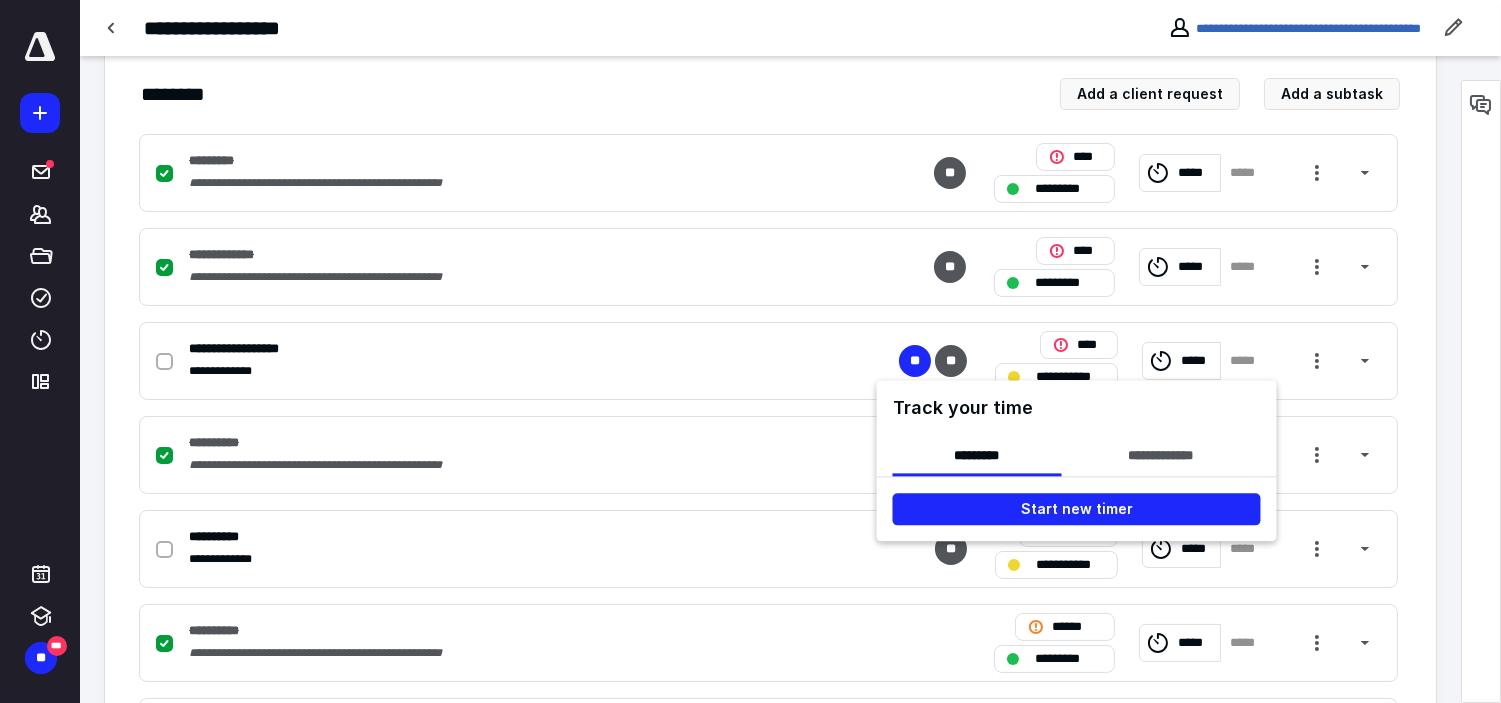 click at bounding box center [750, 351] 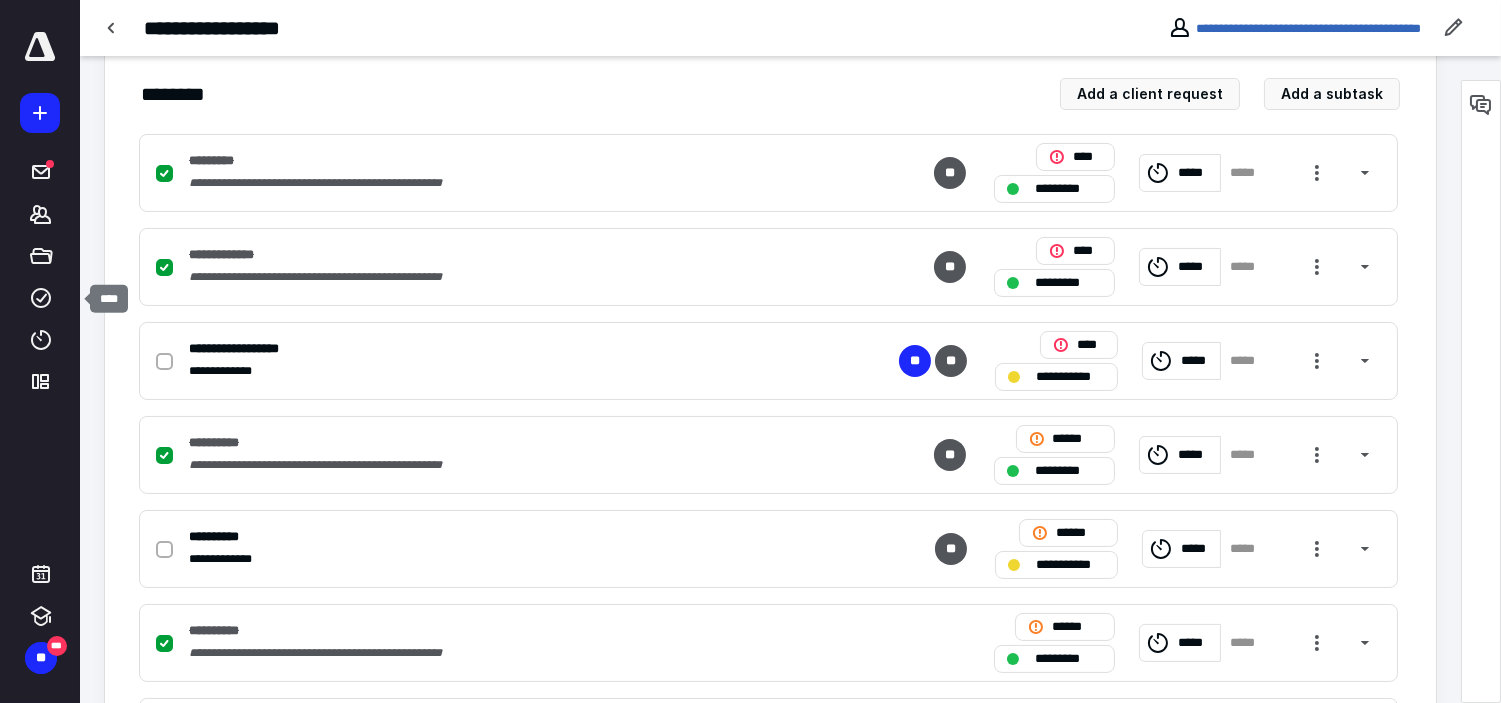 click 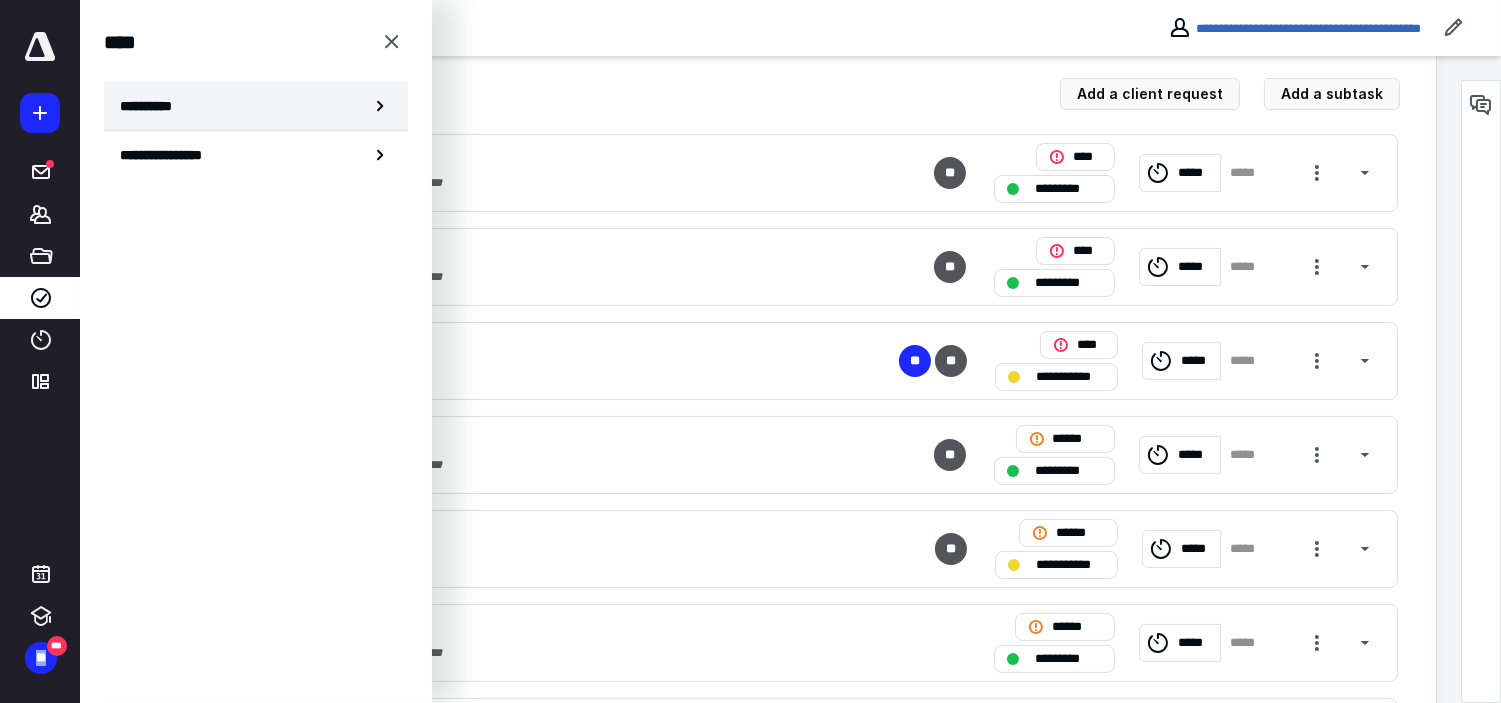 click on "**********" at bounding box center (256, 106) 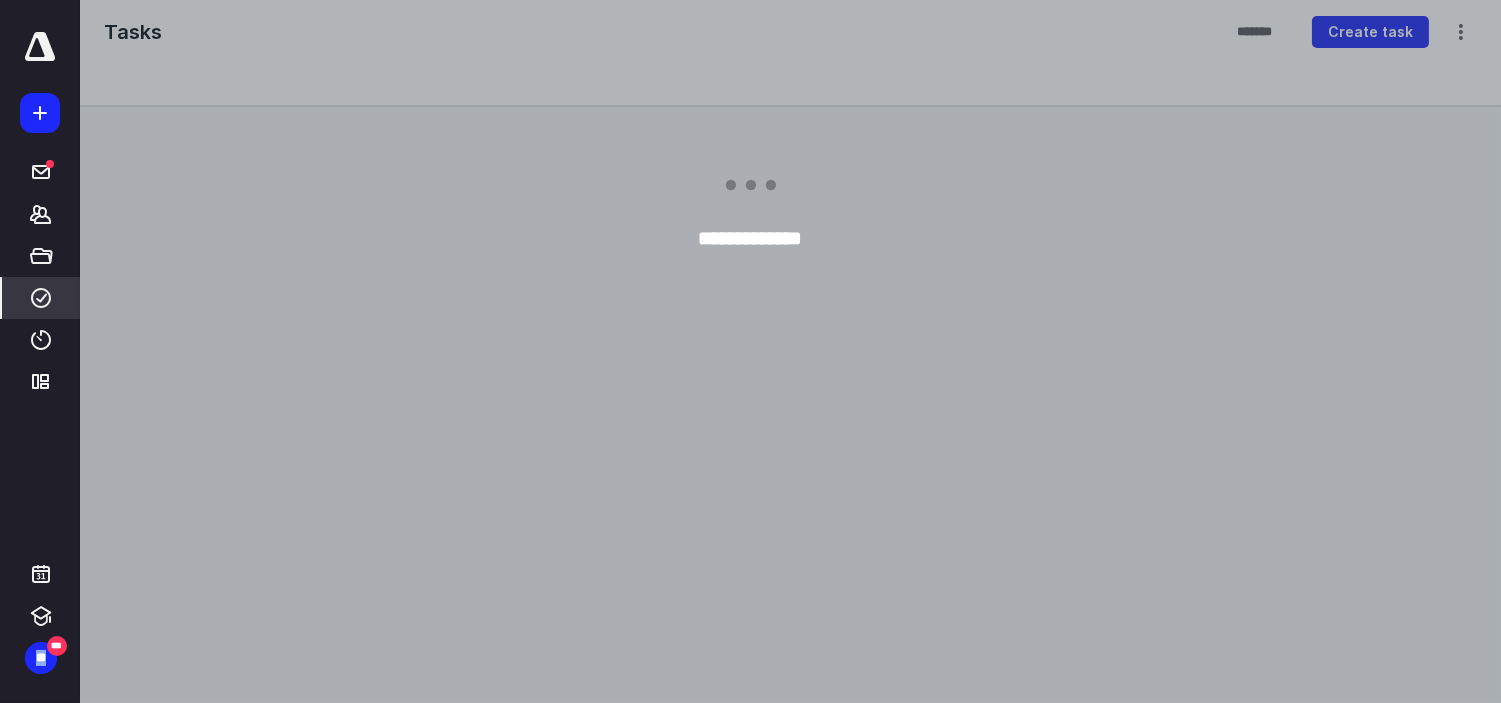 scroll, scrollTop: 0, scrollLeft: 0, axis: both 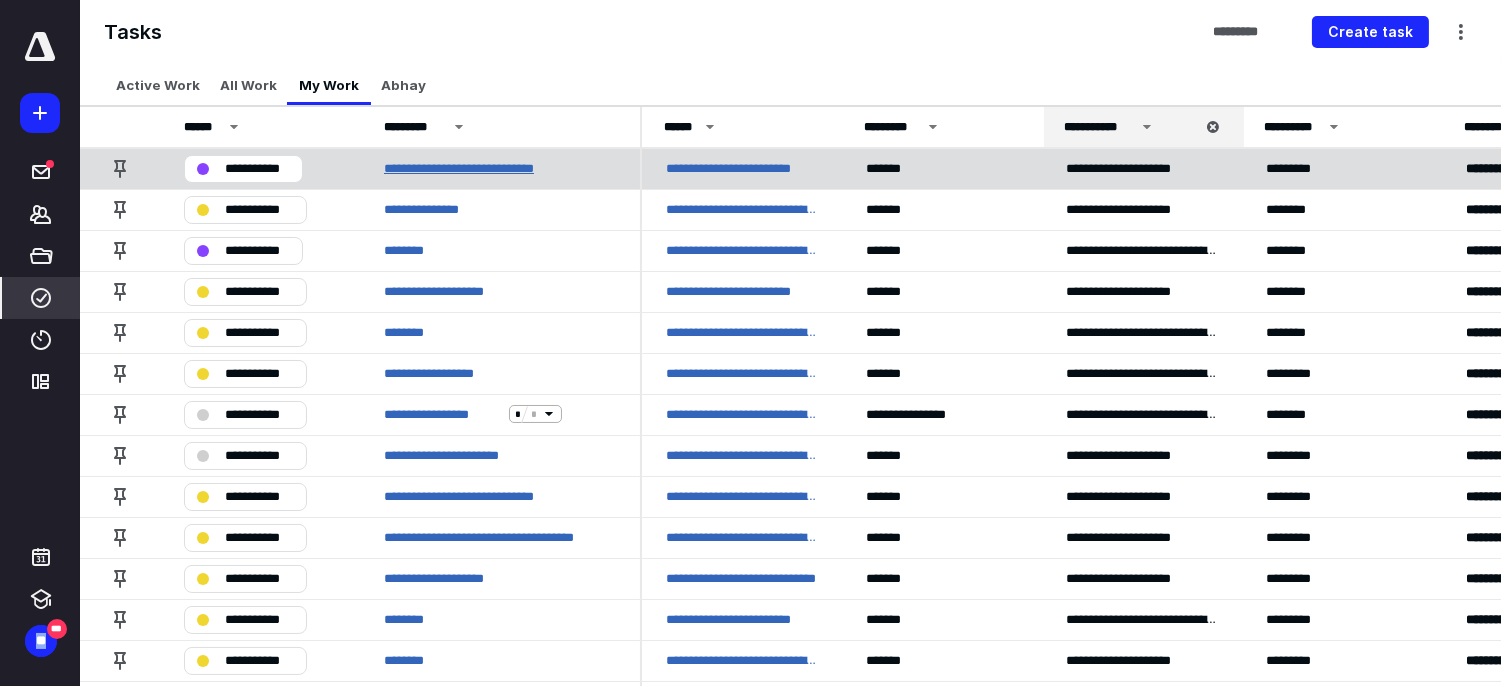 click on "**********" at bounding box center (479, 168) 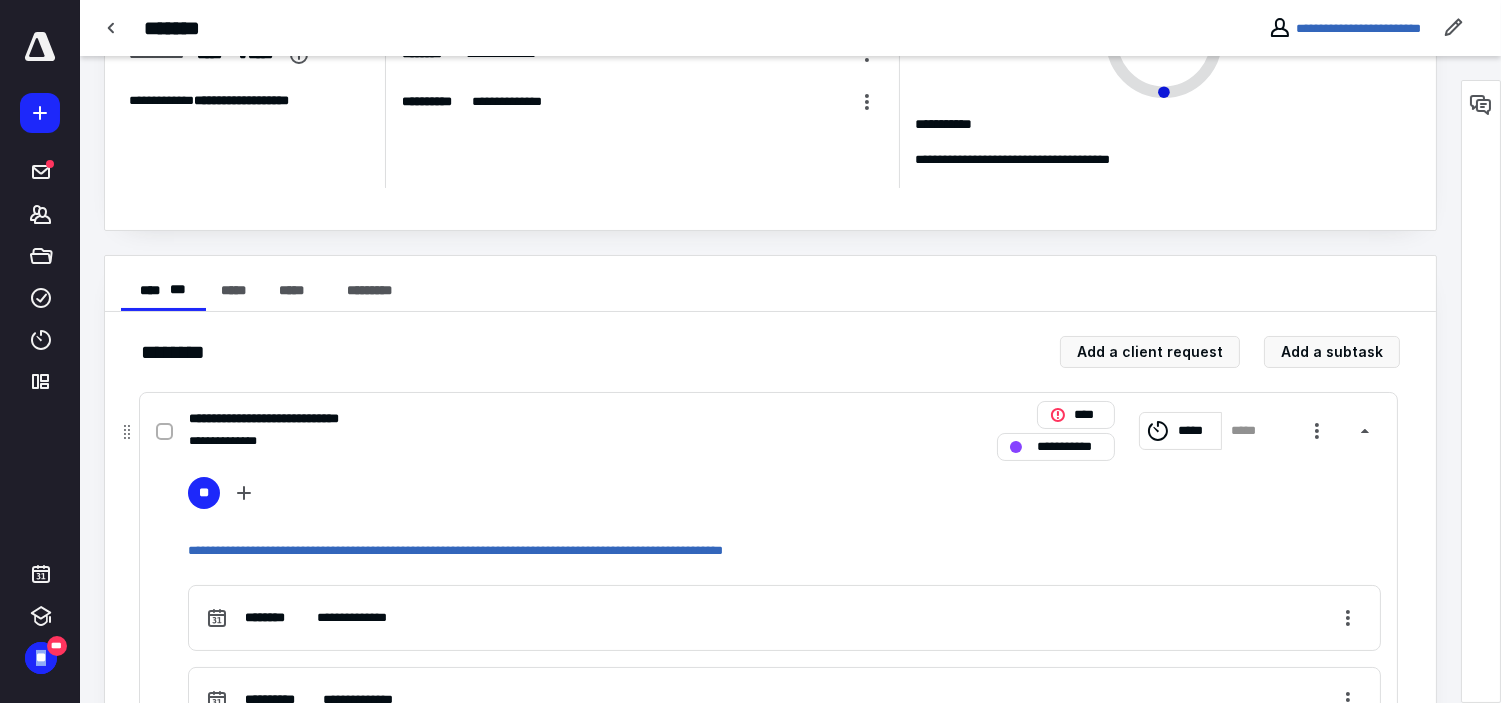 scroll, scrollTop: 432, scrollLeft: 0, axis: vertical 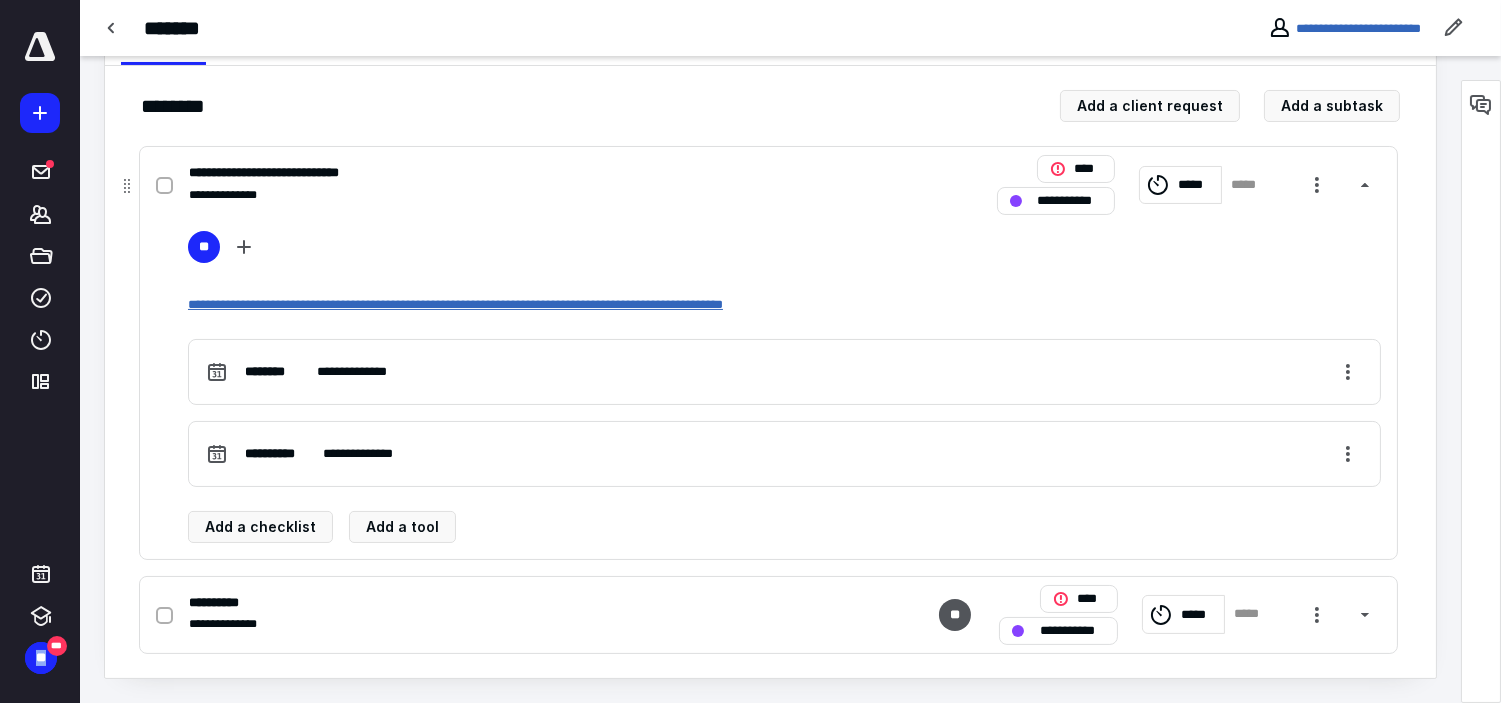 click on "**********" at bounding box center (455, 304) 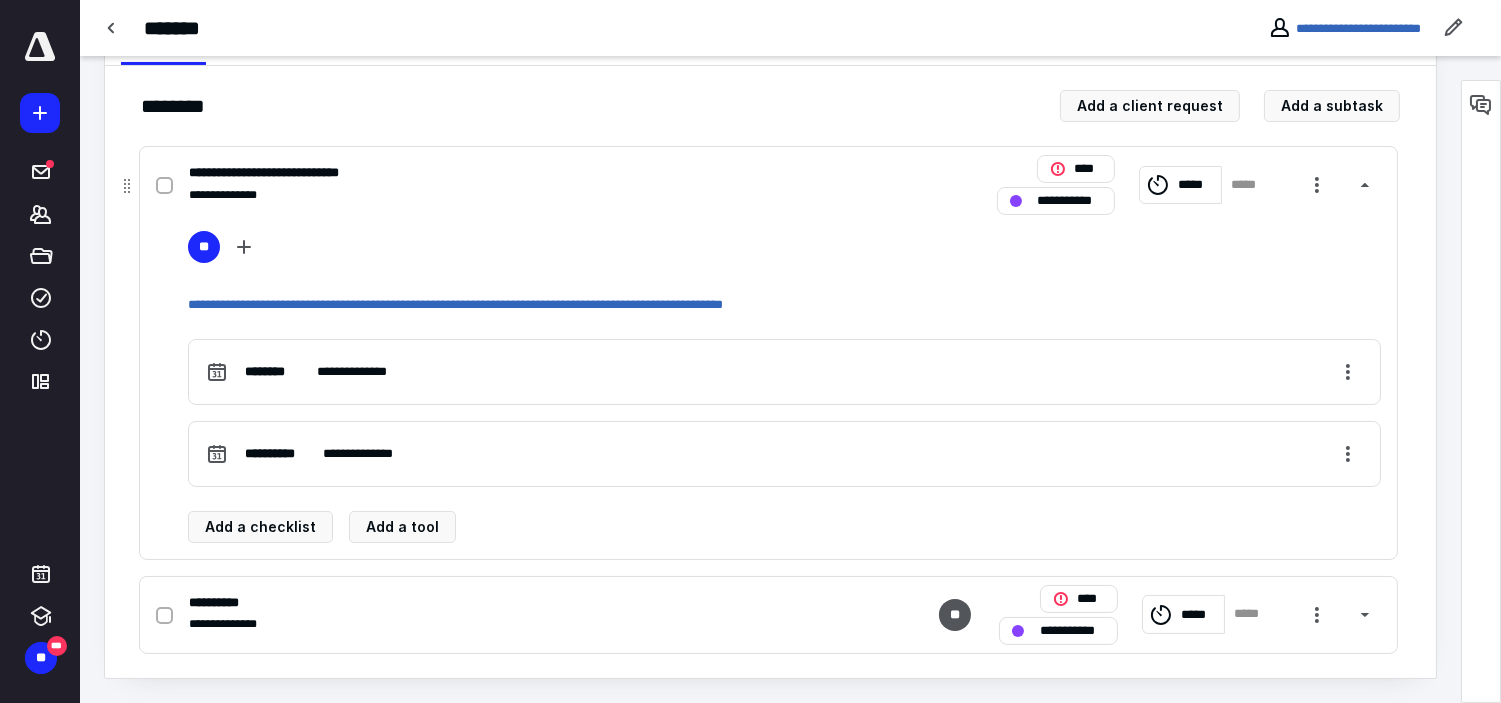 click on "*****" at bounding box center (1196, 184) 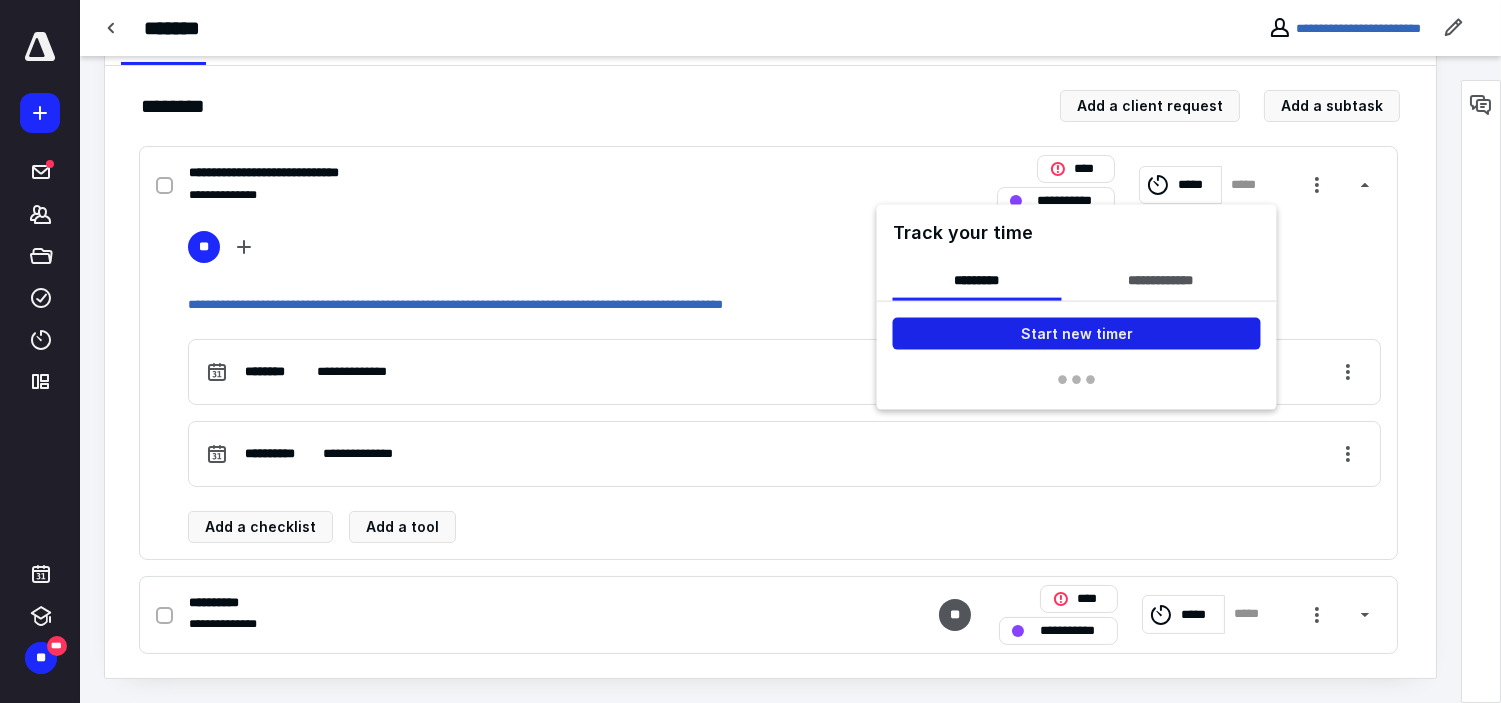 click on "Start new timer" at bounding box center [1077, 334] 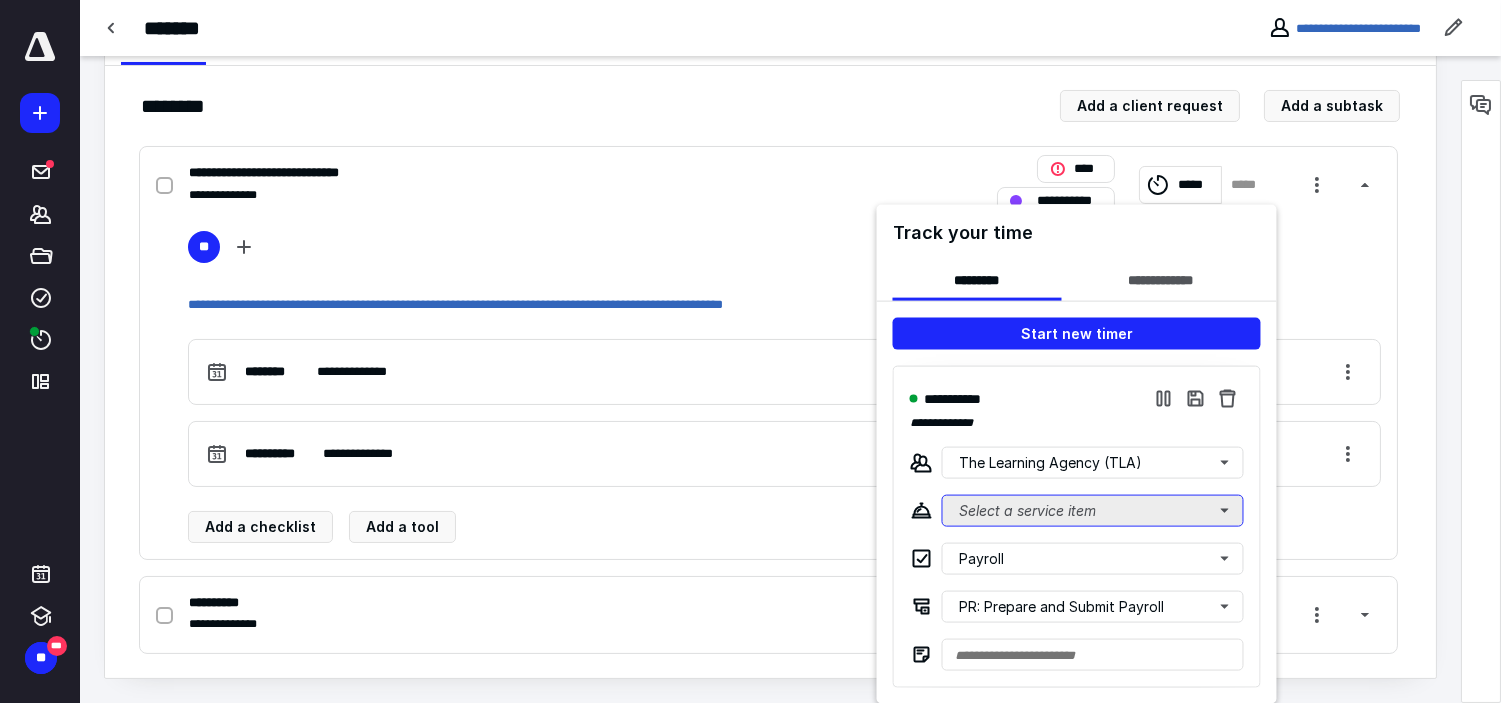 click on "Select a service item" at bounding box center [1093, 511] 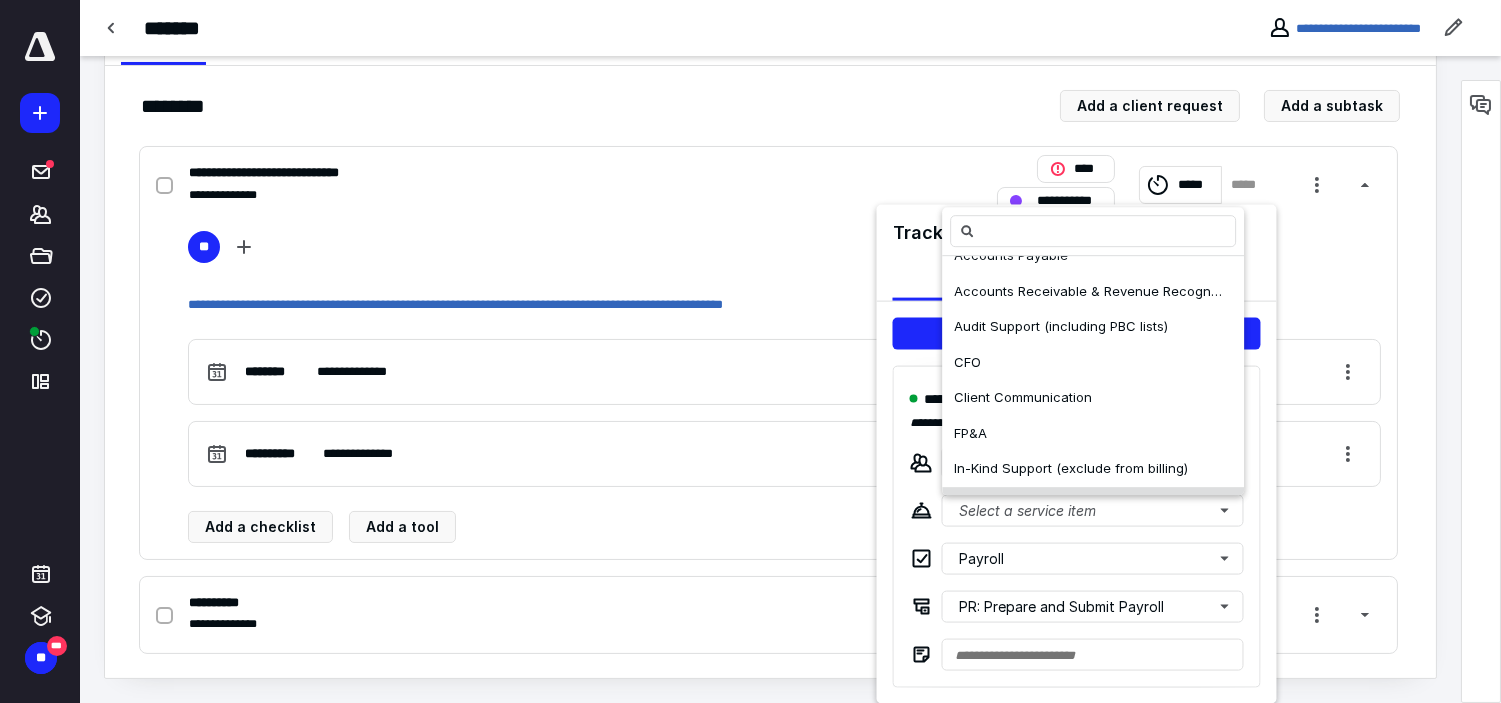 scroll, scrollTop: 222, scrollLeft: 0, axis: vertical 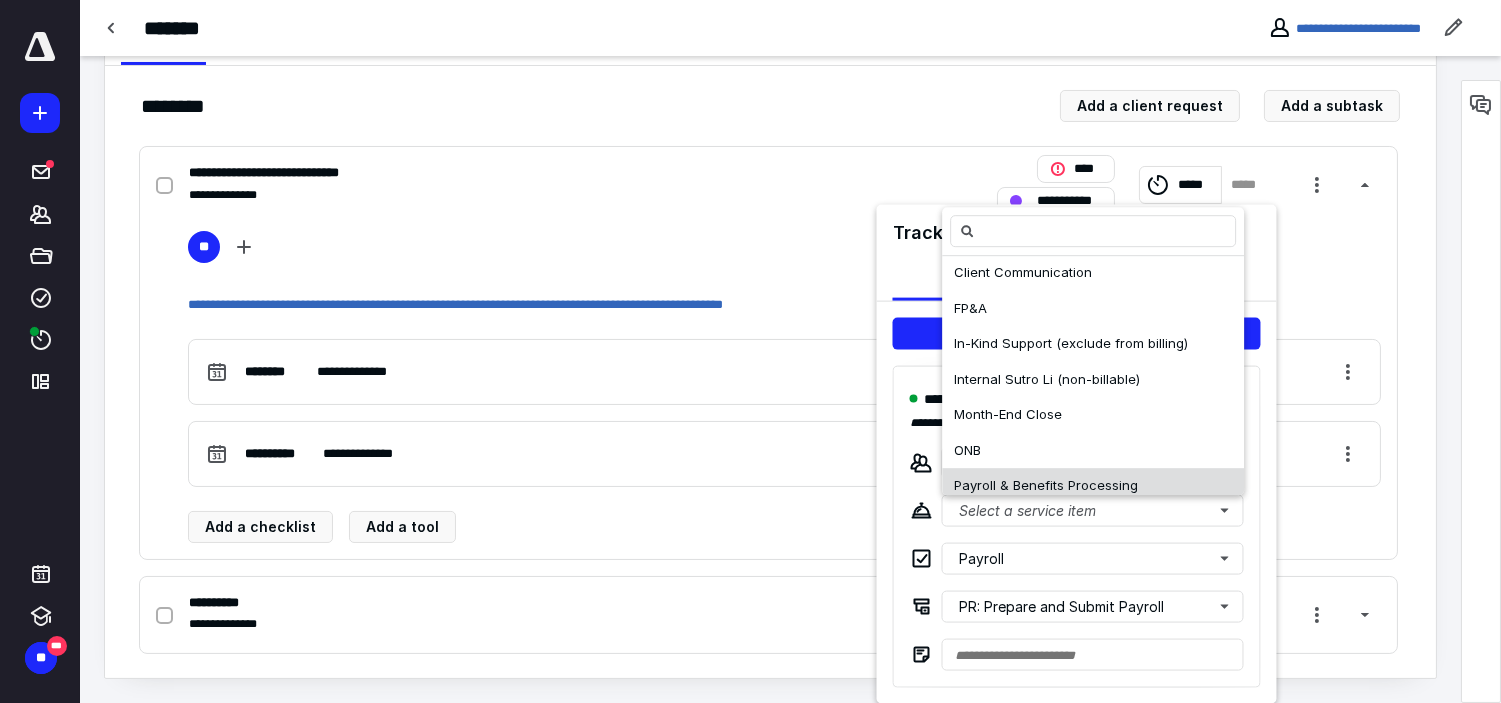 click on "Payroll & Benefits Processing" at bounding box center (1046, 486) 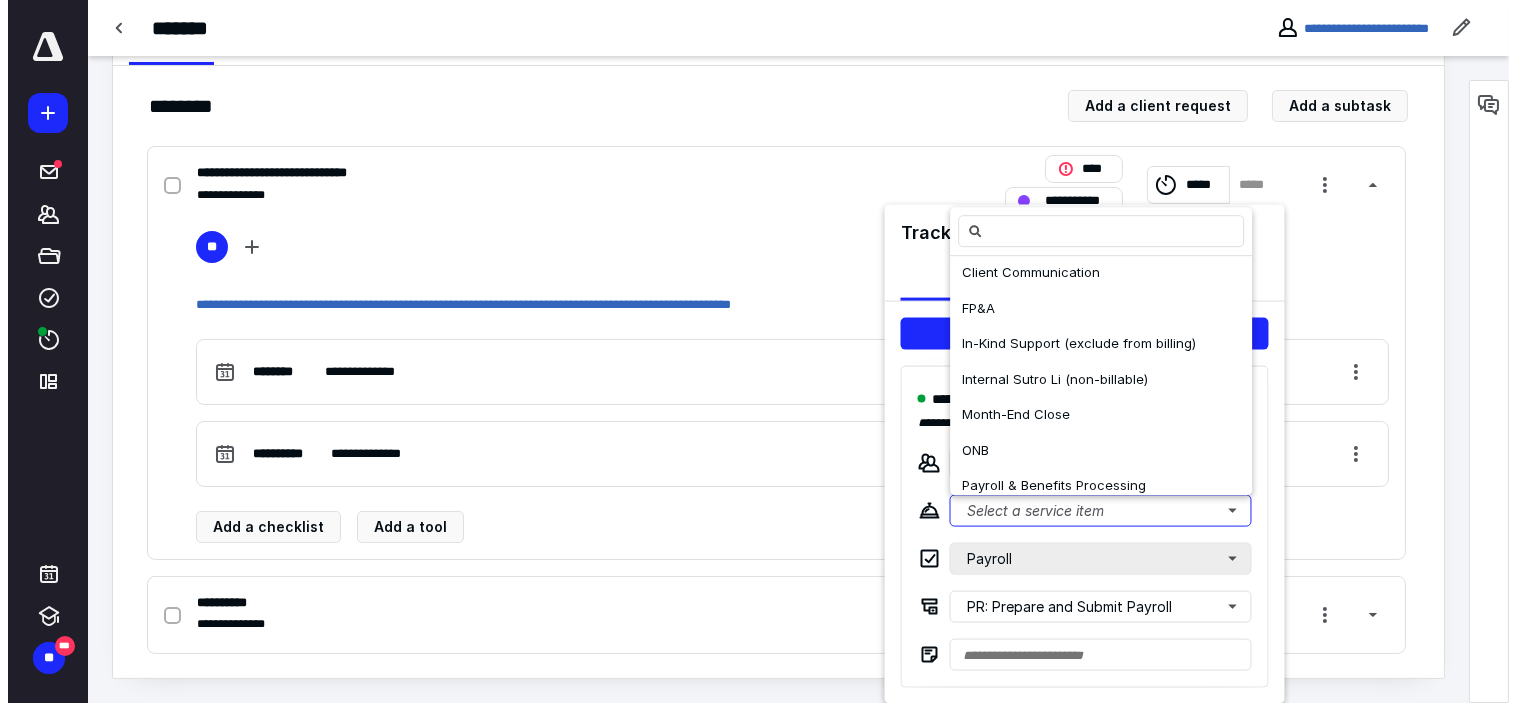 scroll, scrollTop: 0, scrollLeft: 0, axis: both 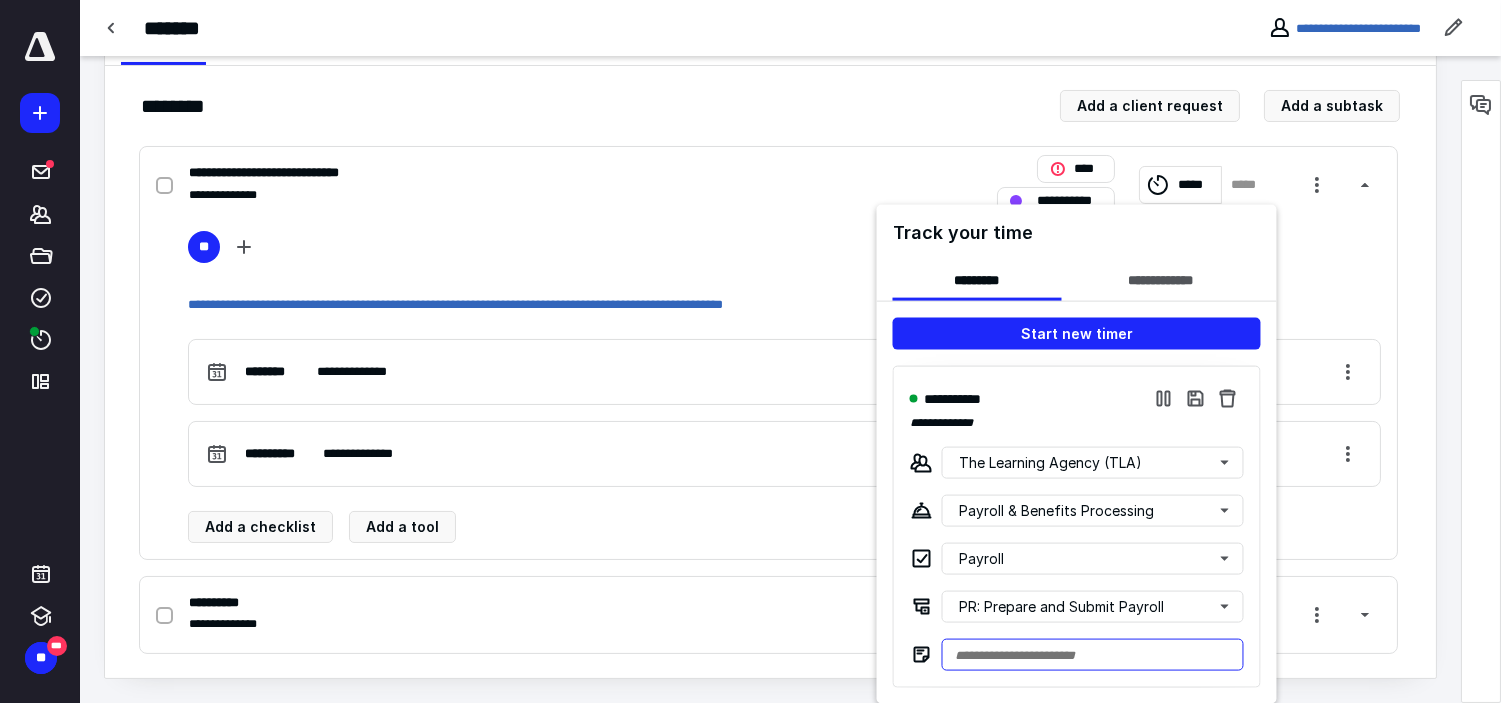 click at bounding box center [1093, 655] 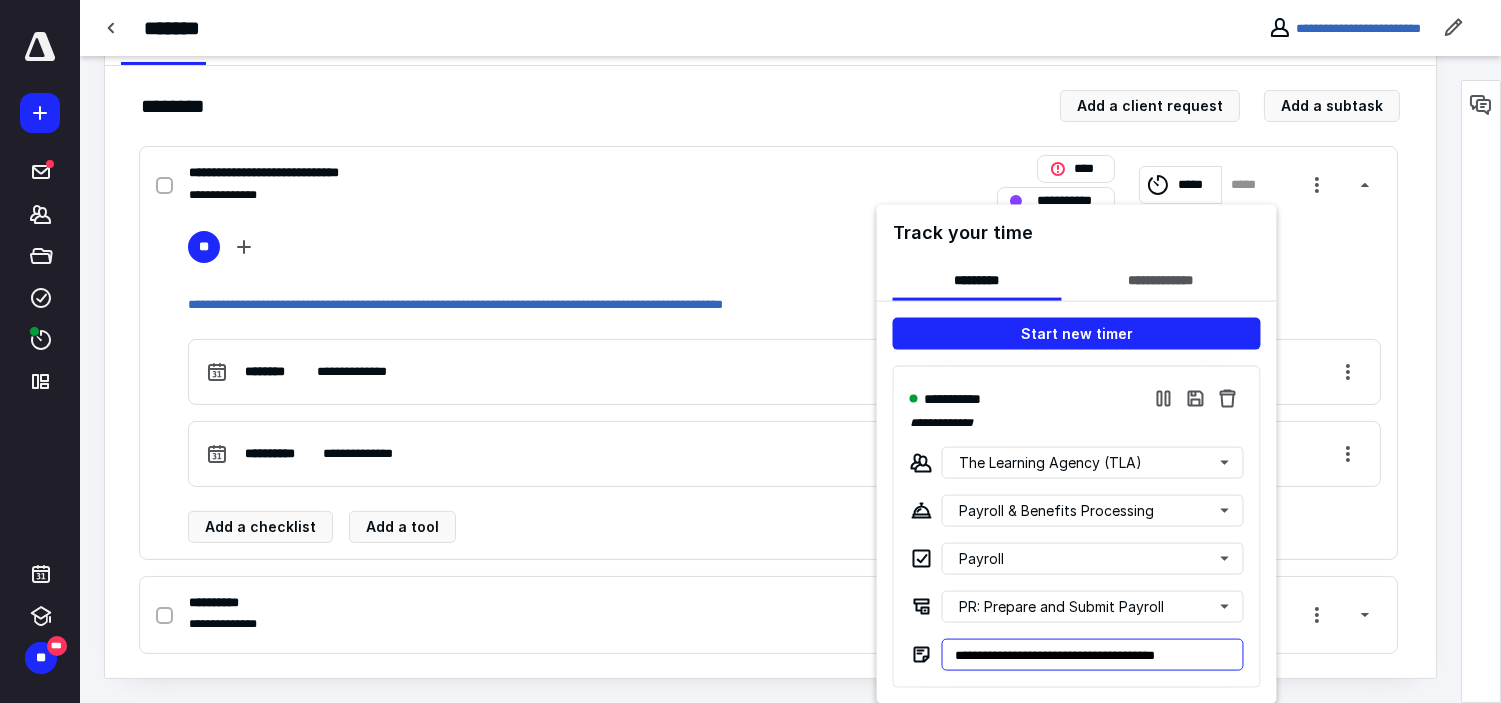 type on "**********" 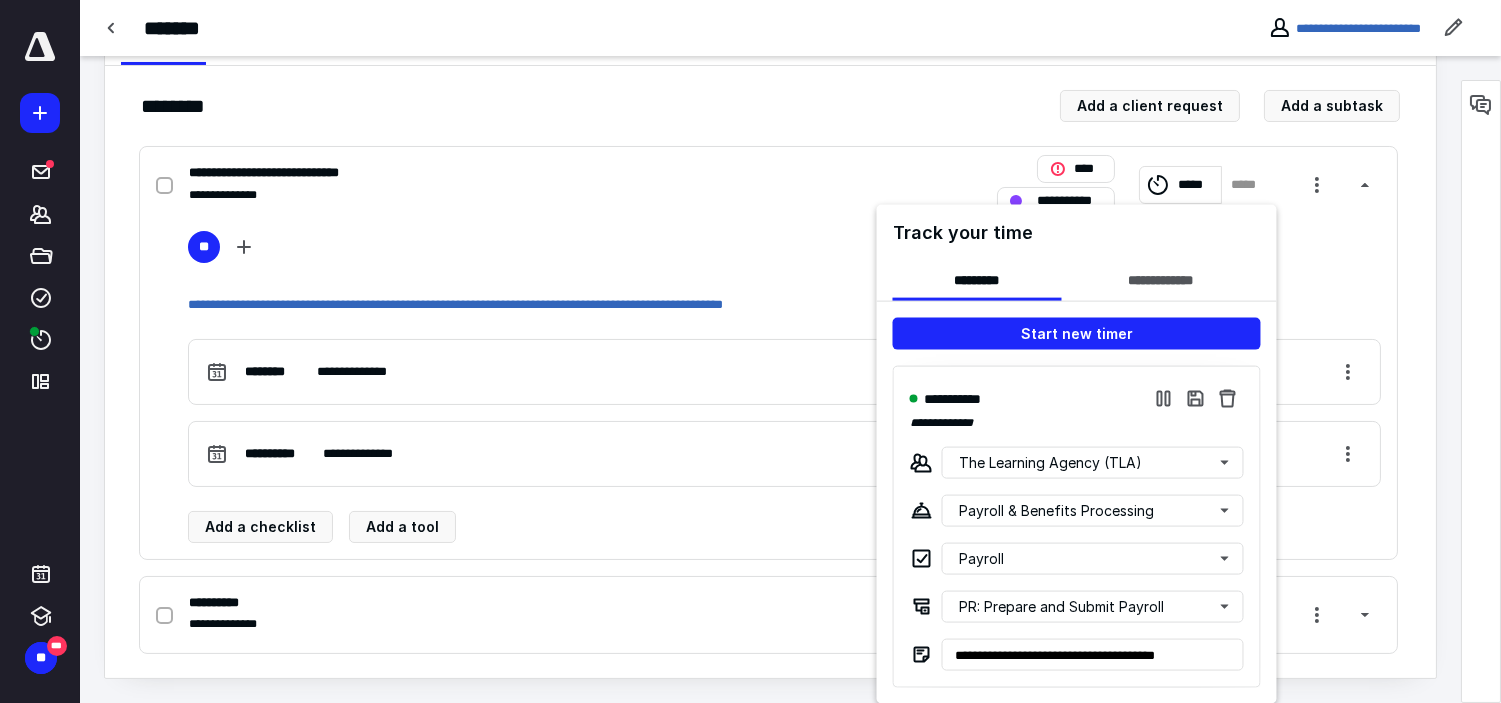 click on "**********" at bounding box center (1077, 423) 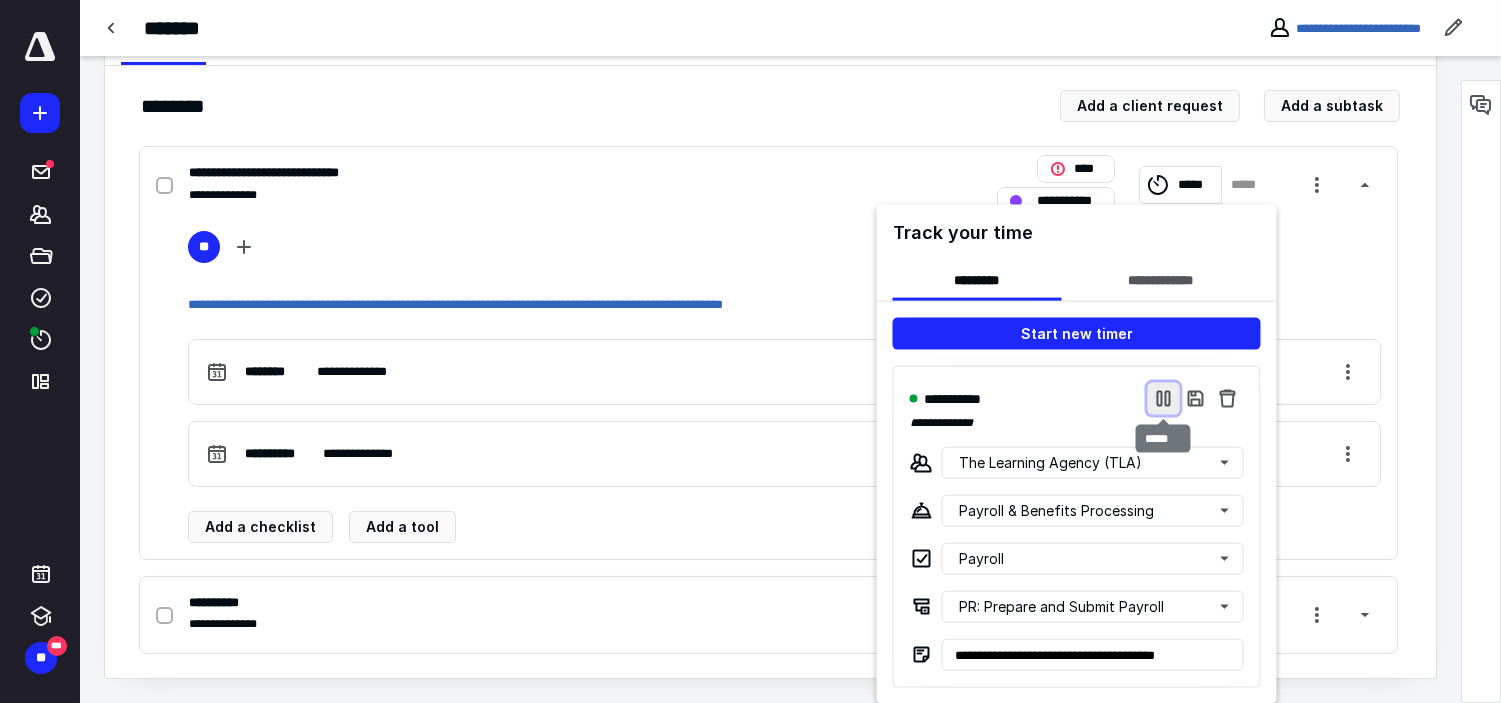 click at bounding box center (1164, 399) 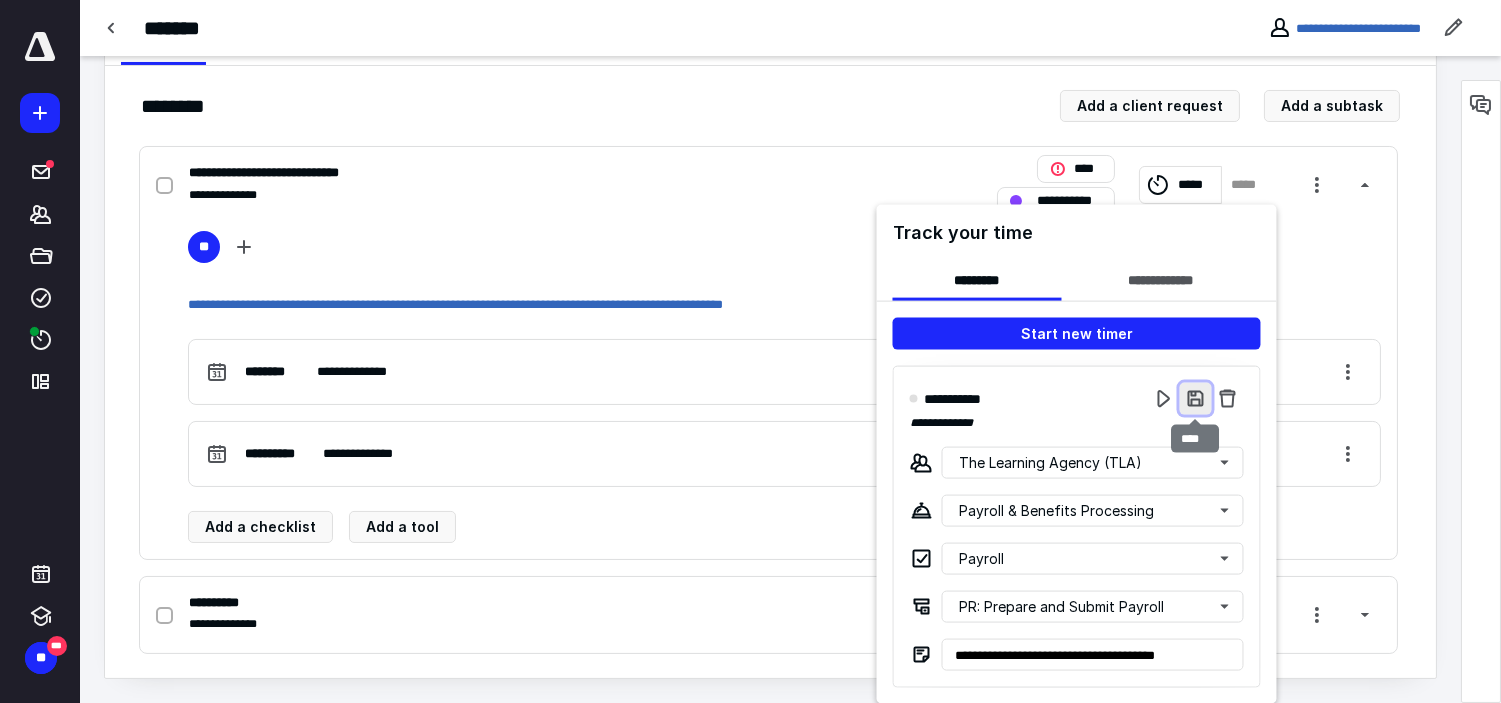 click at bounding box center [1196, 399] 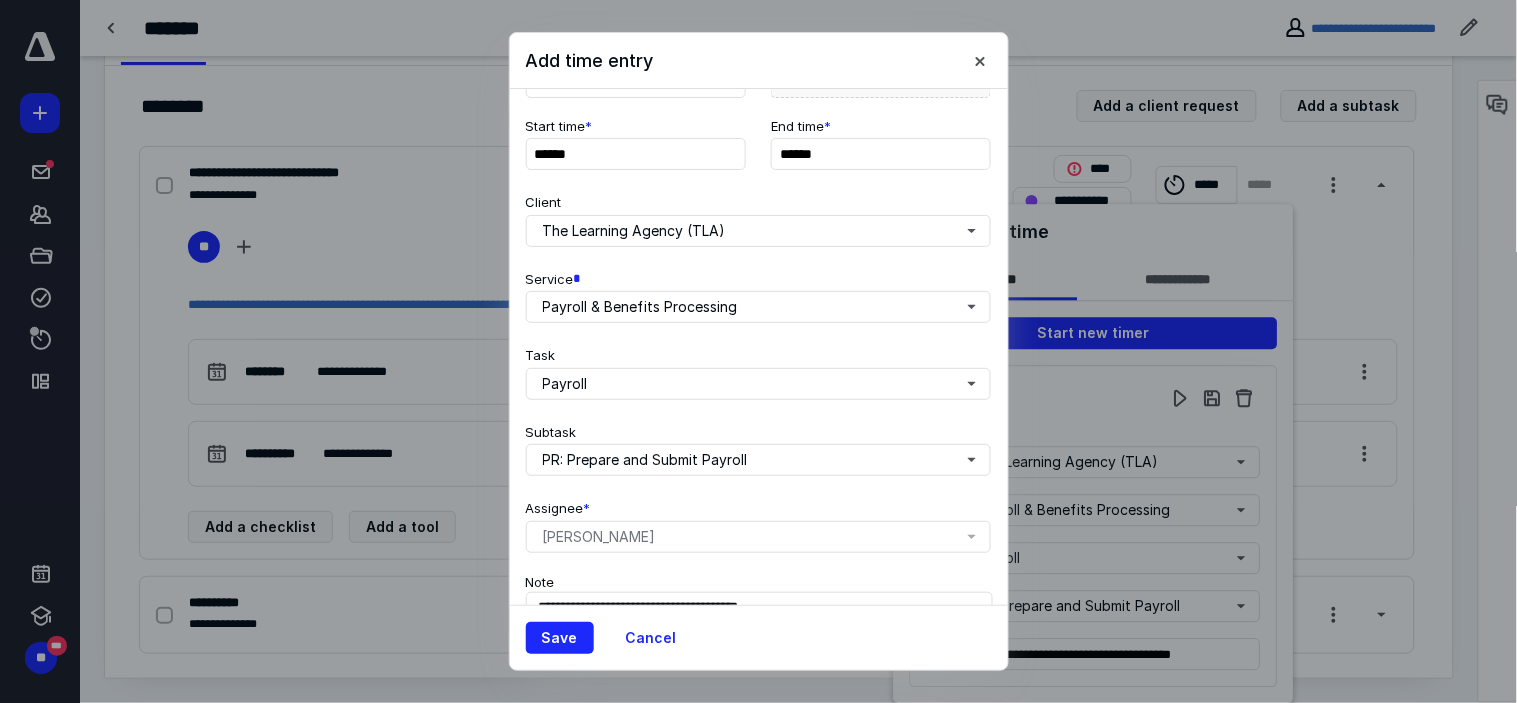 scroll, scrollTop: 272, scrollLeft: 0, axis: vertical 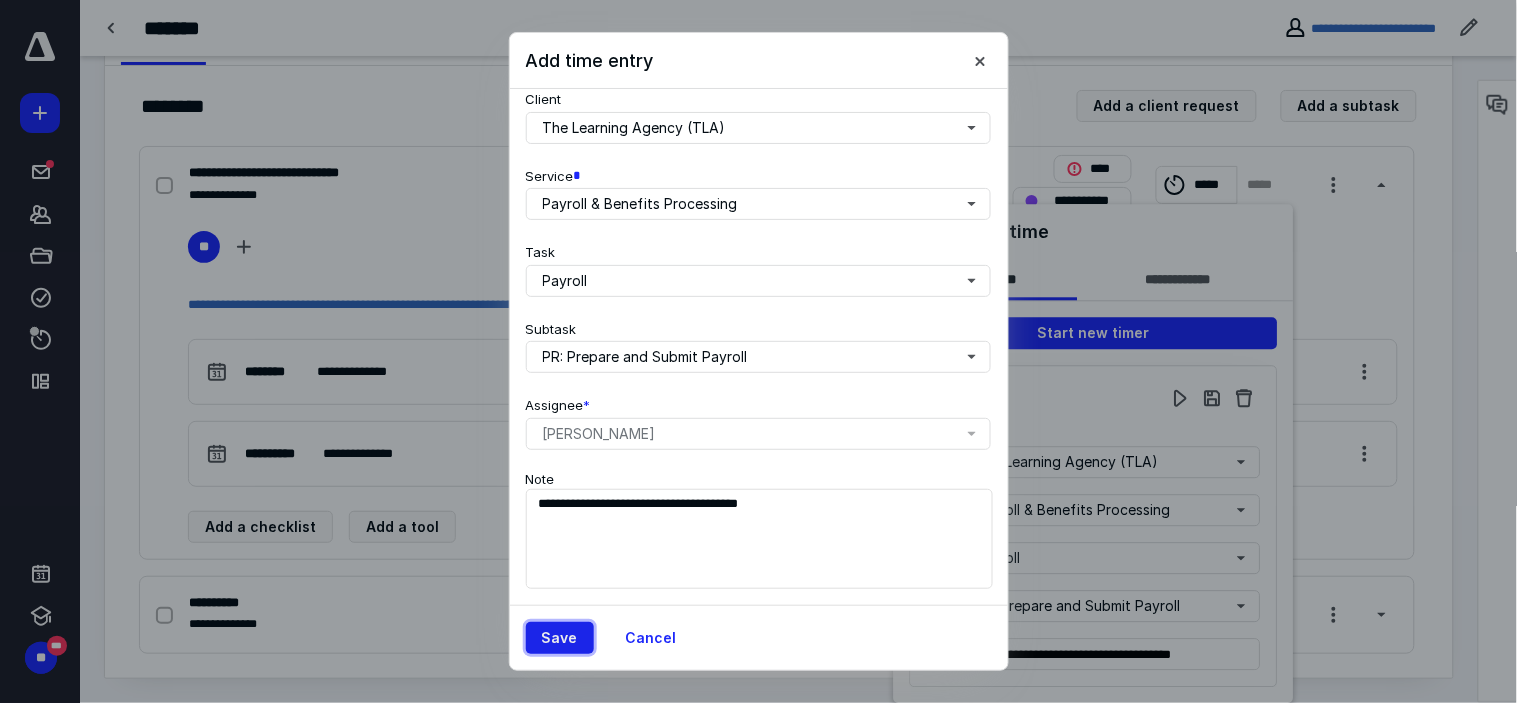 click on "Save" at bounding box center [560, 638] 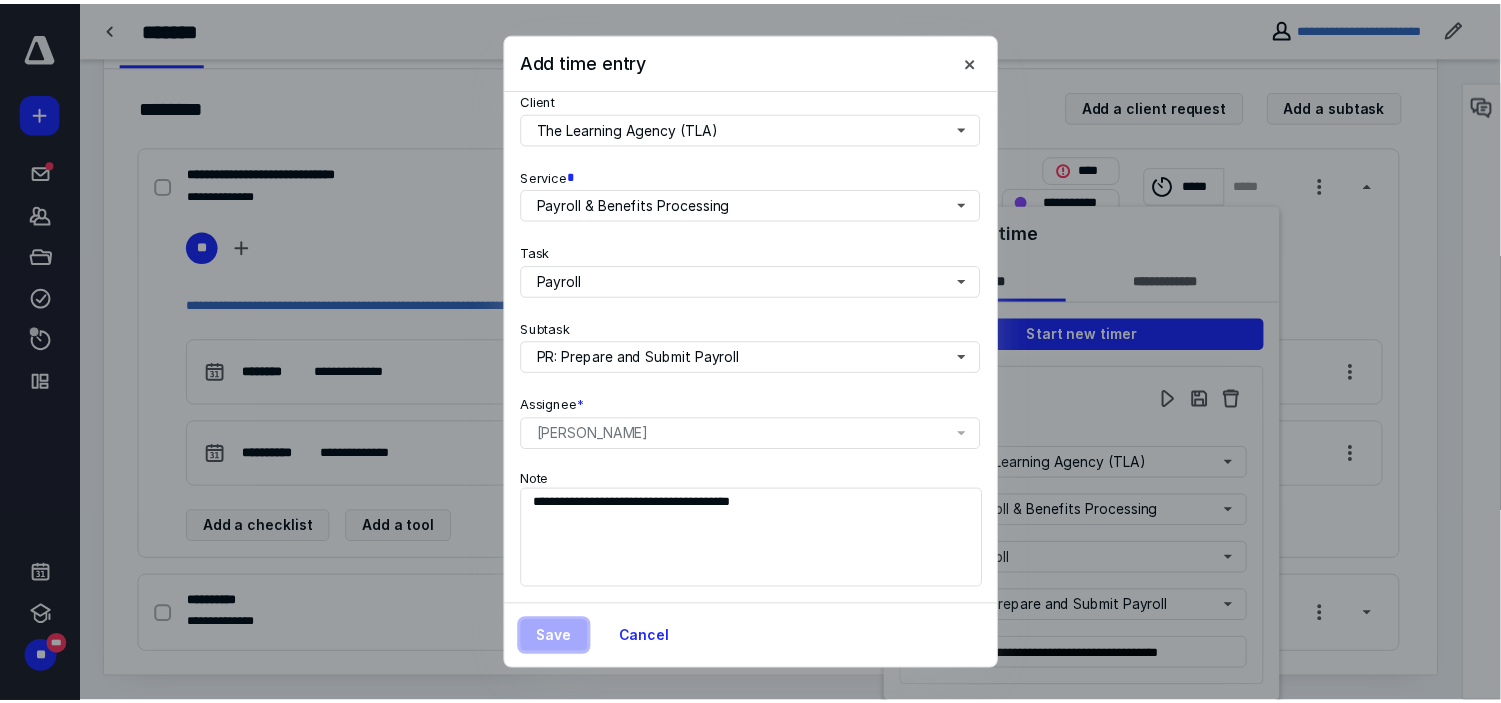 scroll, scrollTop: 0, scrollLeft: 0, axis: both 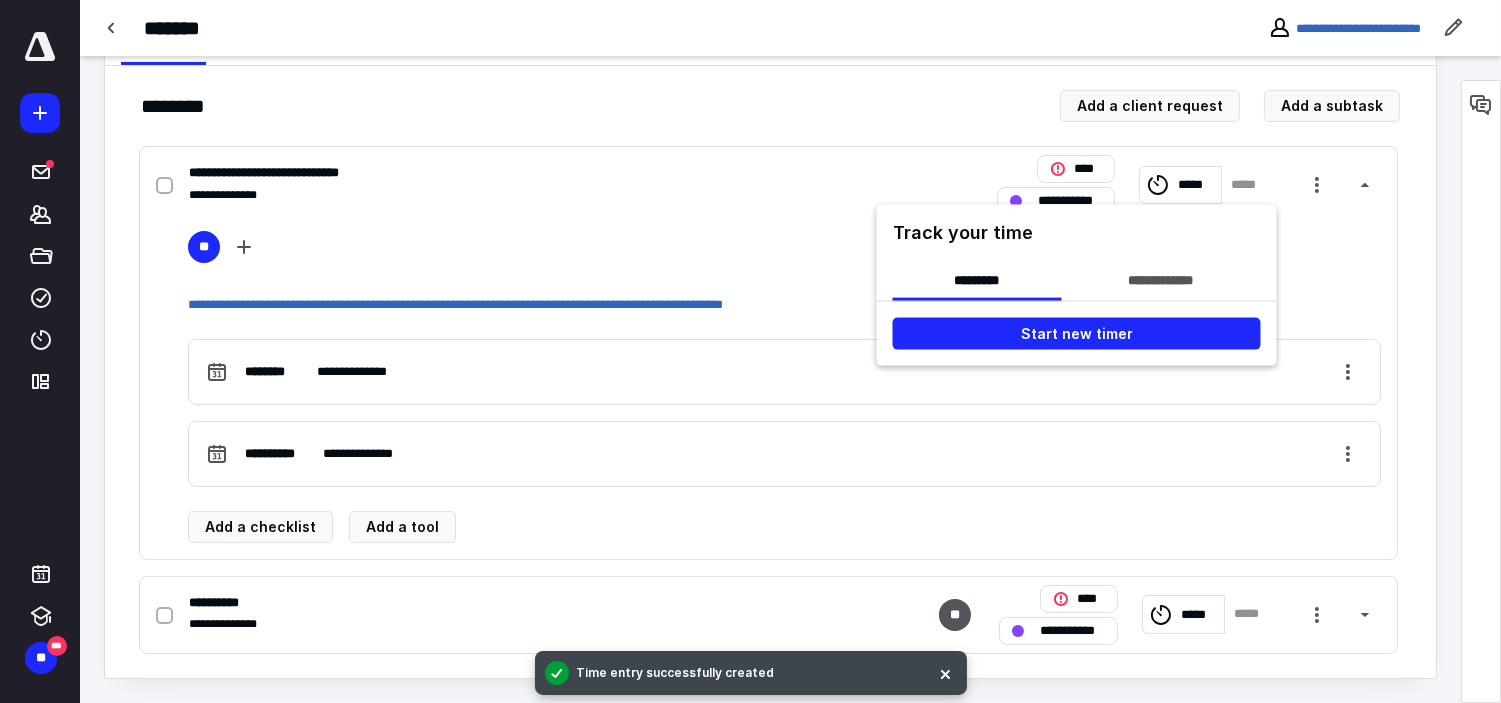 click at bounding box center [750, 351] 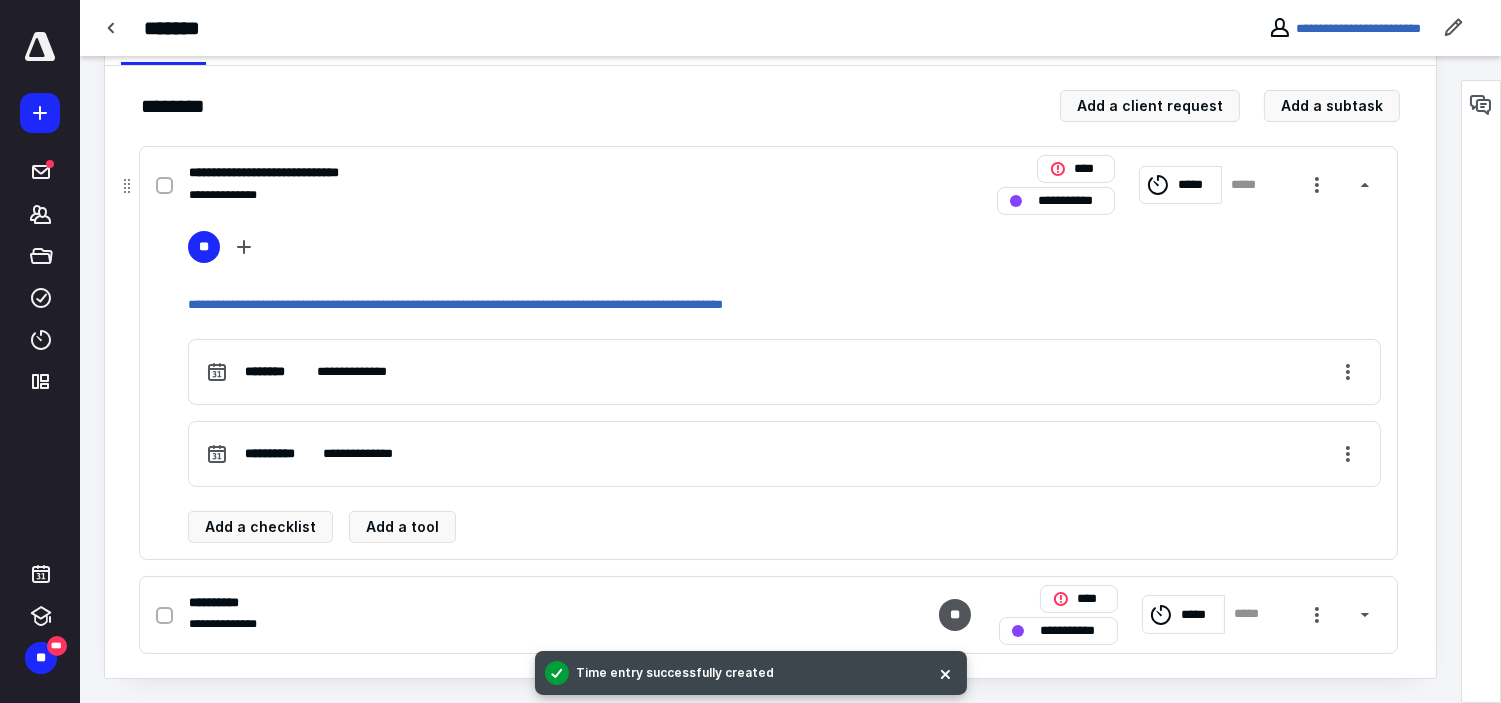 click 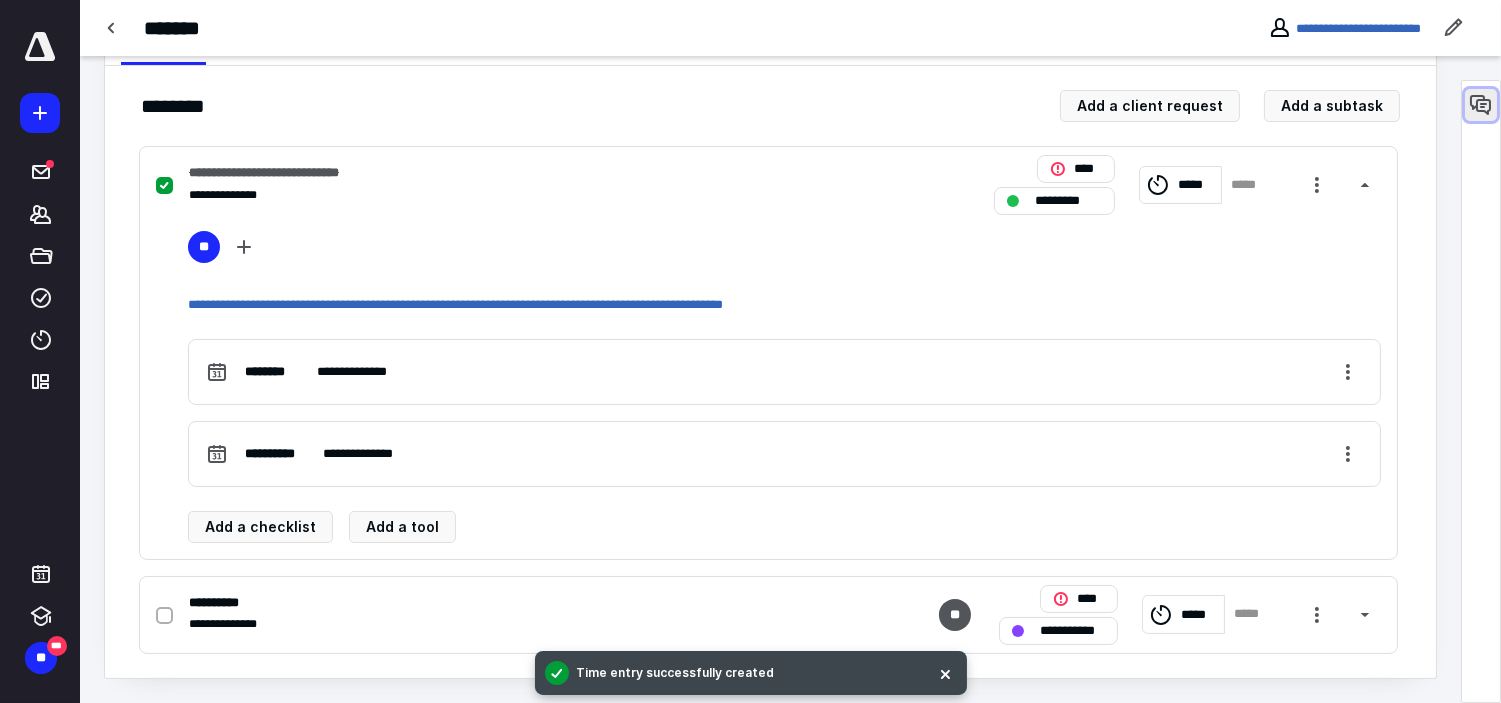 click at bounding box center (1481, 105) 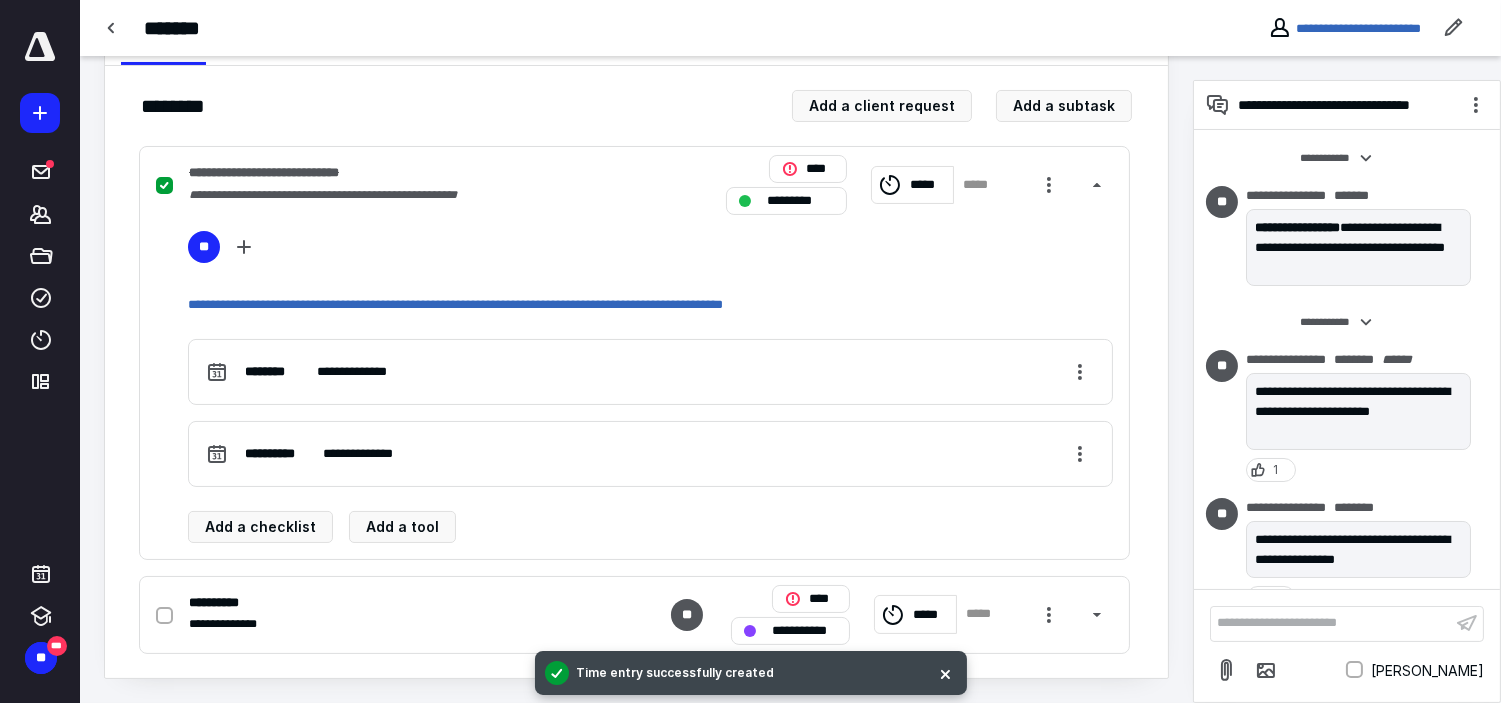 scroll, scrollTop: 360, scrollLeft: 0, axis: vertical 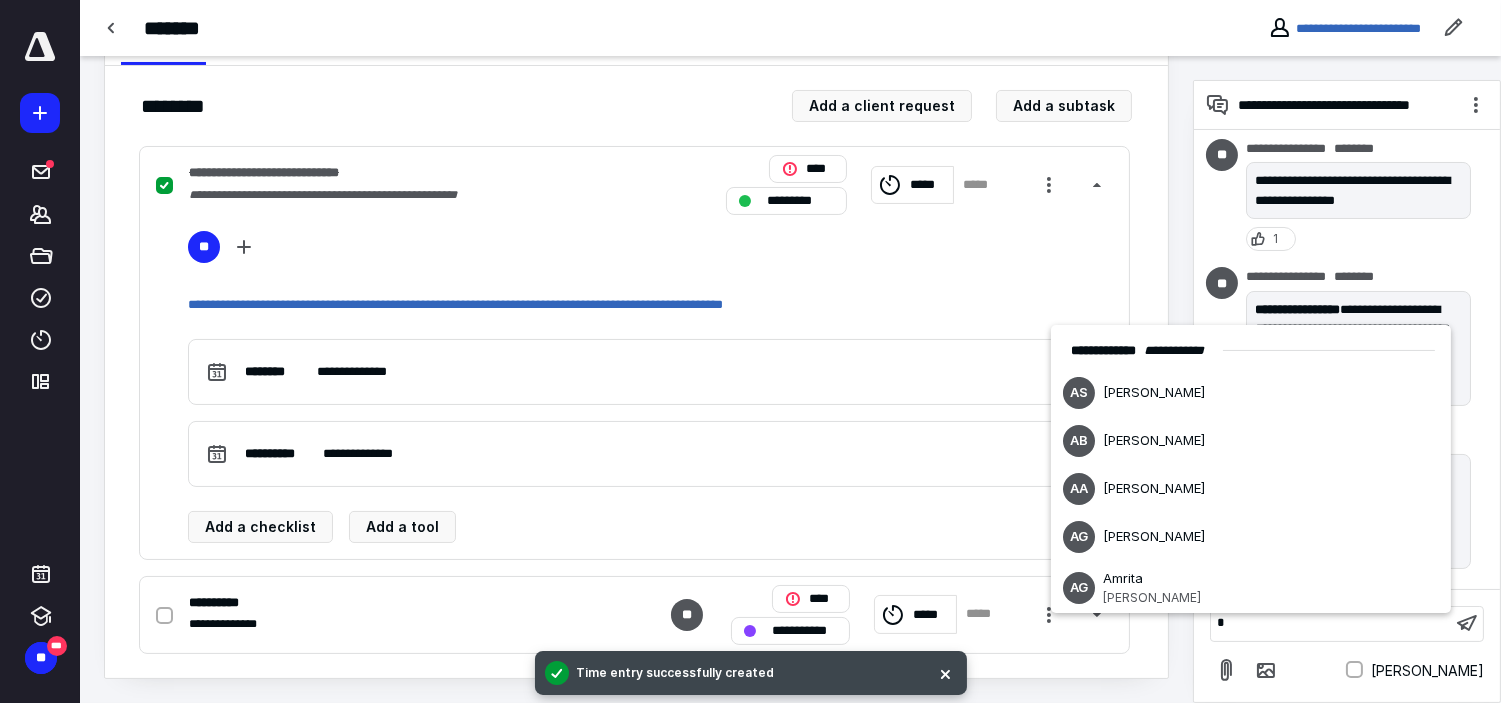 type 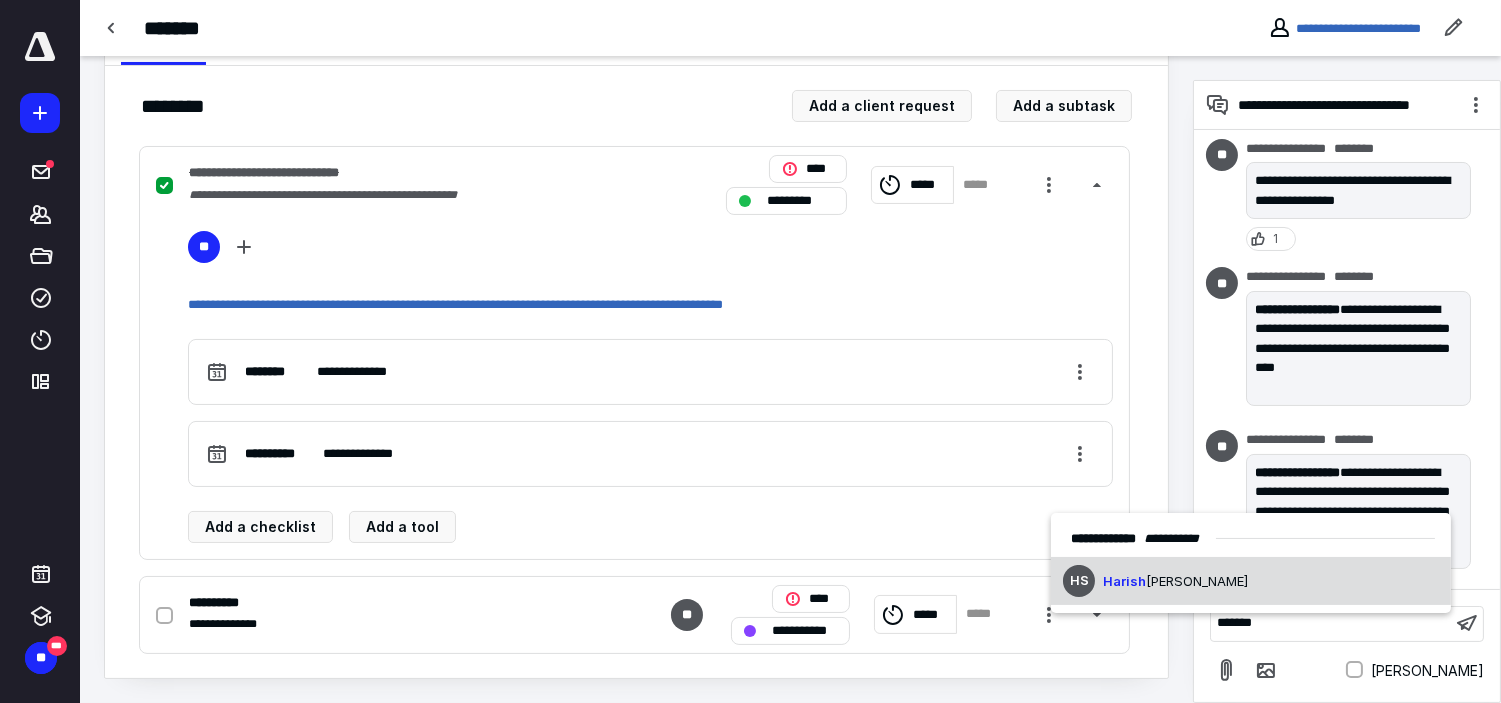 click on "HS Harish  Shettigar" at bounding box center (1251, 581) 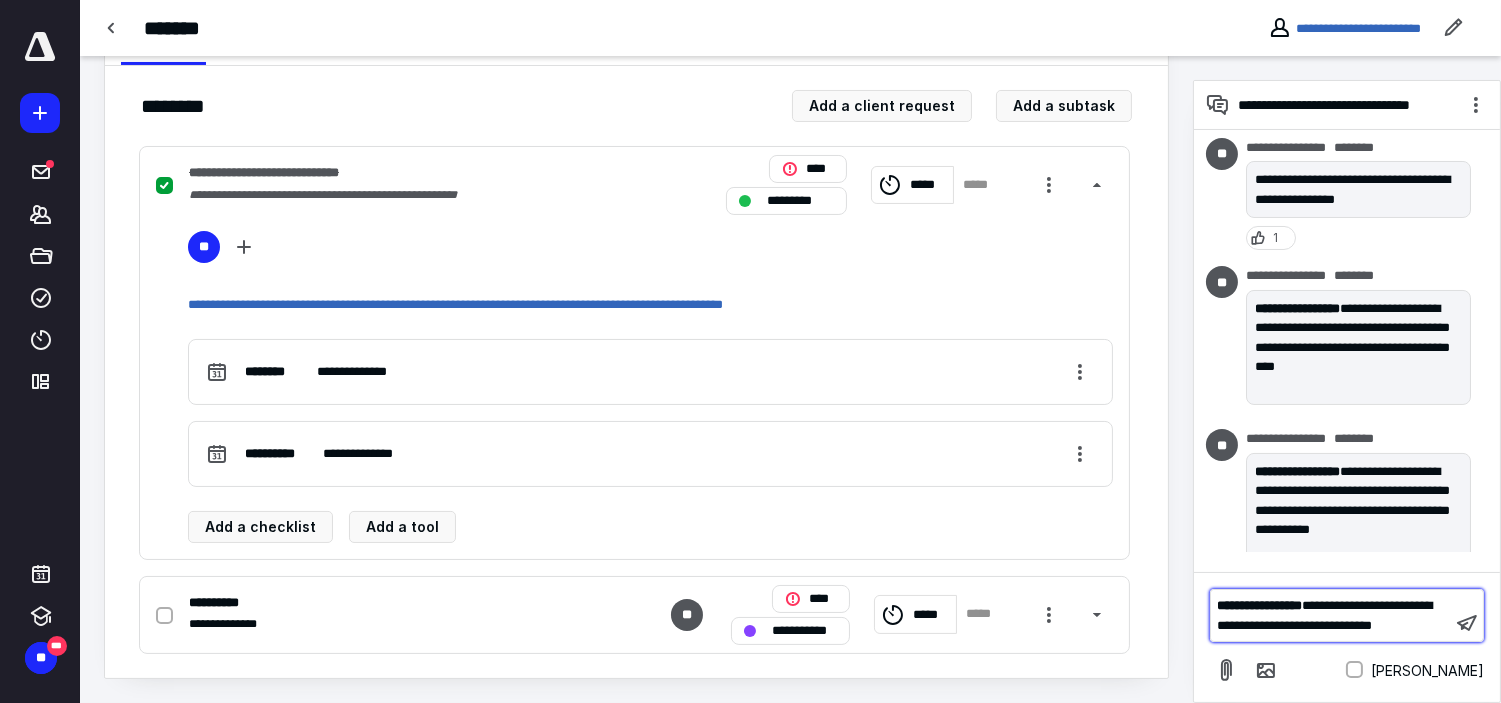 scroll, scrollTop: 524, scrollLeft: 0, axis: vertical 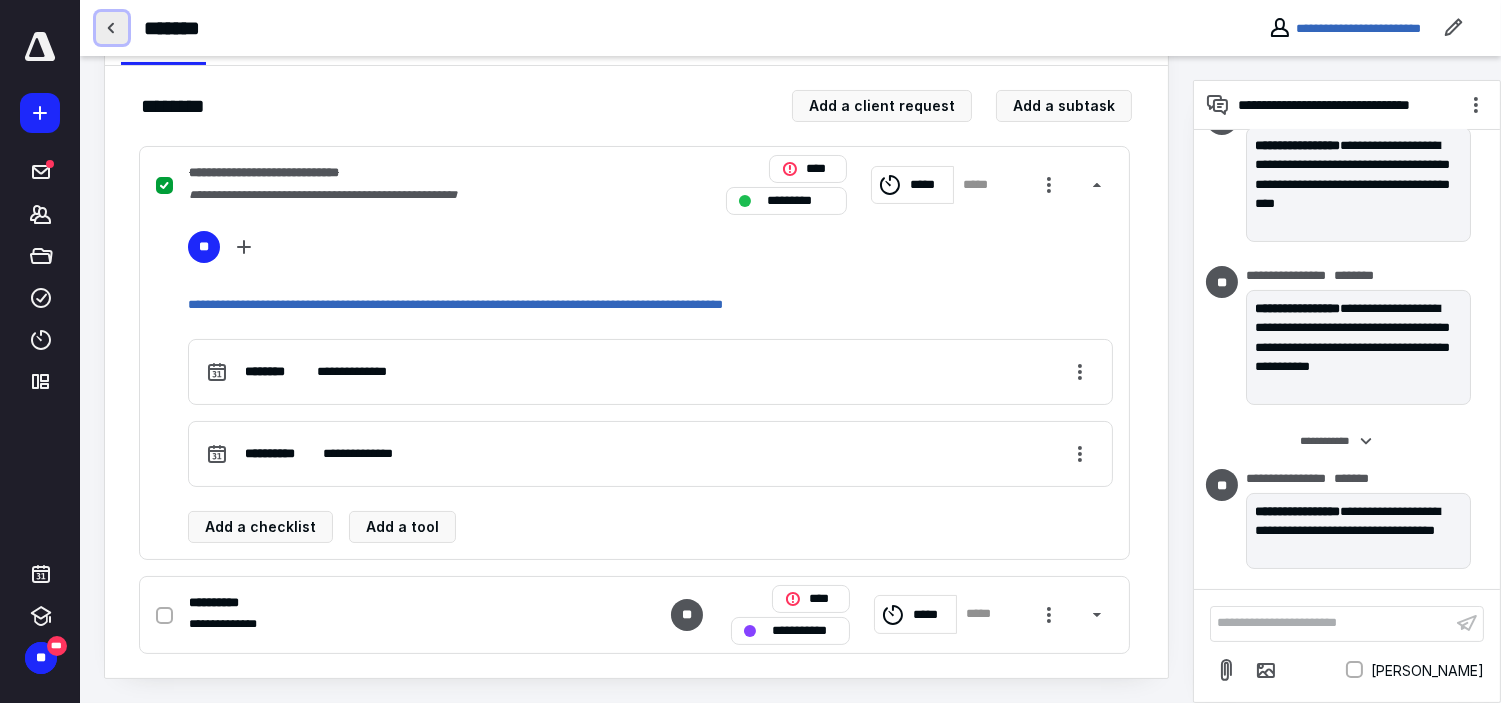 click at bounding box center (112, 28) 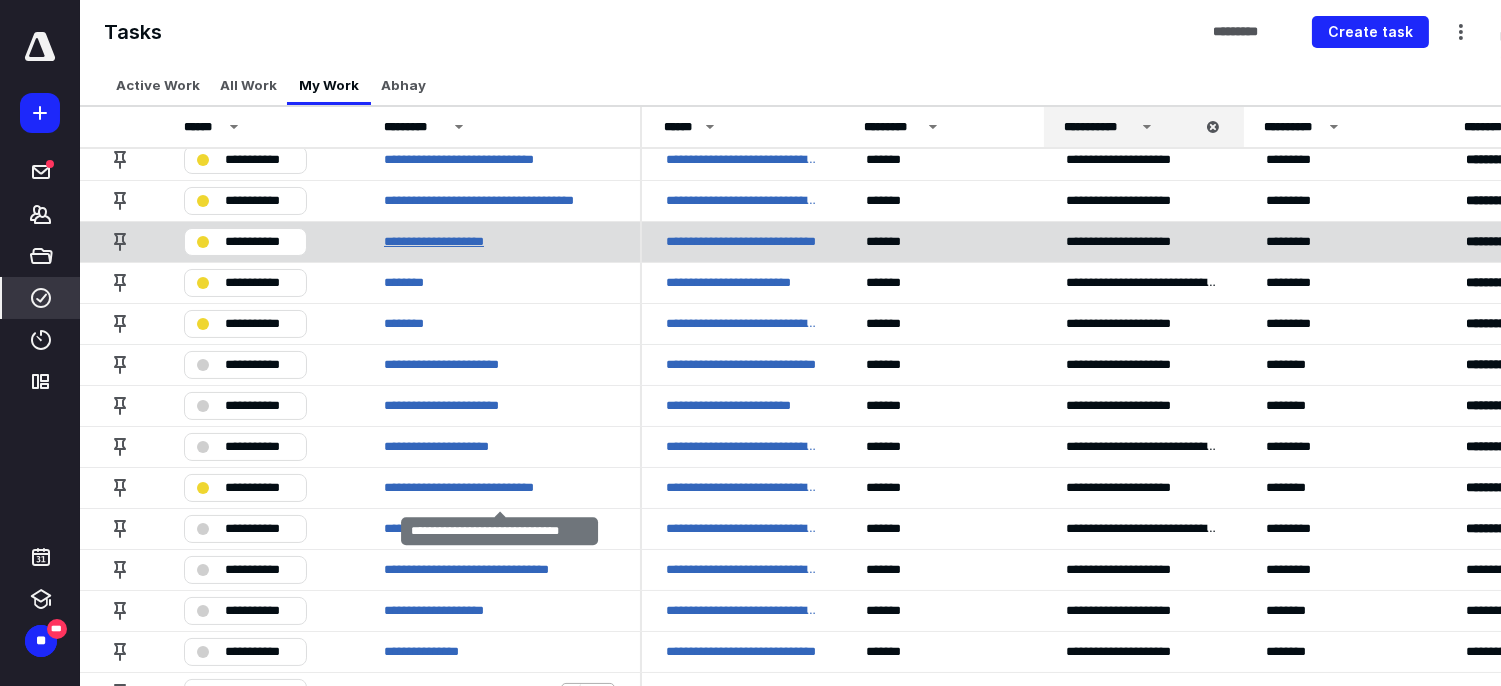 scroll, scrollTop: 333, scrollLeft: 0, axis: vertical 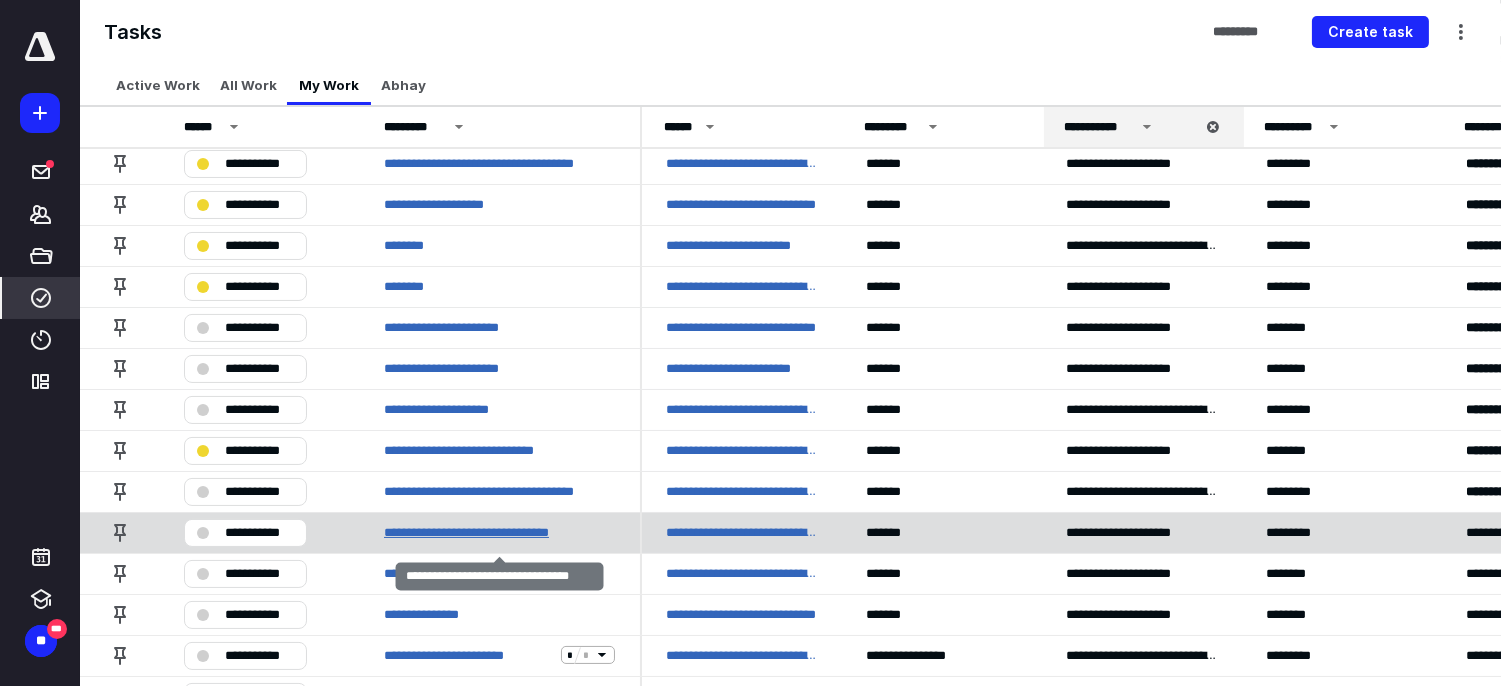 click on "**********" at bounding box center (485, 532) 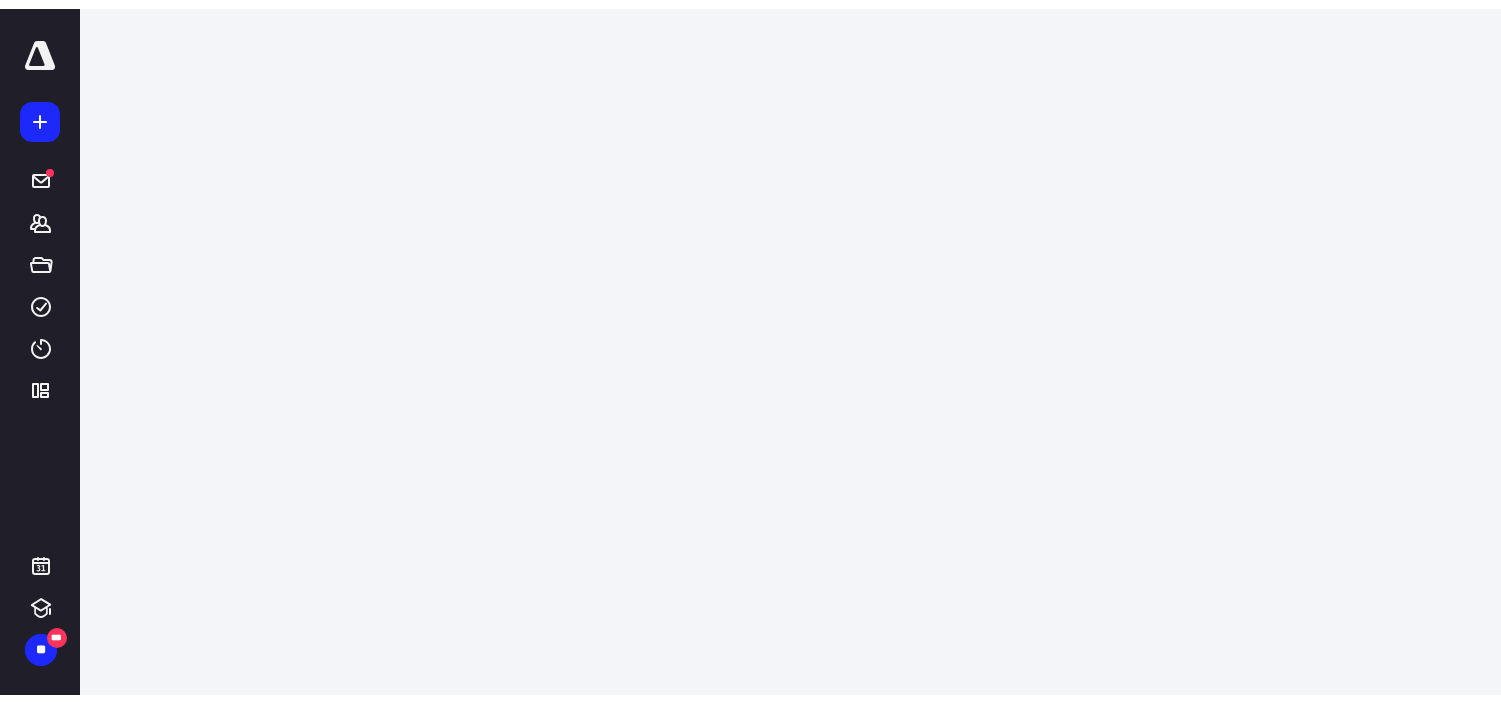 scroll, scrollTop: 0, scrollLeft: 0, axis: both 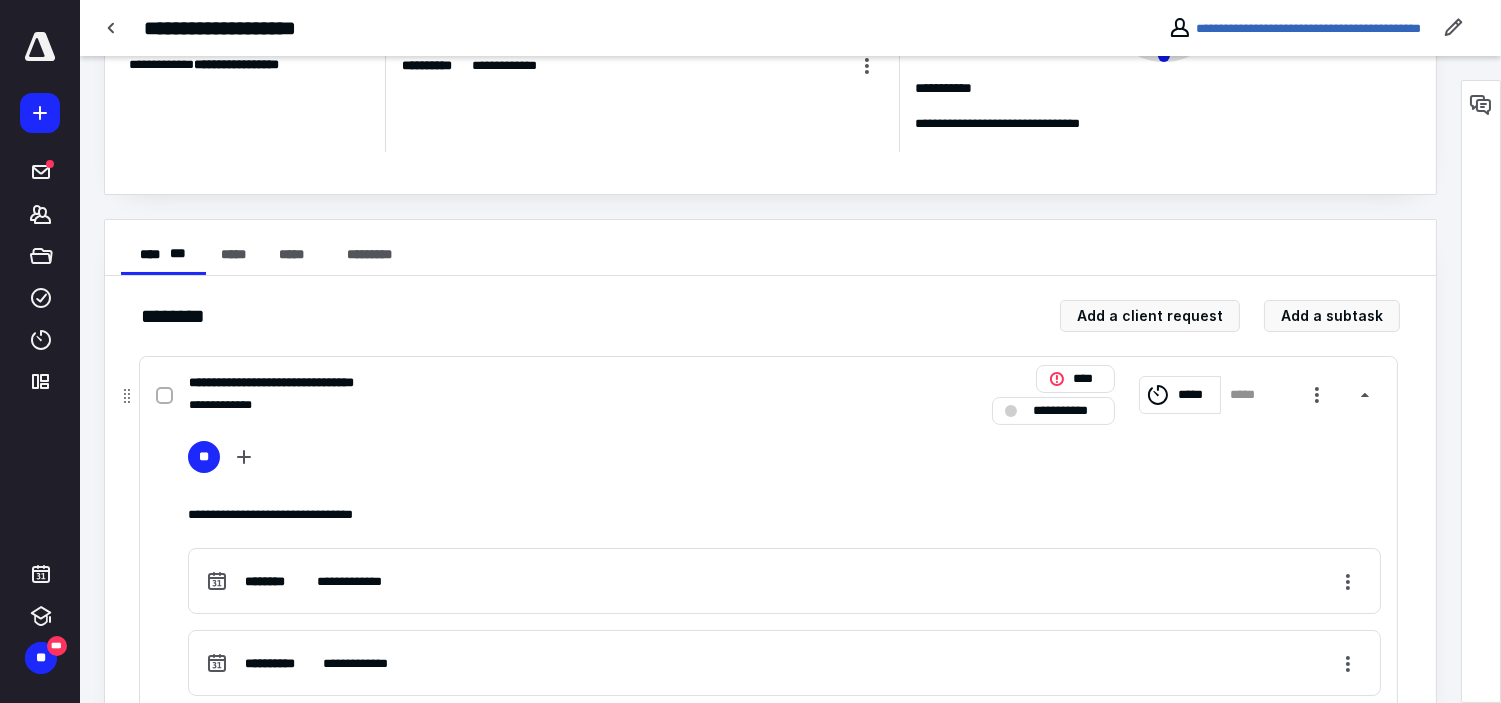 click on "**********" at bounding box center (784, 514) 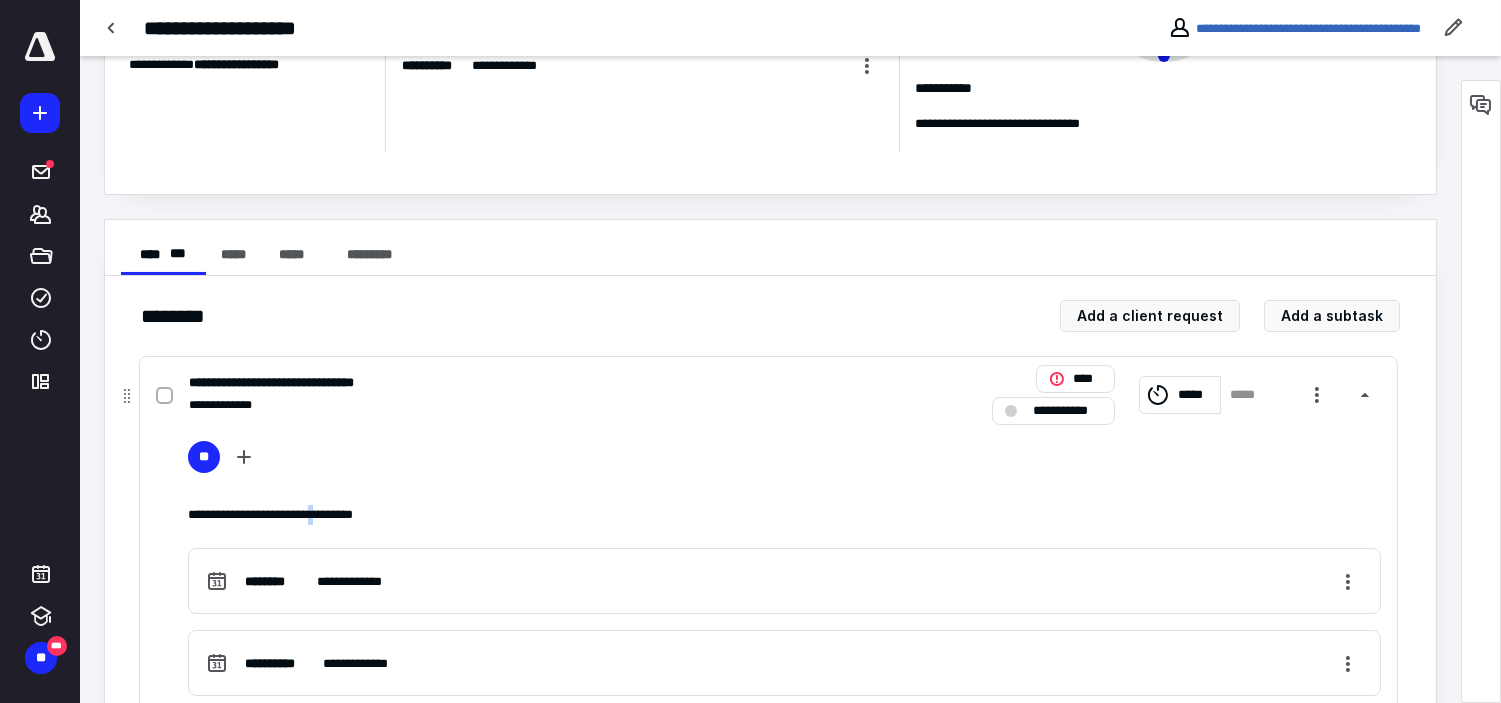 click on "**********" at bounding box center [784, 514] 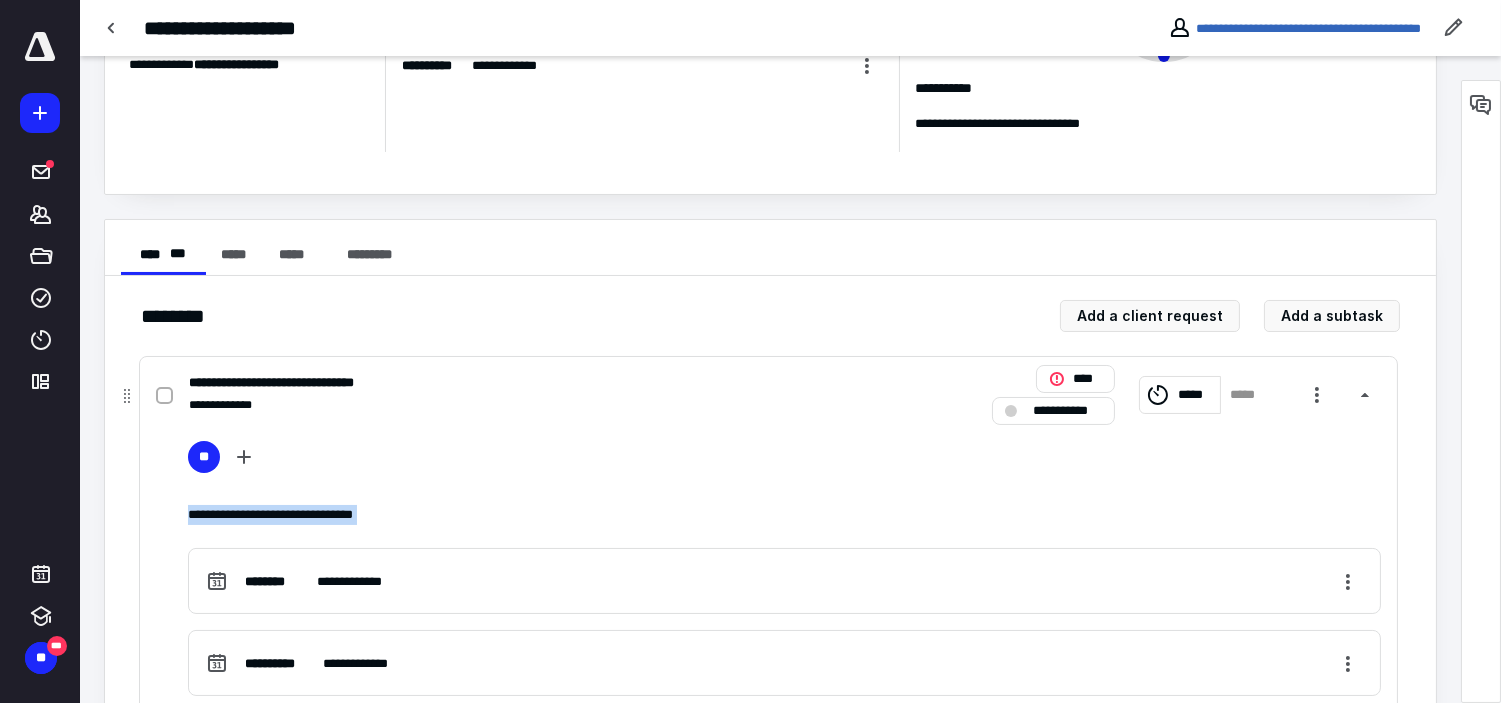 click on "**********" at bounding box center [784, 514] 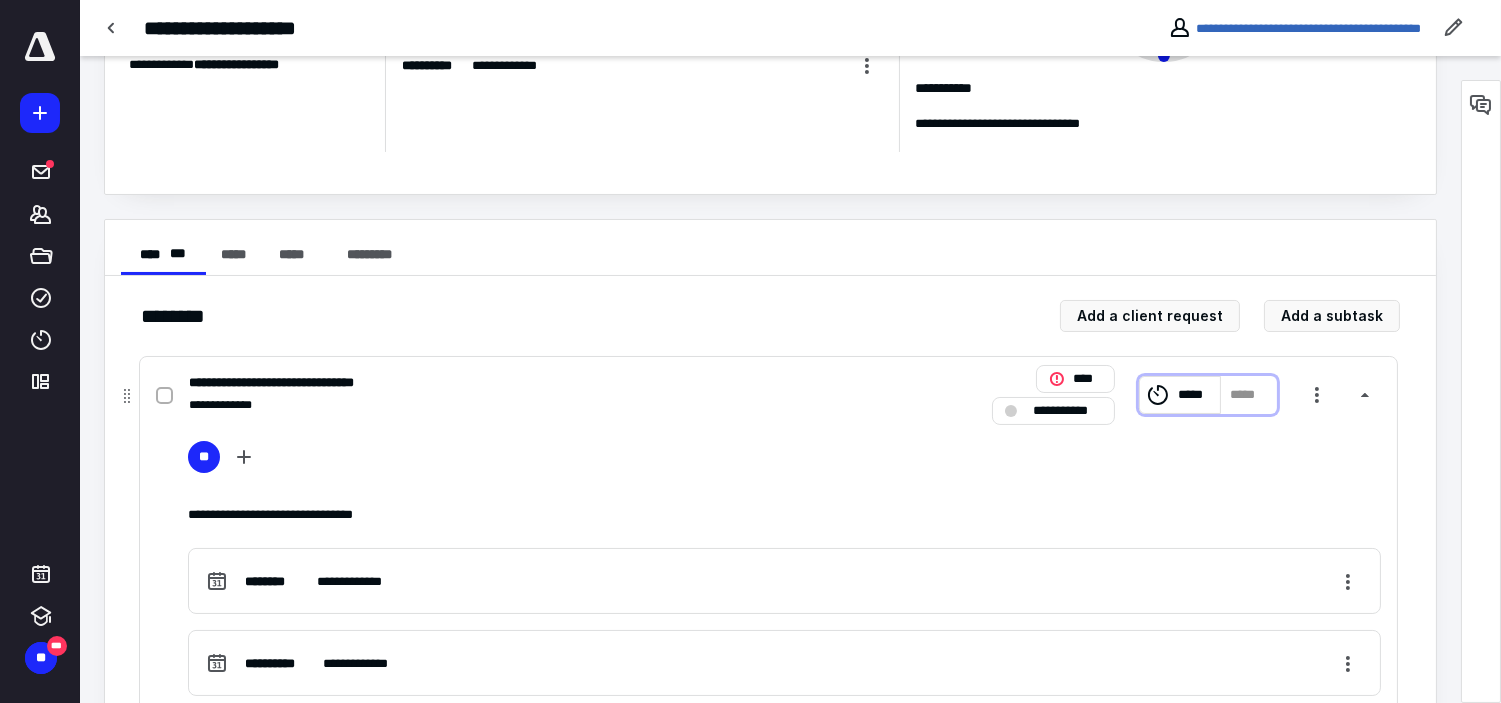 click on "*****" at bounding box center [1196, 394] 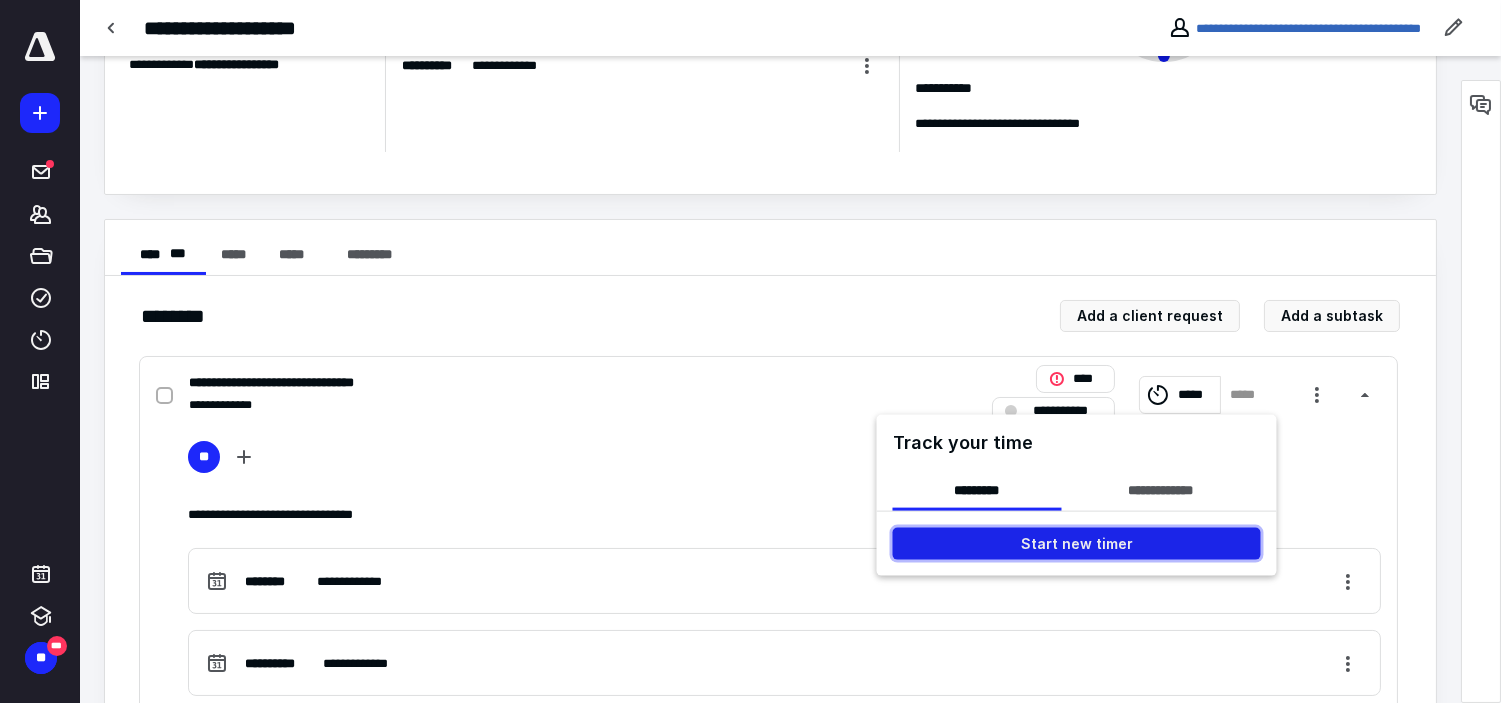 click on "Start new timer" at bounding box center (1077, 544) 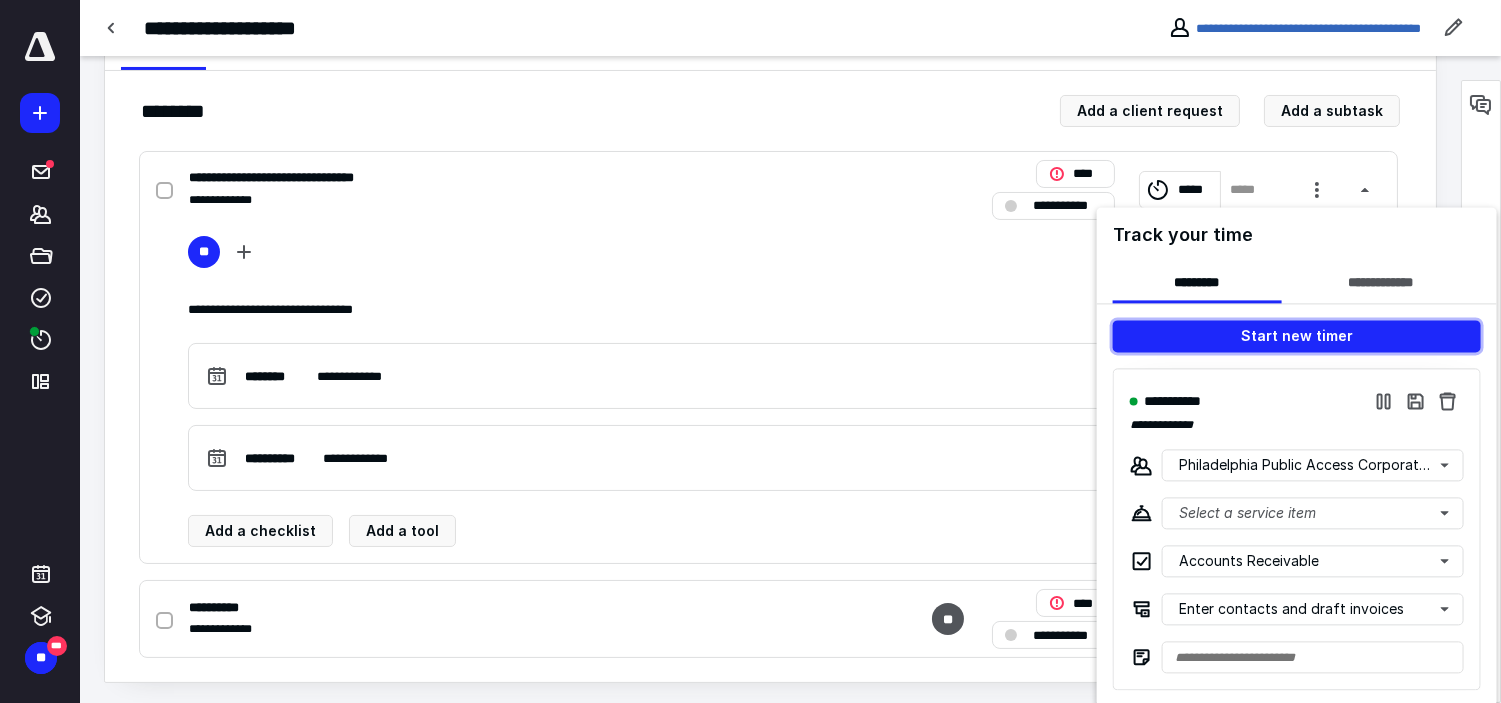 scroll, scrollTop: 432, scrollLeft: 0, axis: vertical 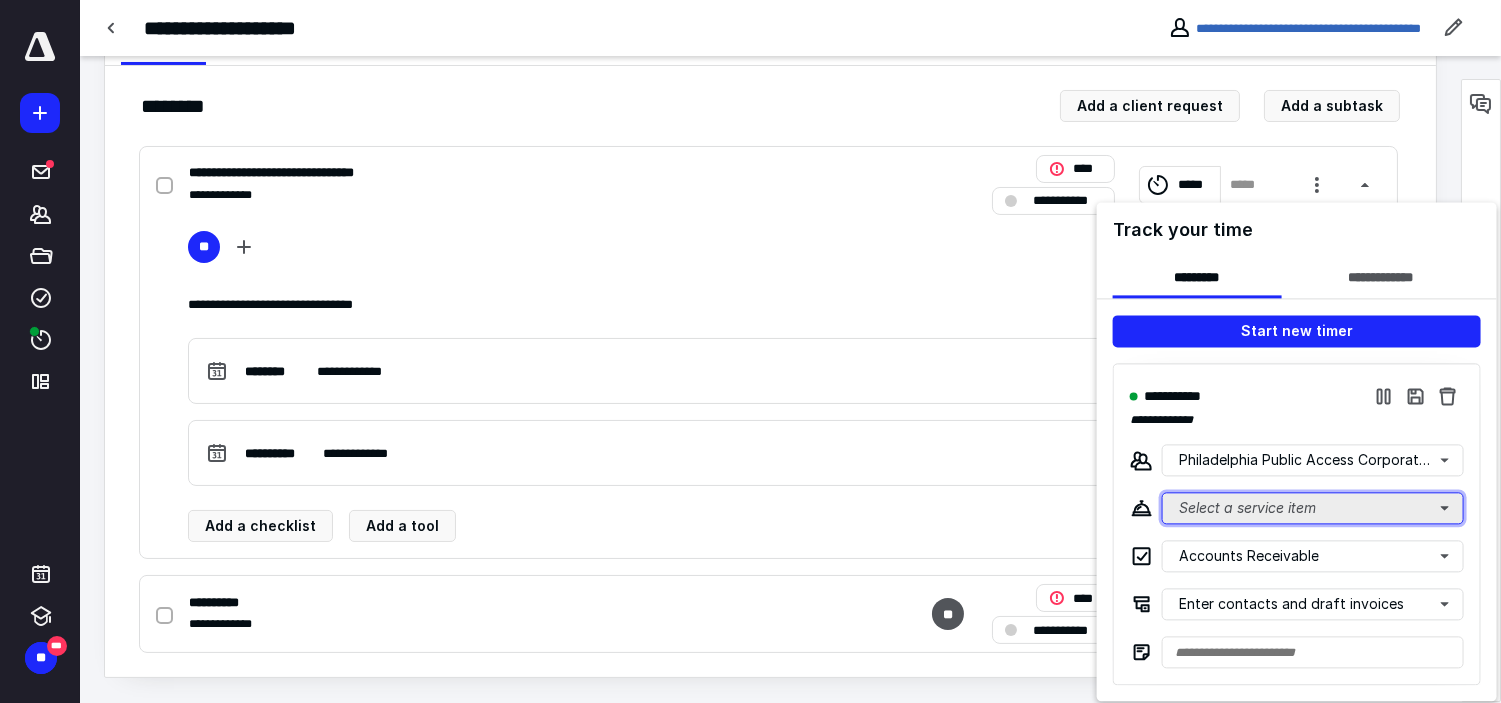 click on "Select a service item" at bounding box center (1313, 508) 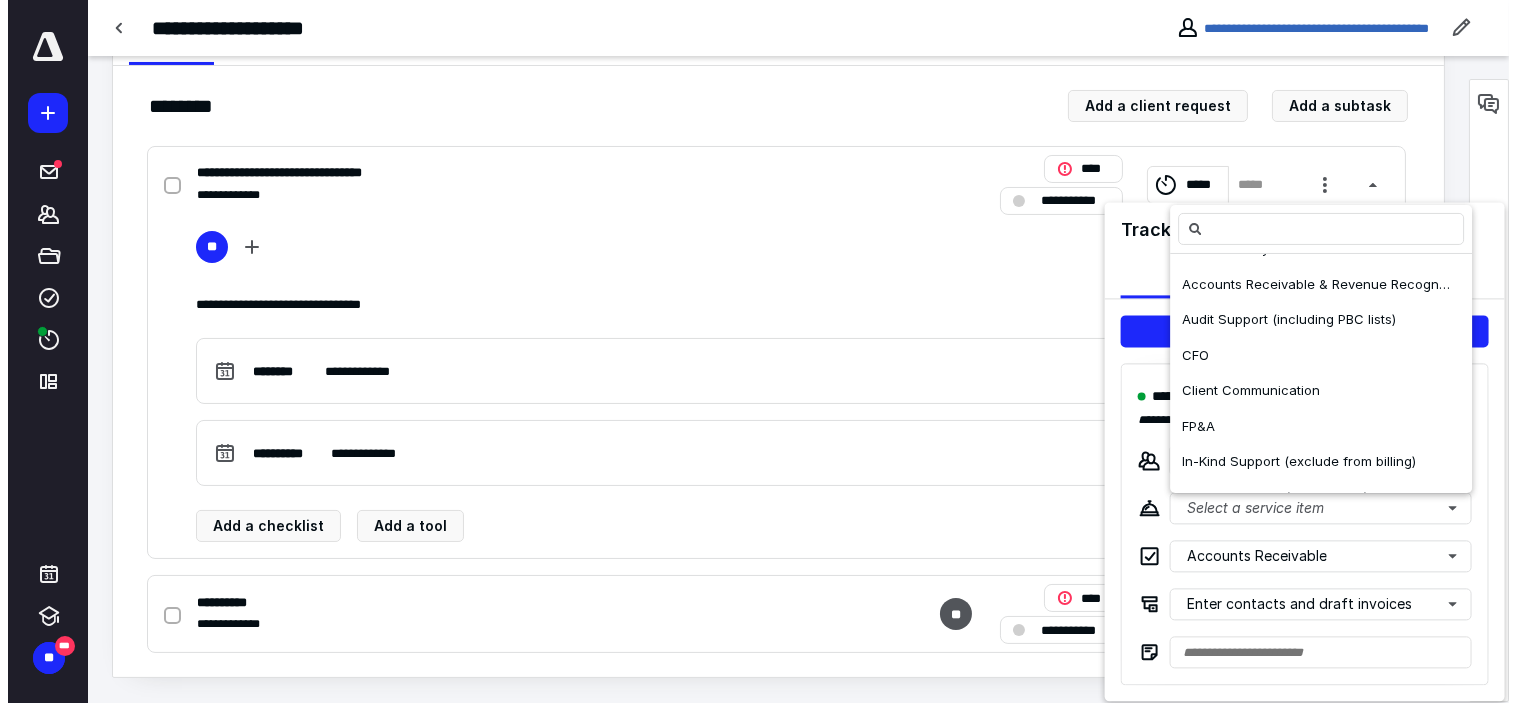 scroll, scrollTop: 0, scrollLeft: 0, axis: both 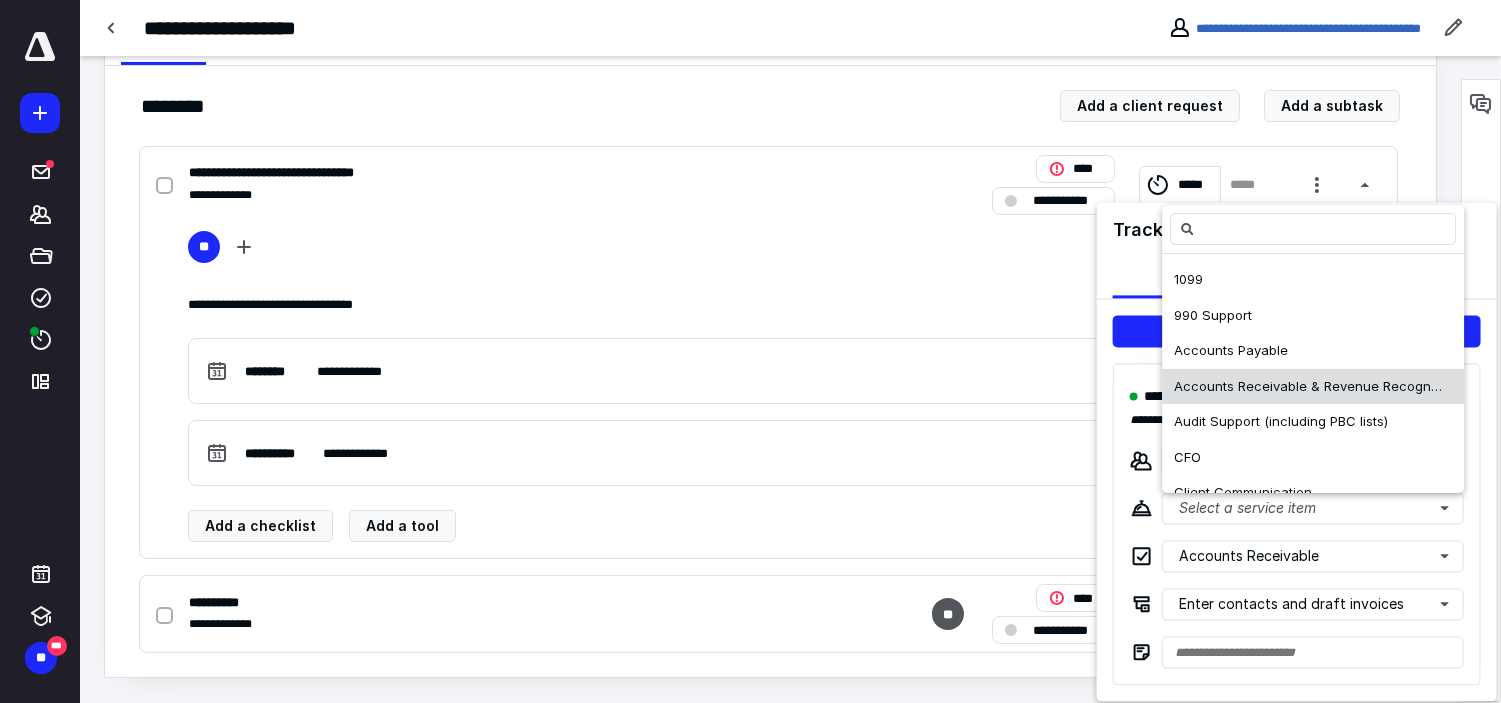 click on "Accounts Receivable & Revenue Recognition" at bounding box center [1315, 386] 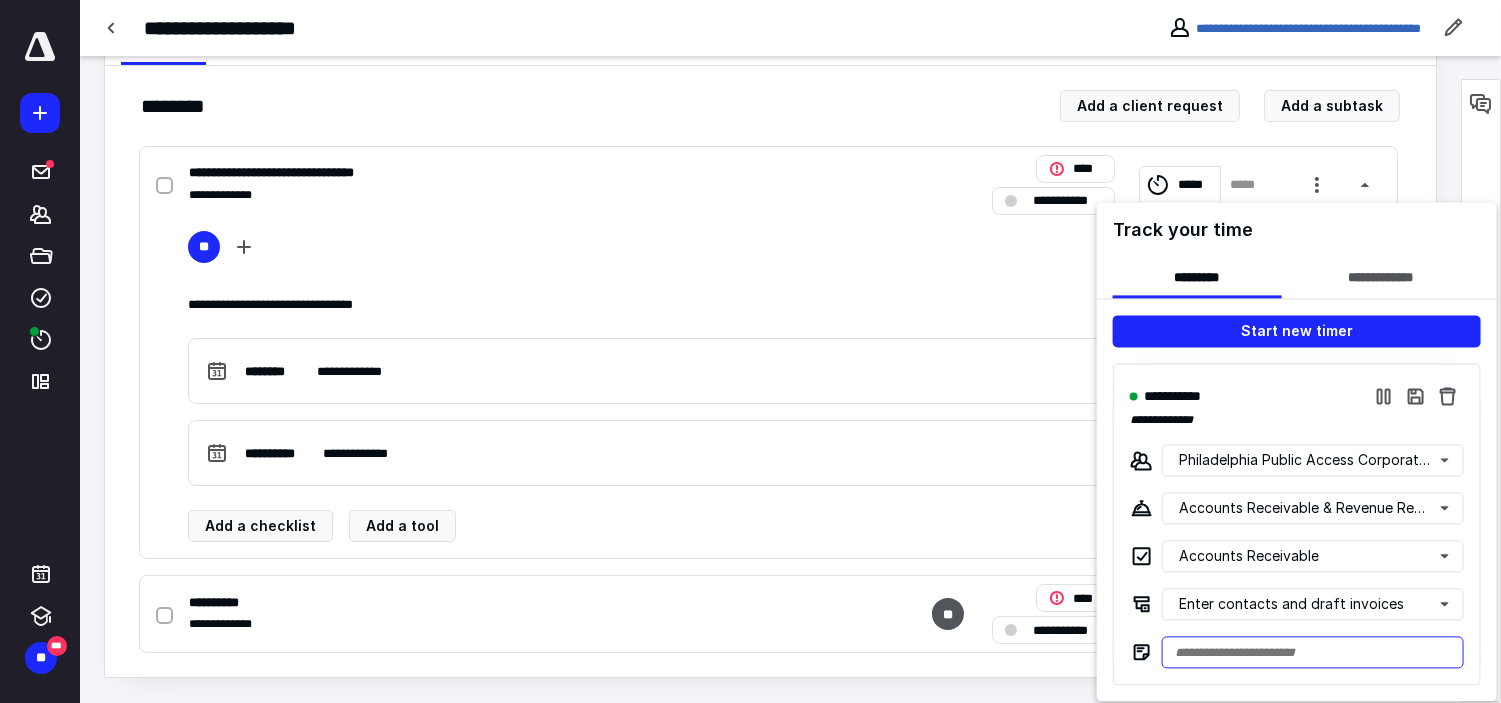 click at bounding box center [1313, 652] 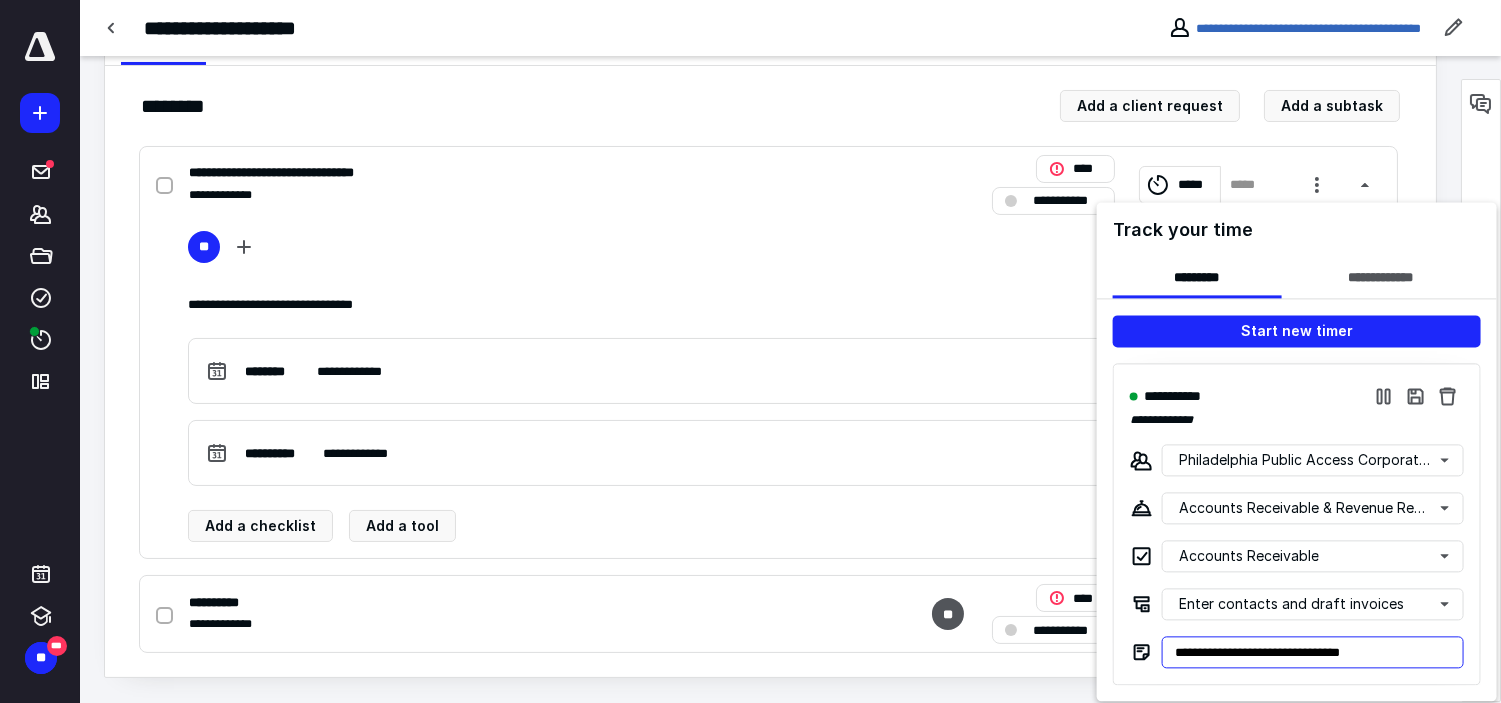 type on "**********" 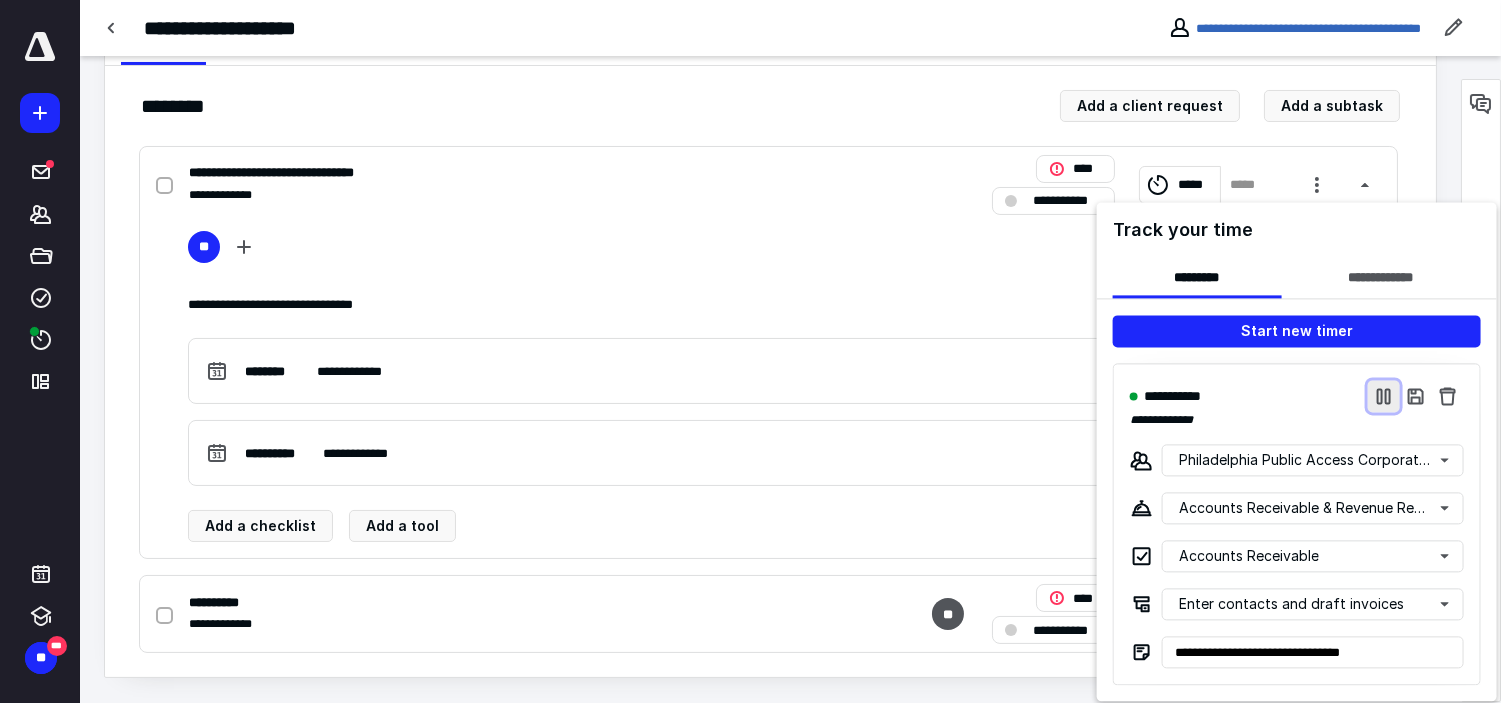 click at bounding box center [1384, 396] 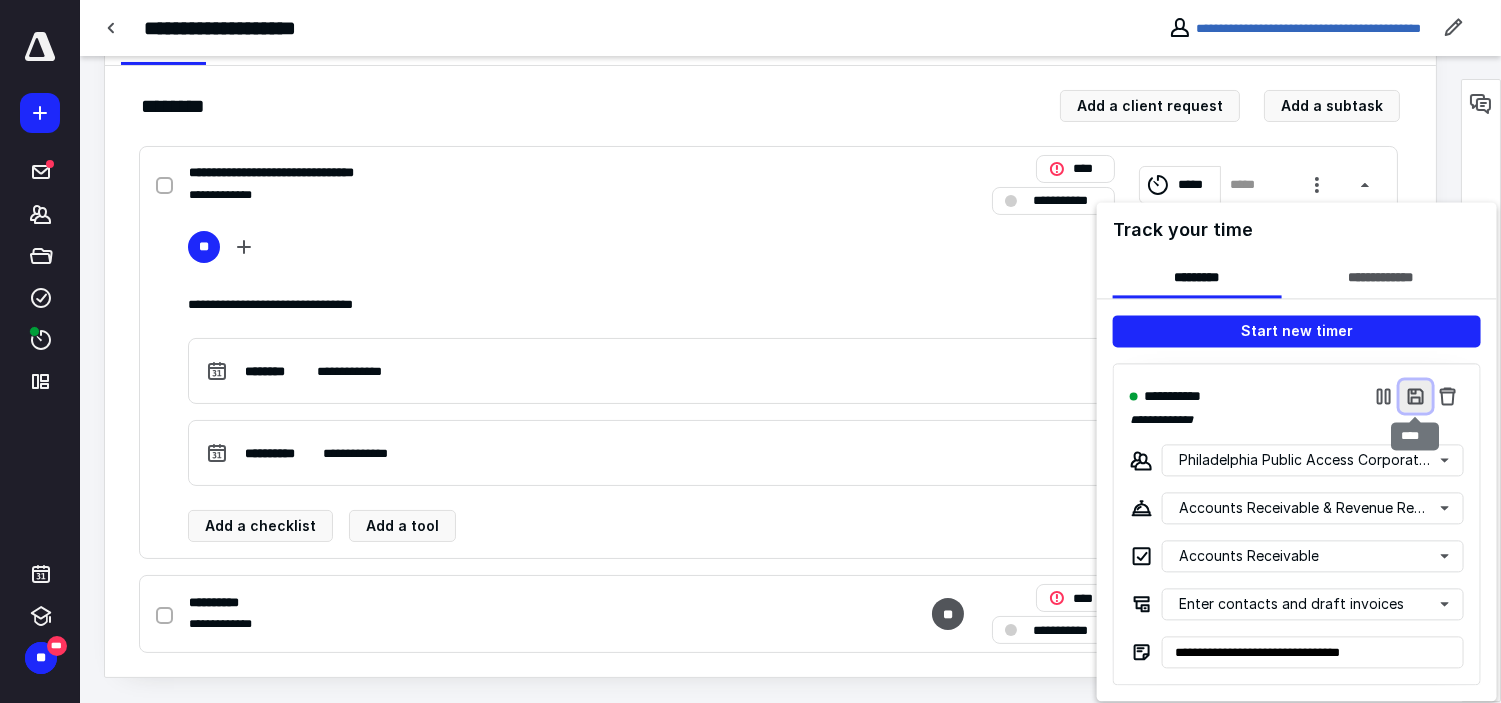 click at bounding box center [1416, 396] 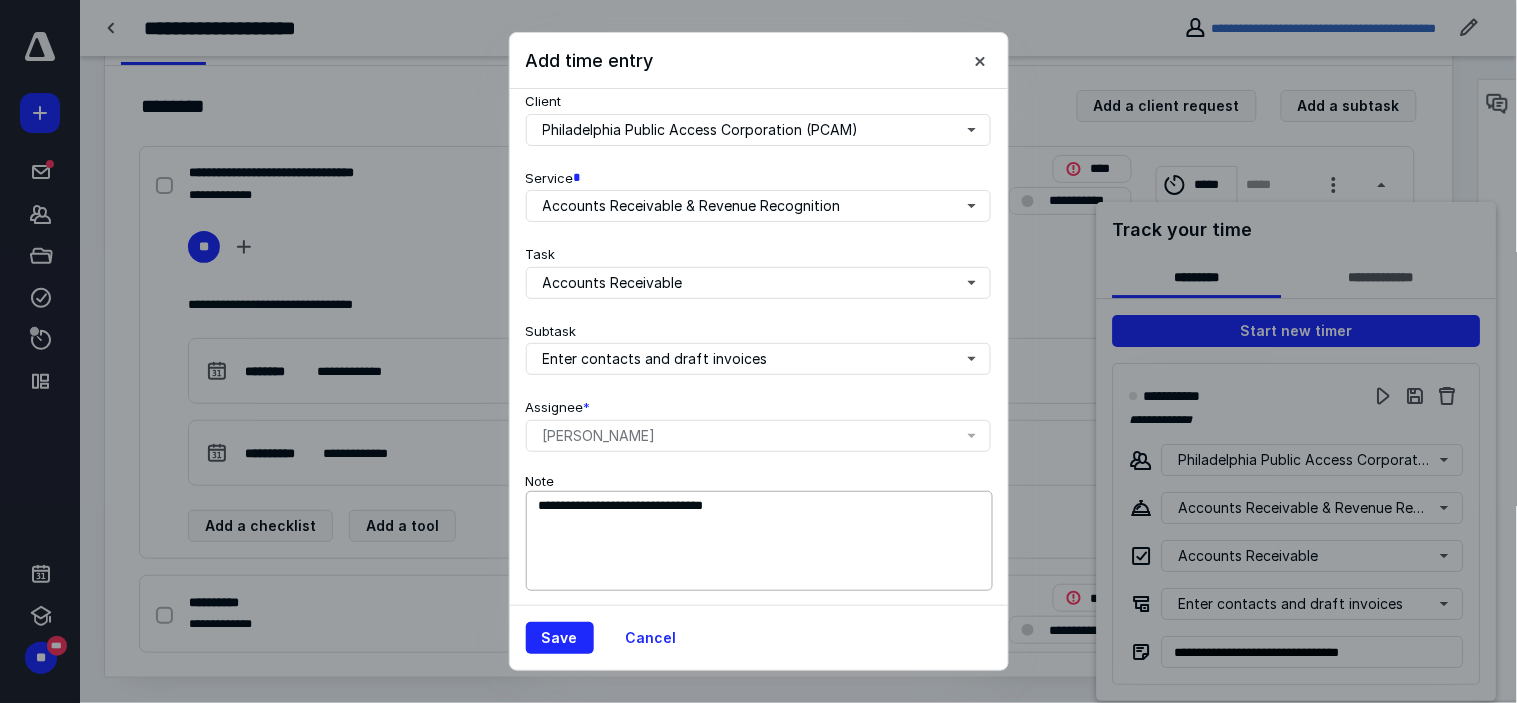 scroll, scrollTop: 272, scrollLeft: 0, axis: vertical 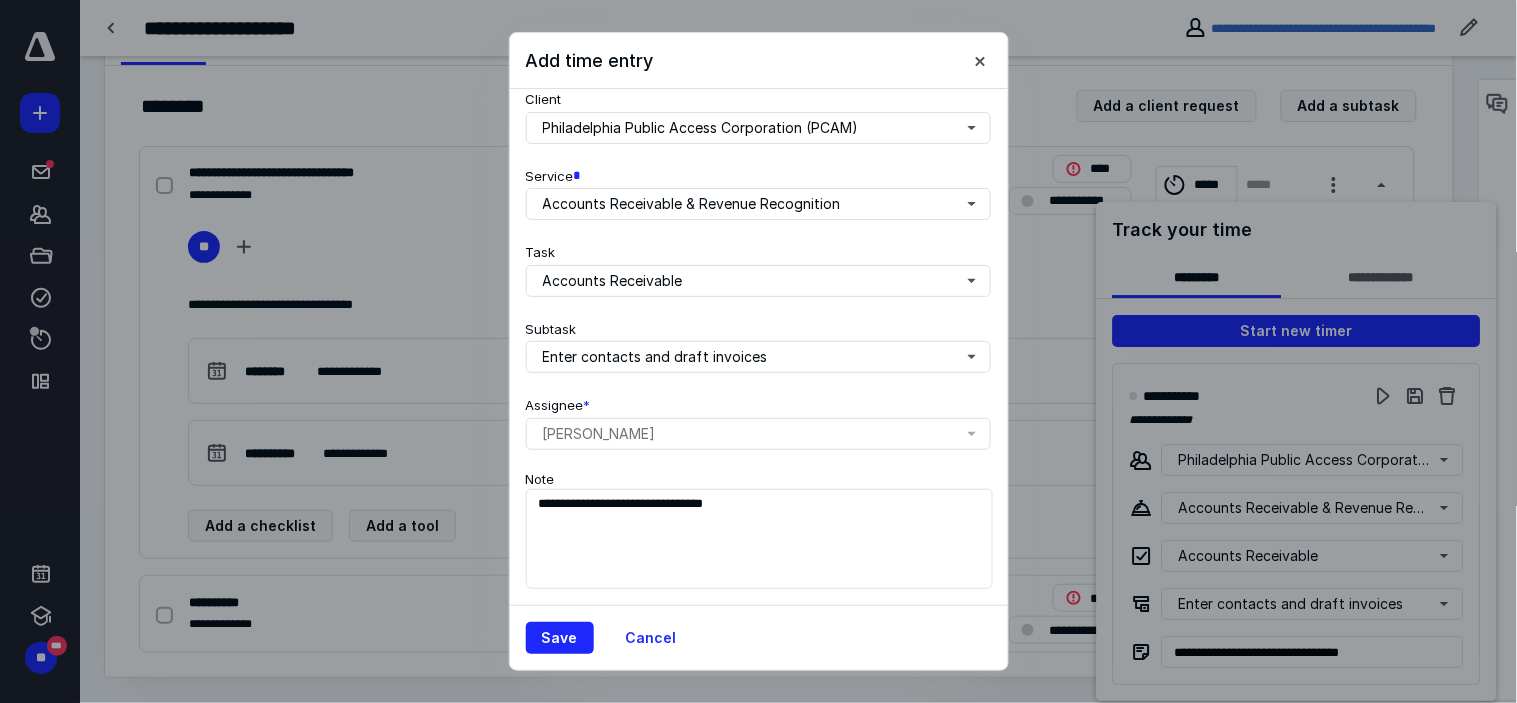 click on "Save Cancel" at bounding box center [759, 637] 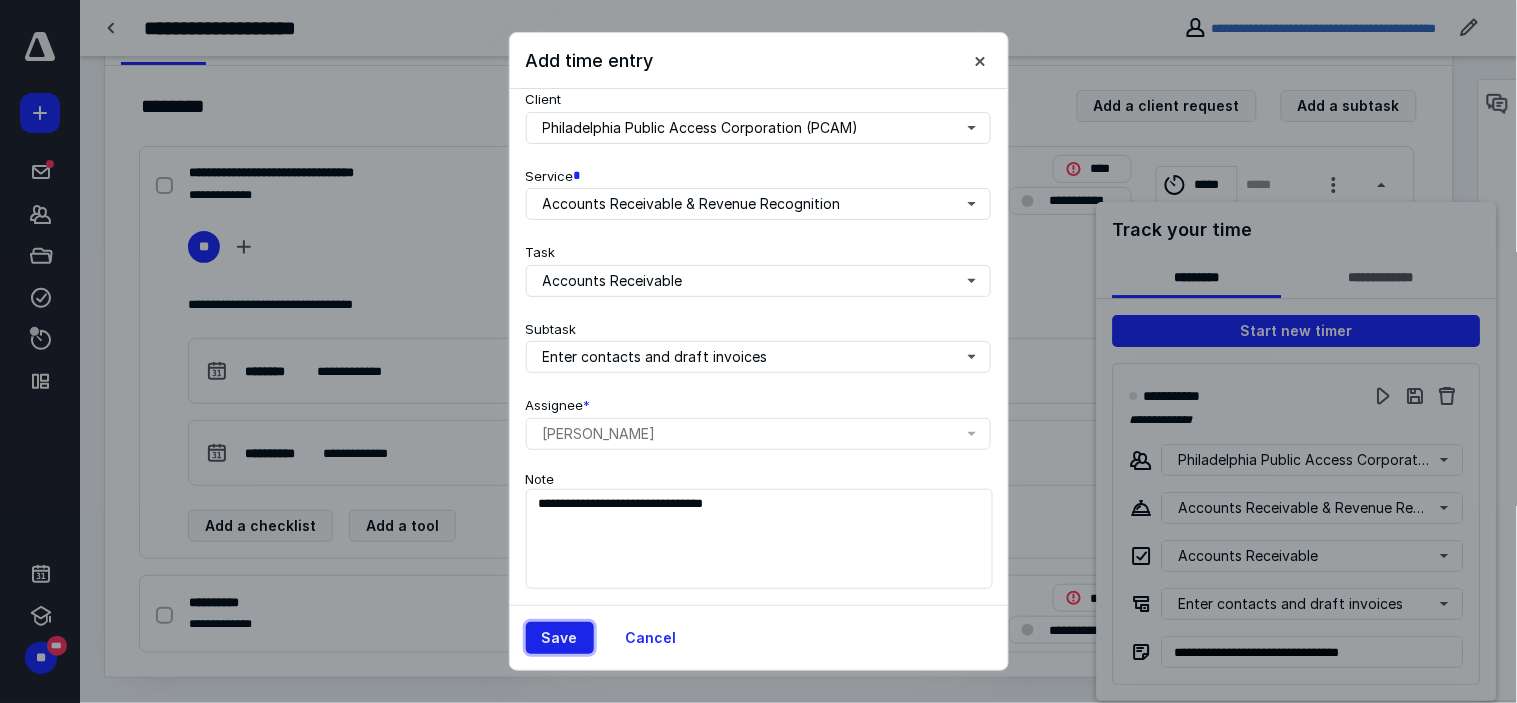 click on "Save" at bounding box center [560, 638] 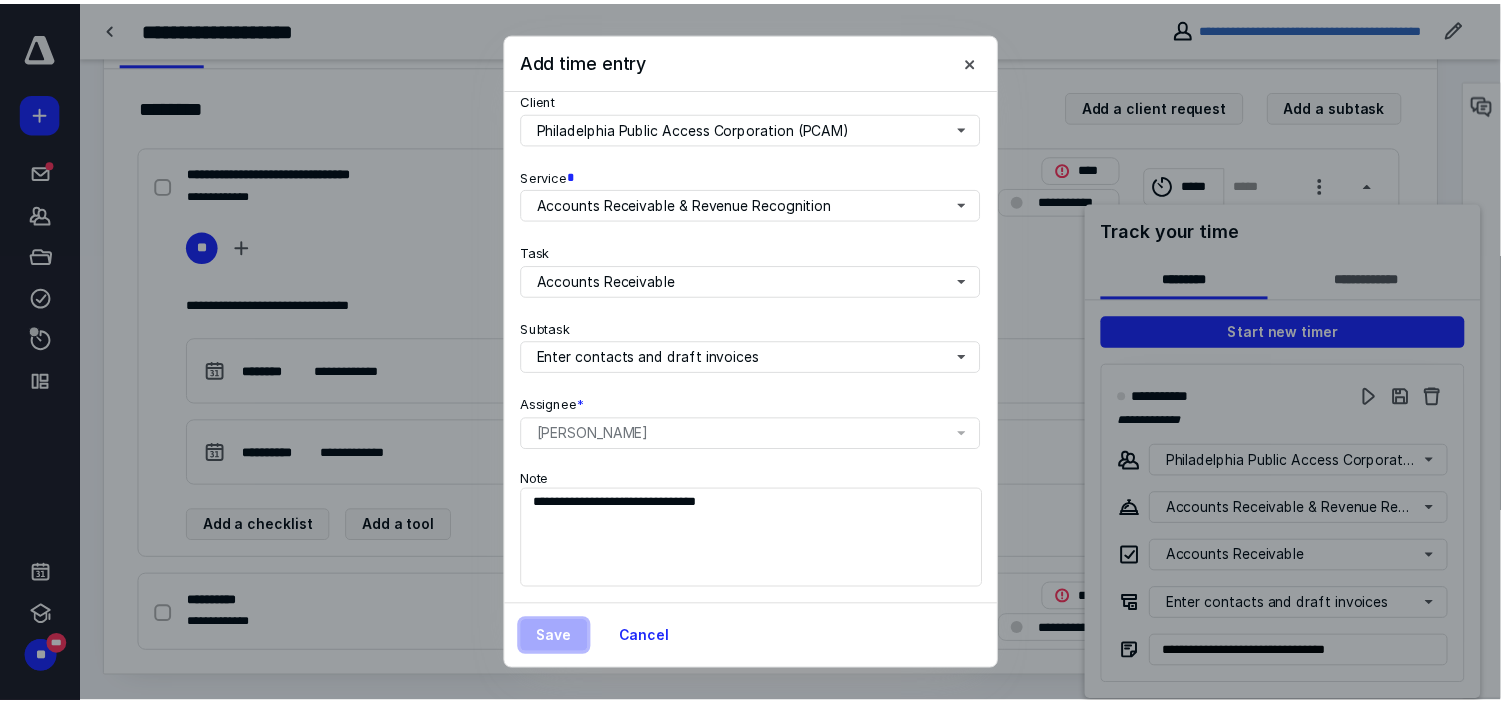scroll, scrollTop: 0, scrollLeft: 0, axis: both 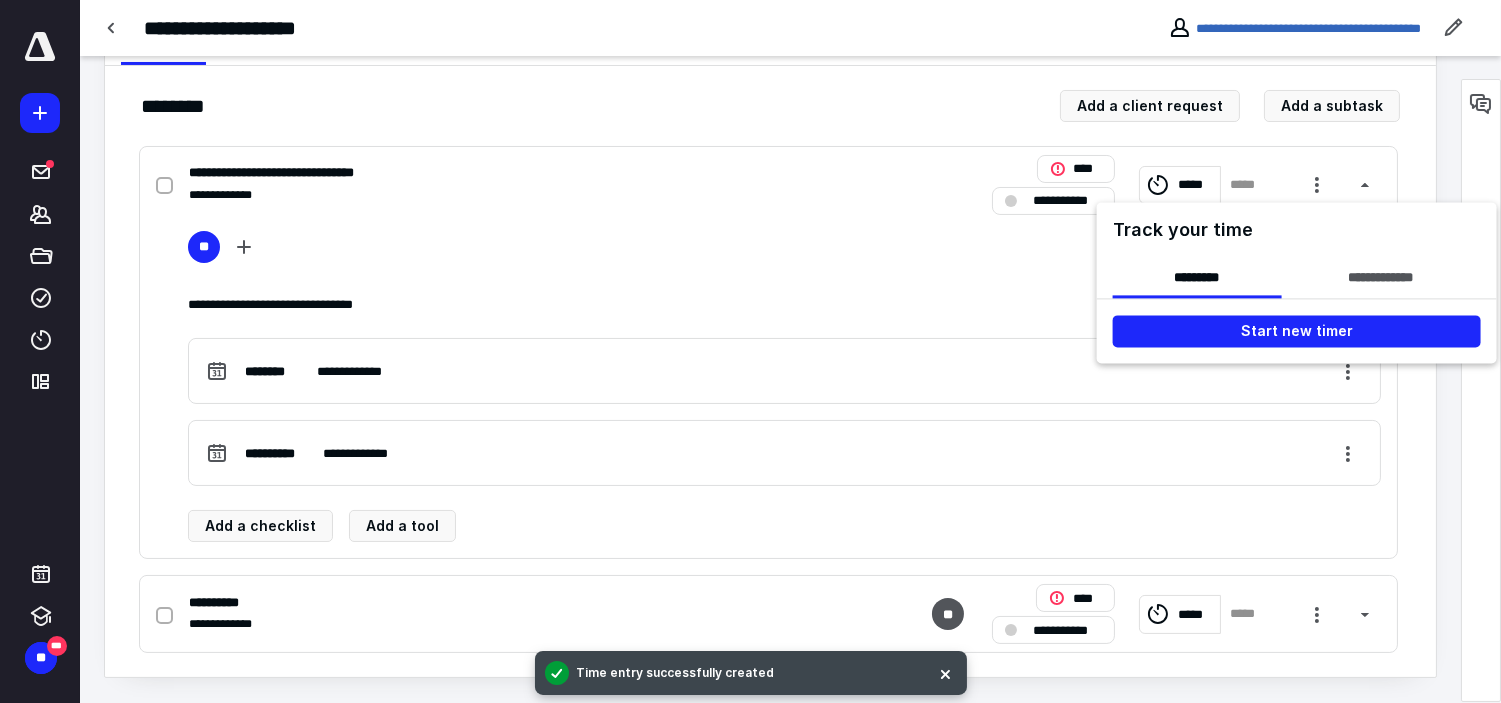 click at bounding box center [750, 351] 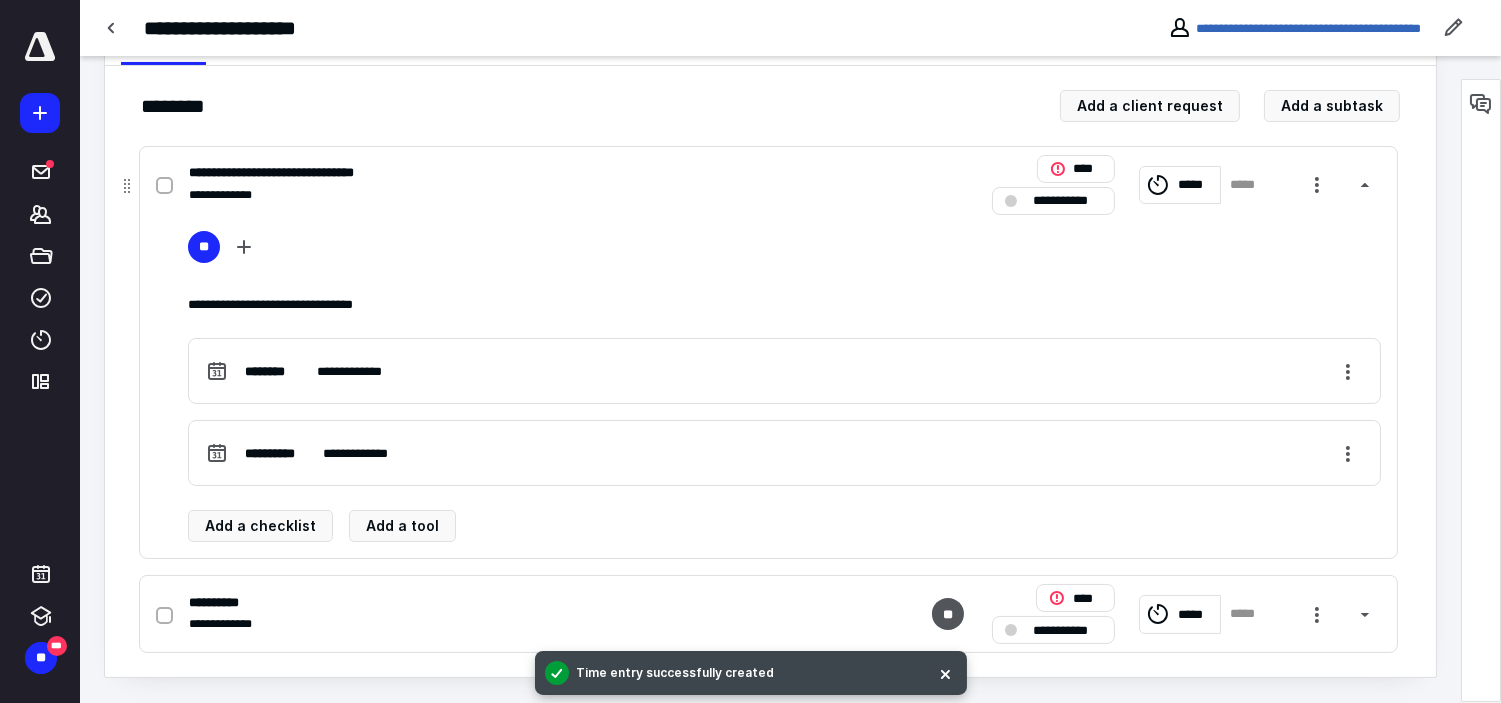click 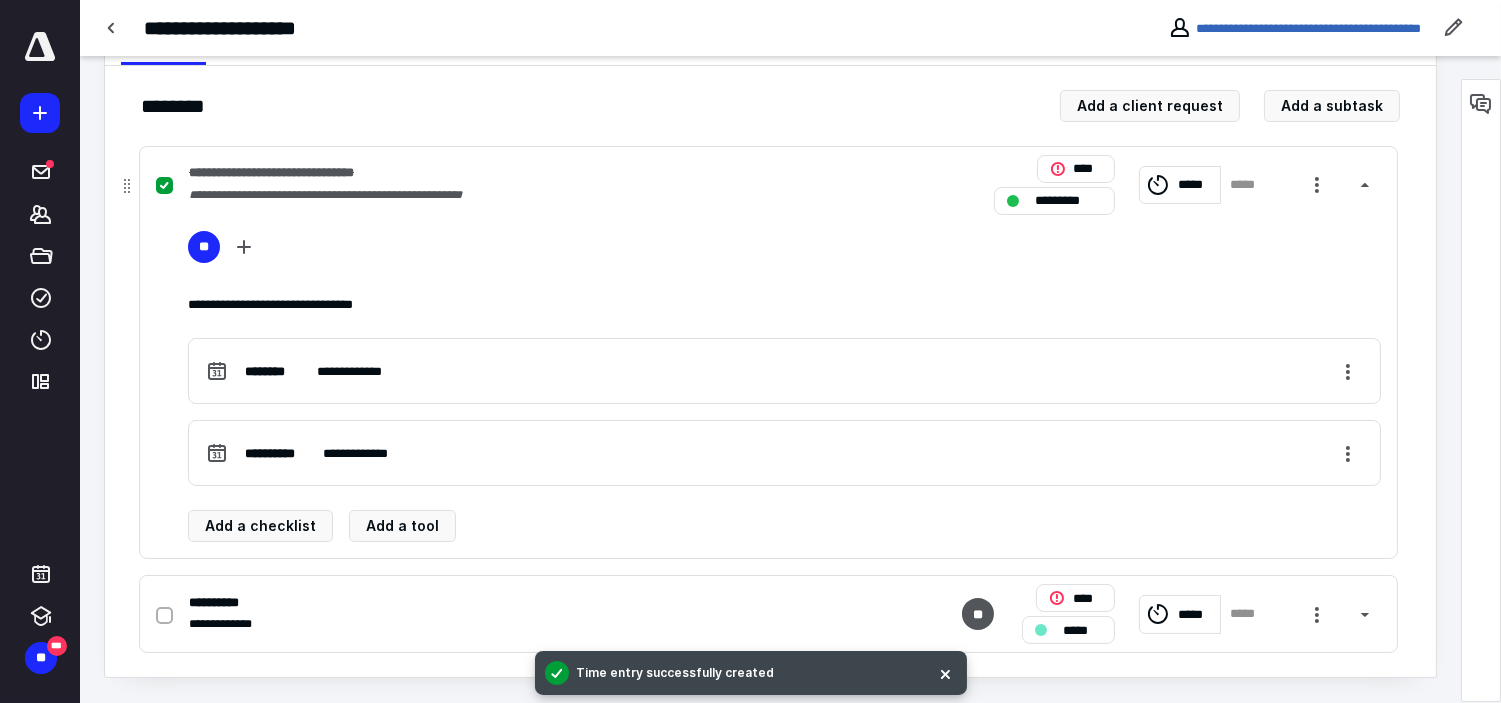 click on "**********" at bounding box center (784, 304) 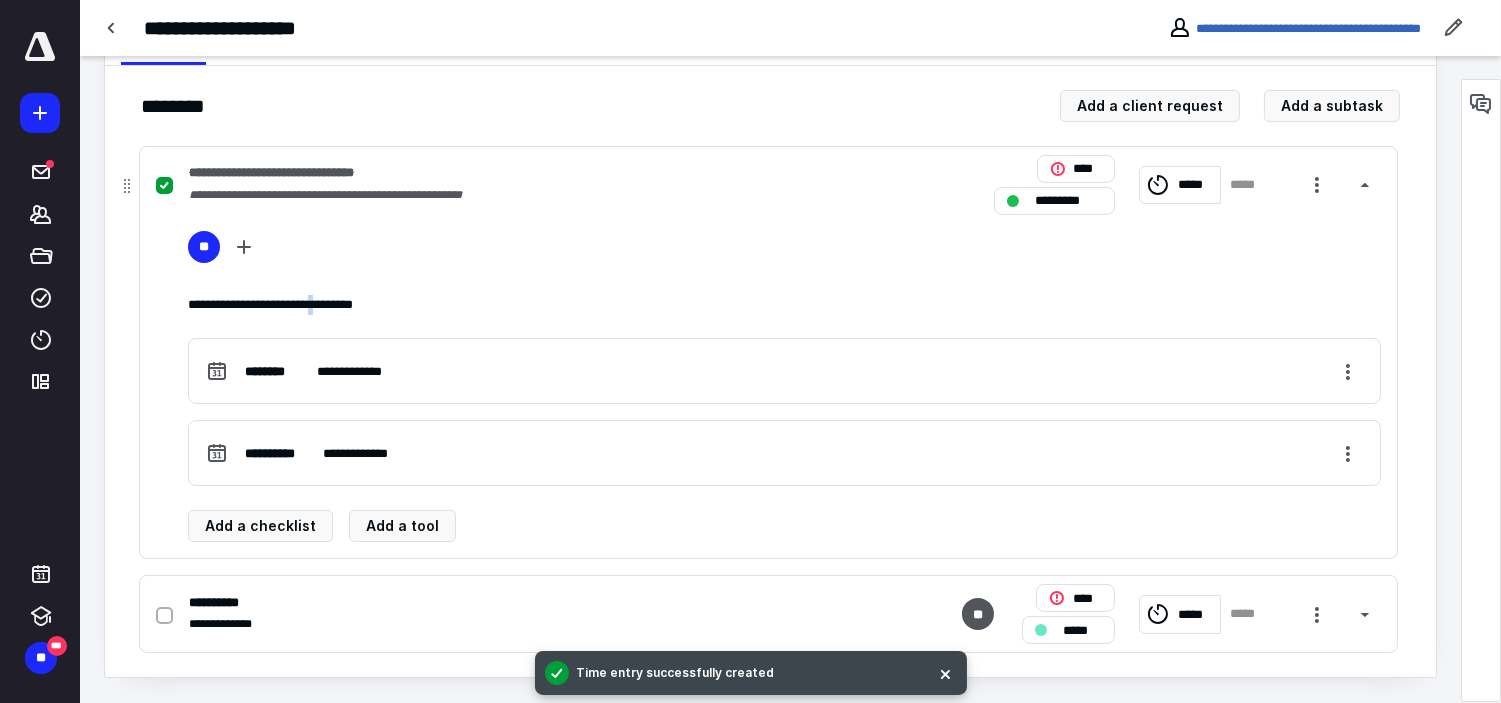 click on "**********" at bounding box center [784, 304] 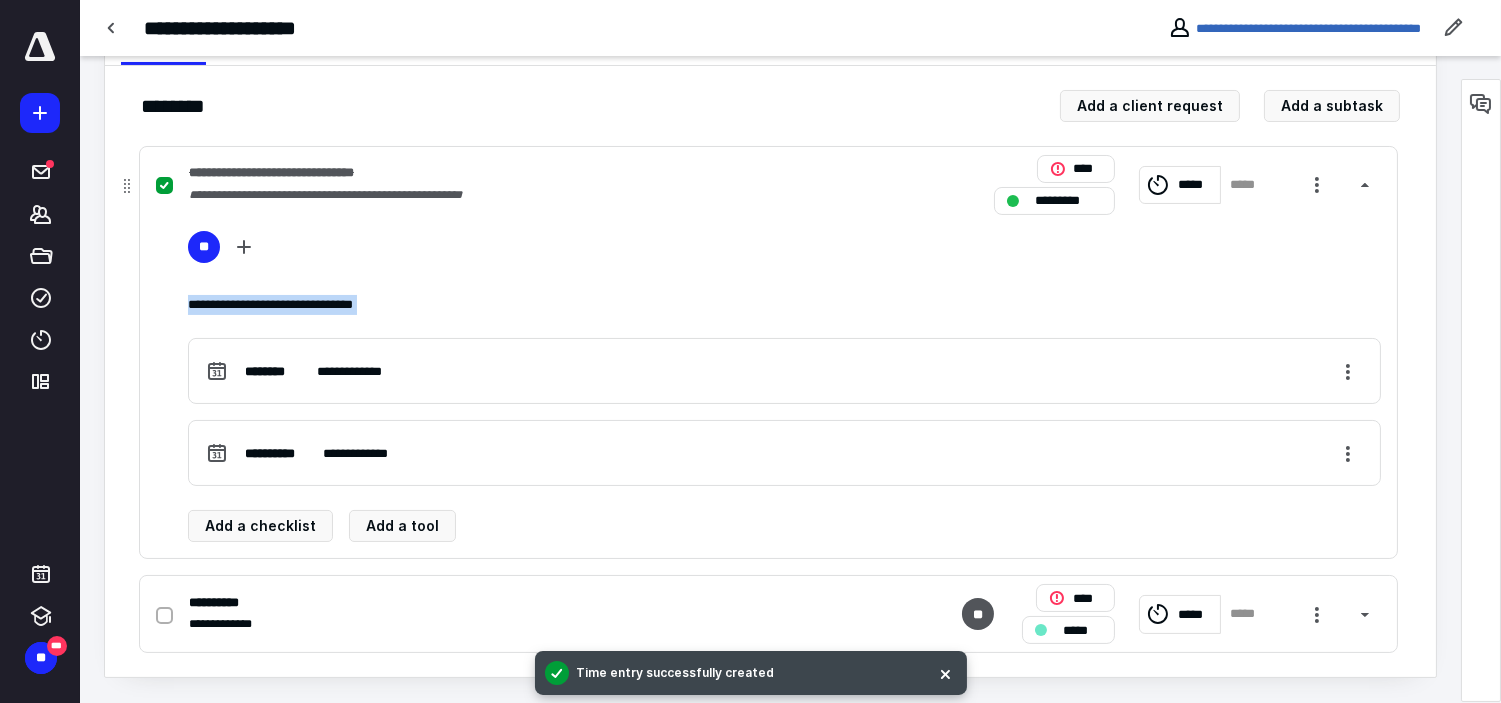 click on "**********" at bounding box center (784, 304) 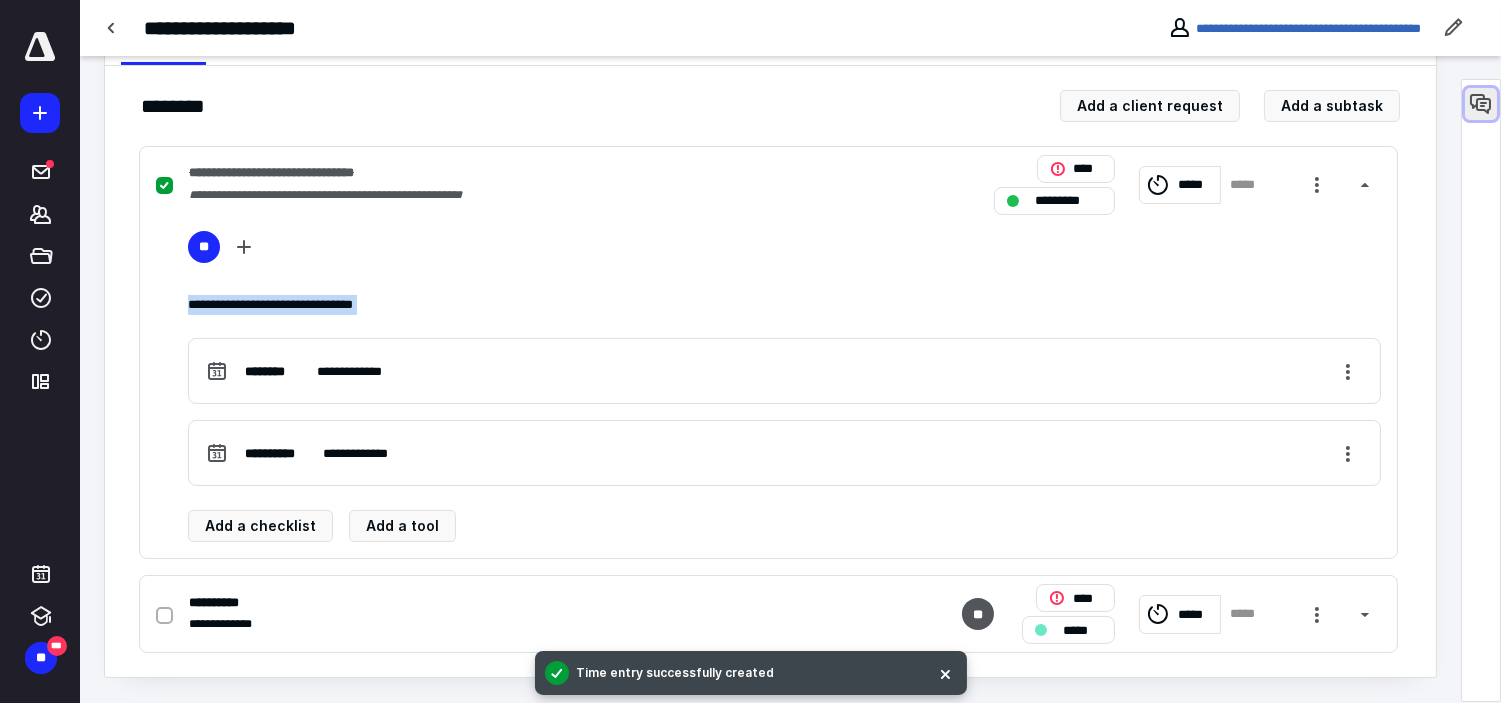click at bounding box center [1481, 104] 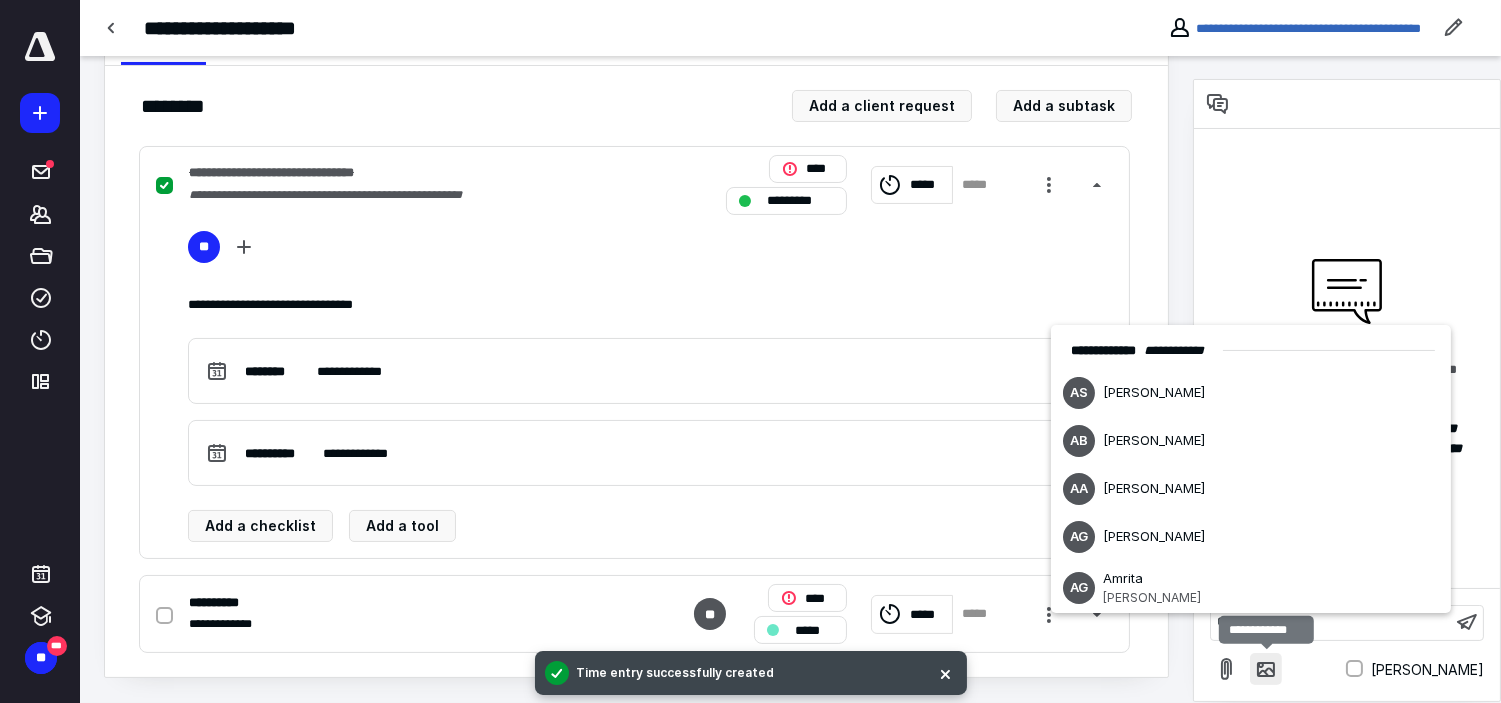 type 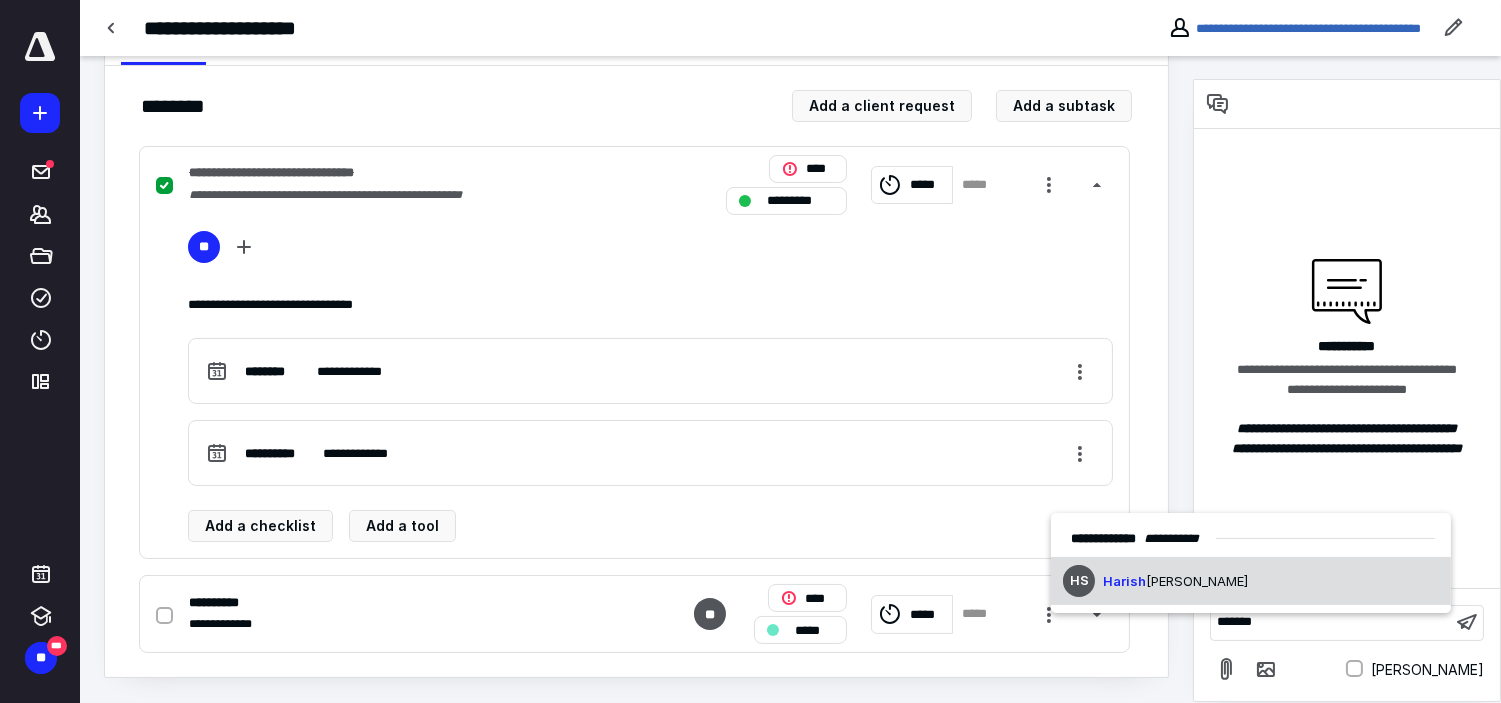 click on "HS Harish  Shettigar" at bounding box center [1251, 581] 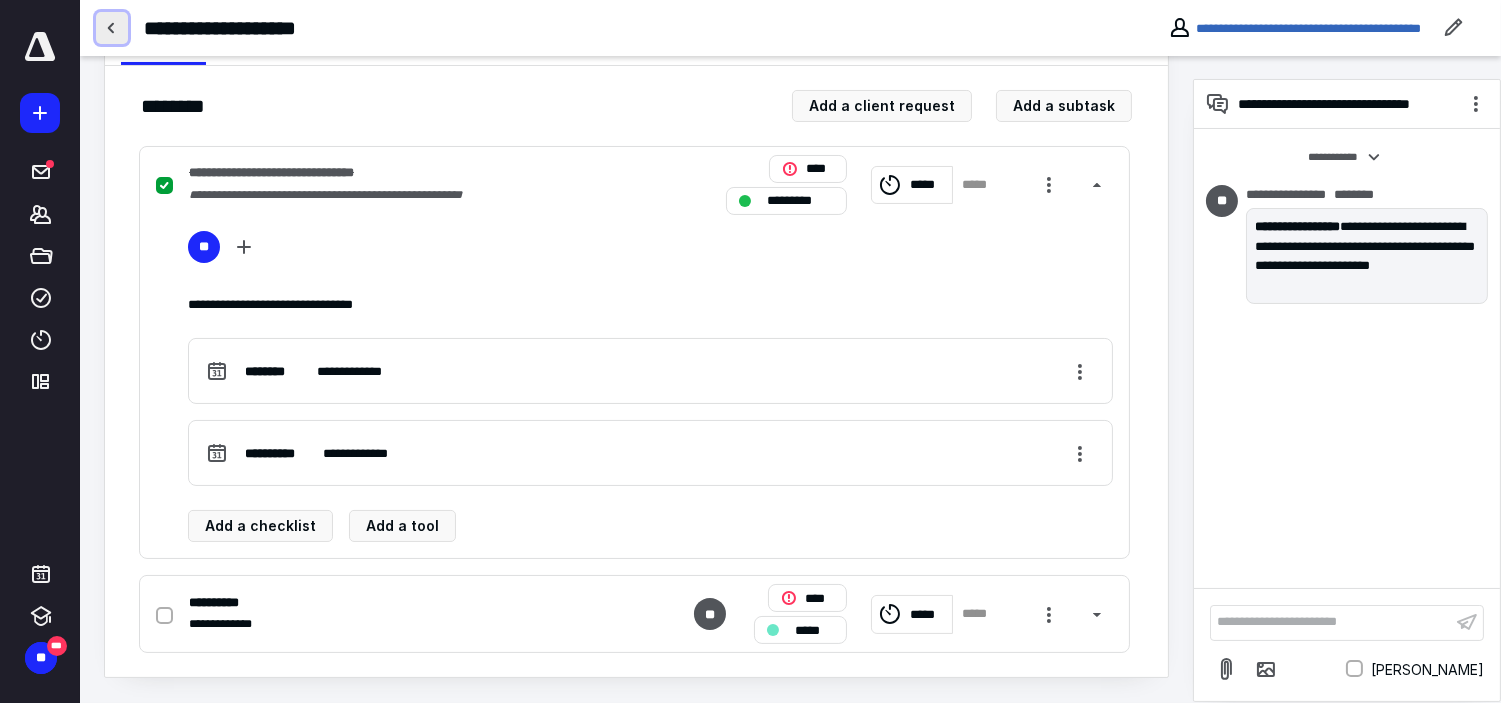 click at bounding box center (112, 28) 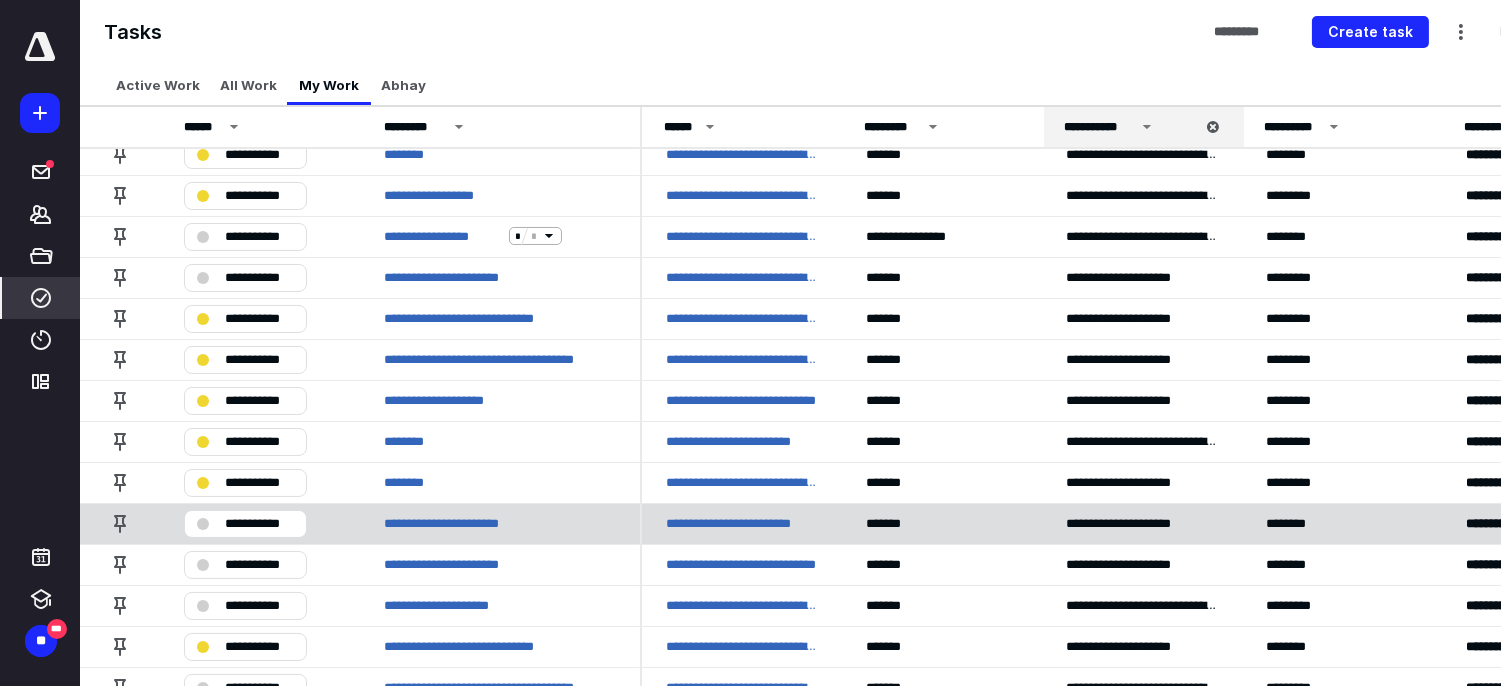 scroll, scrollTop: 222, scrollLeft: 0, axis: vertical 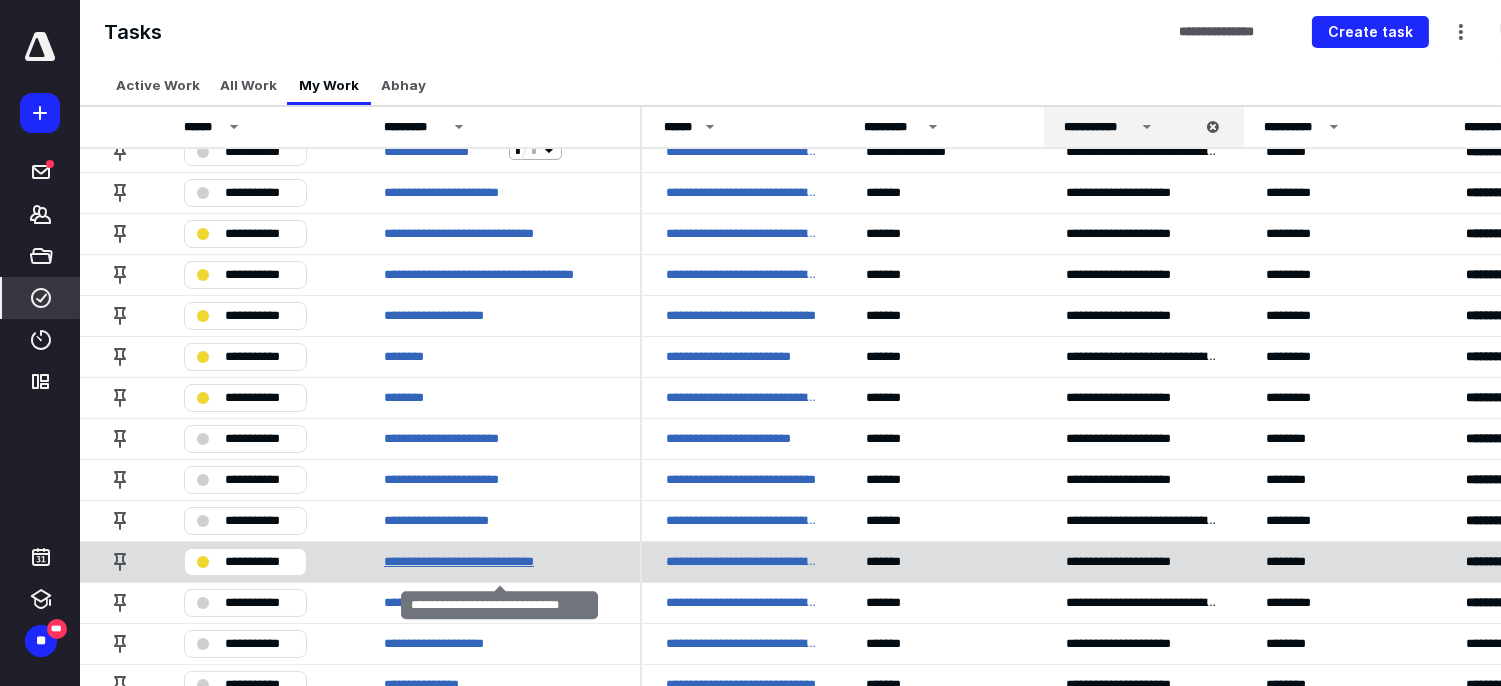 click on "**********" at bounding box center (479, 561) 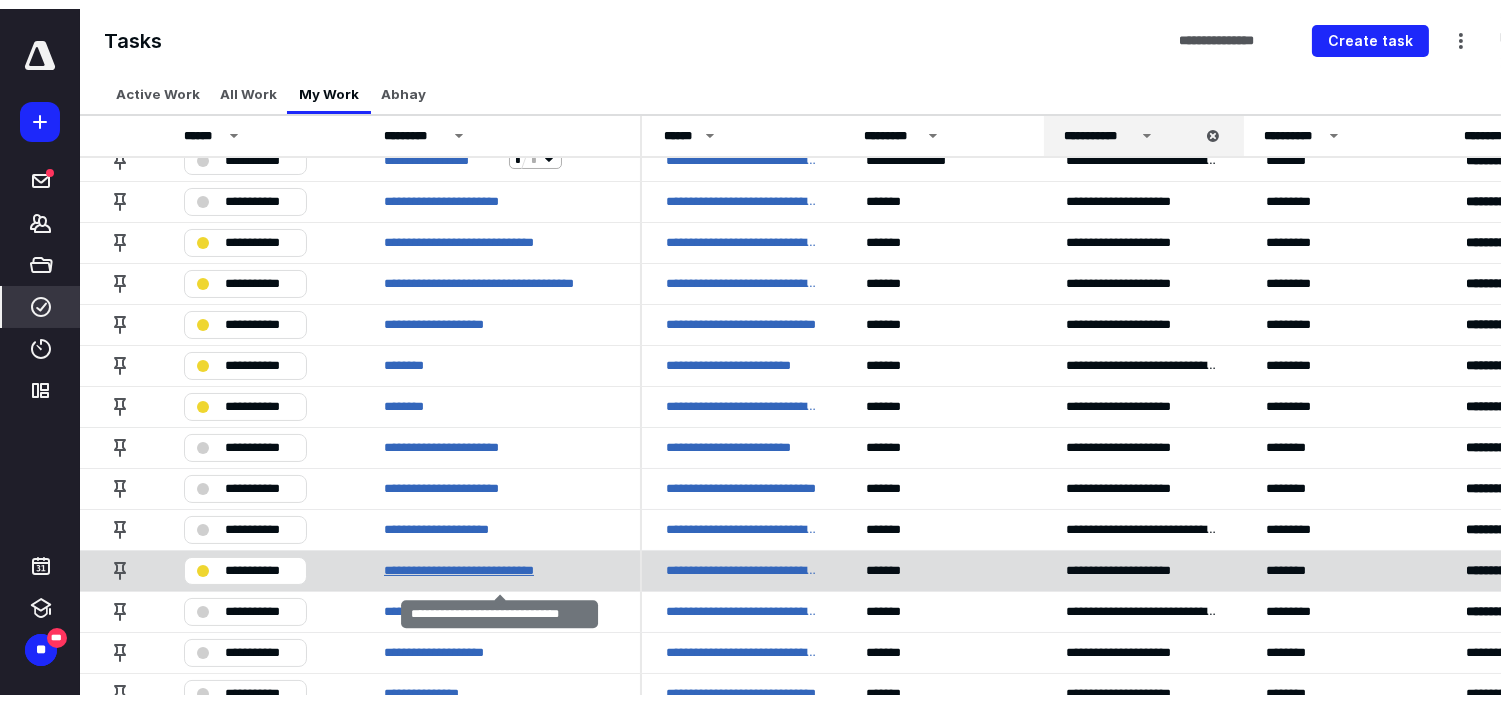 scroll, scrollTop: 0, scrollLeft: 0, axis: both 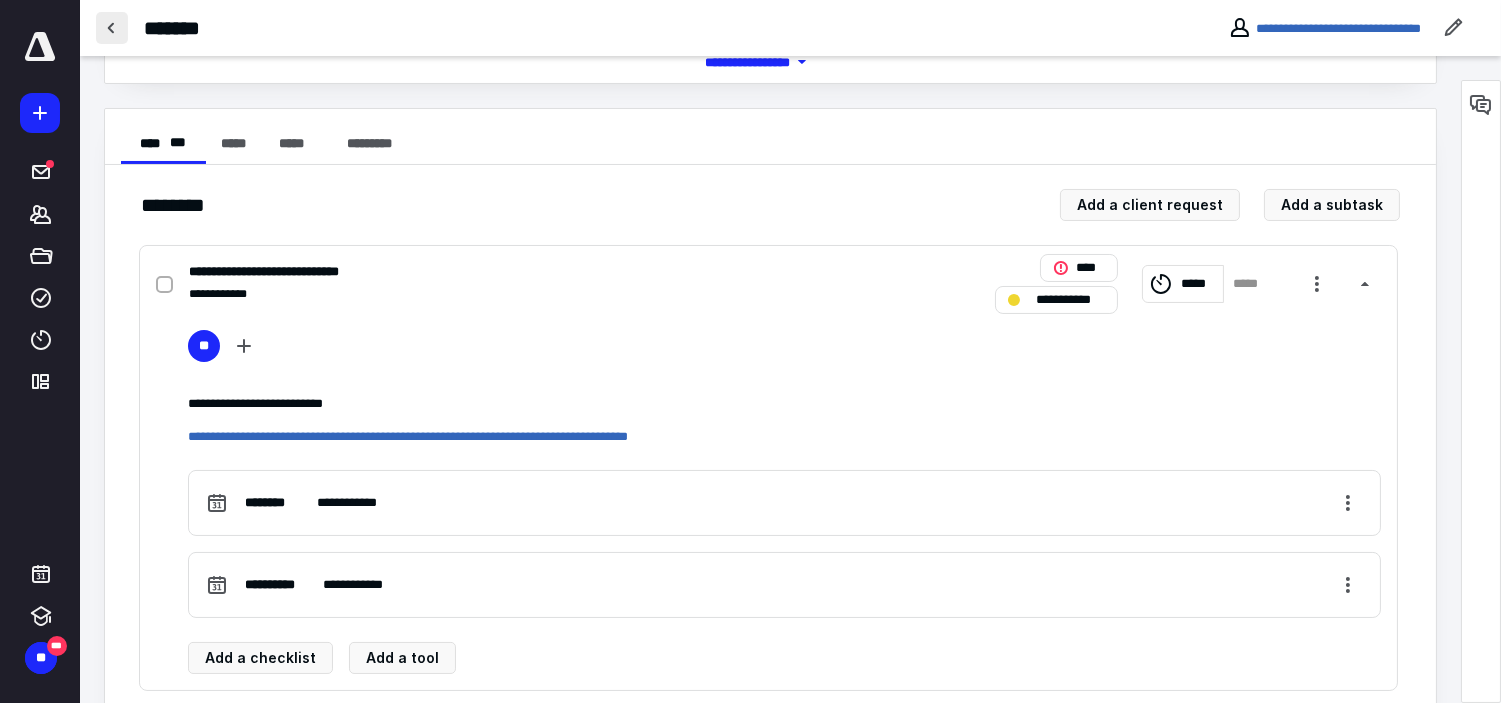 click at bounding box center [112, 28] 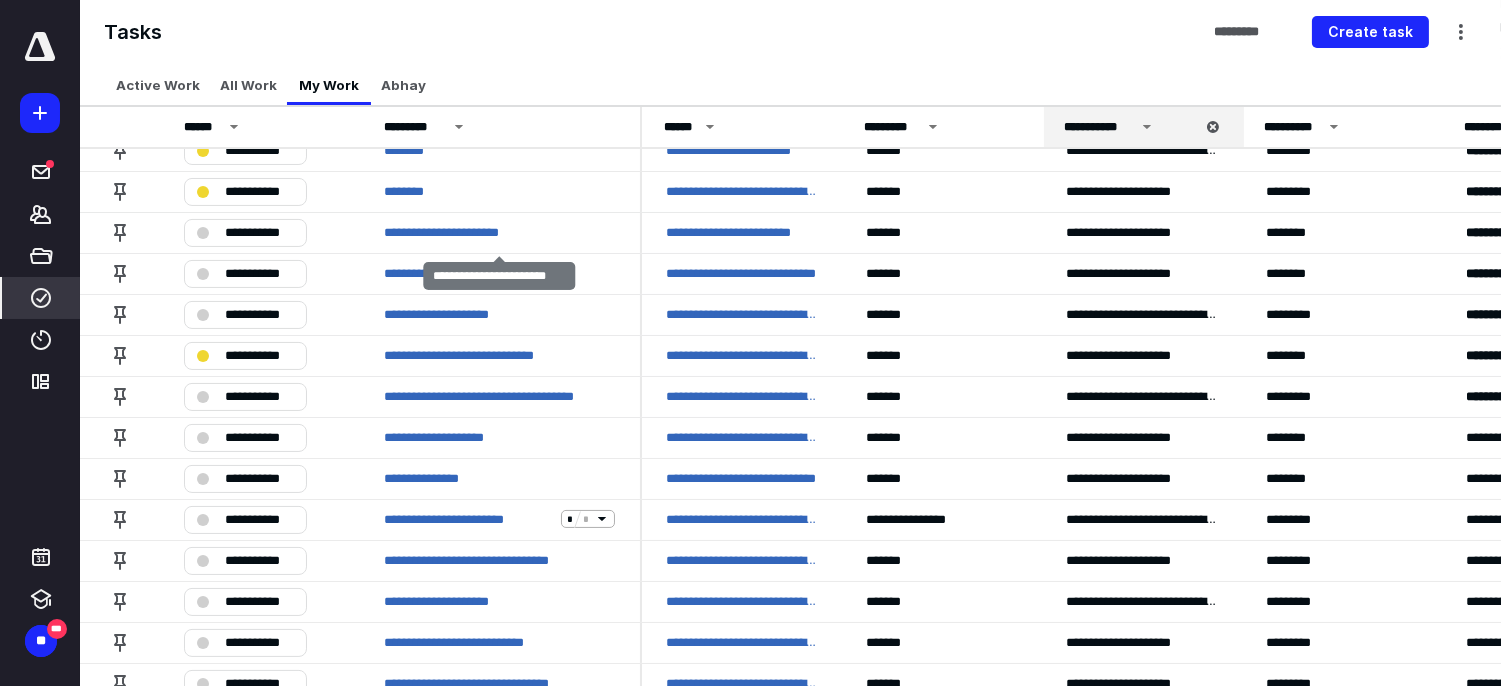 scroll, scrollTop: 444, scrollLeft: 0, axis: vertical 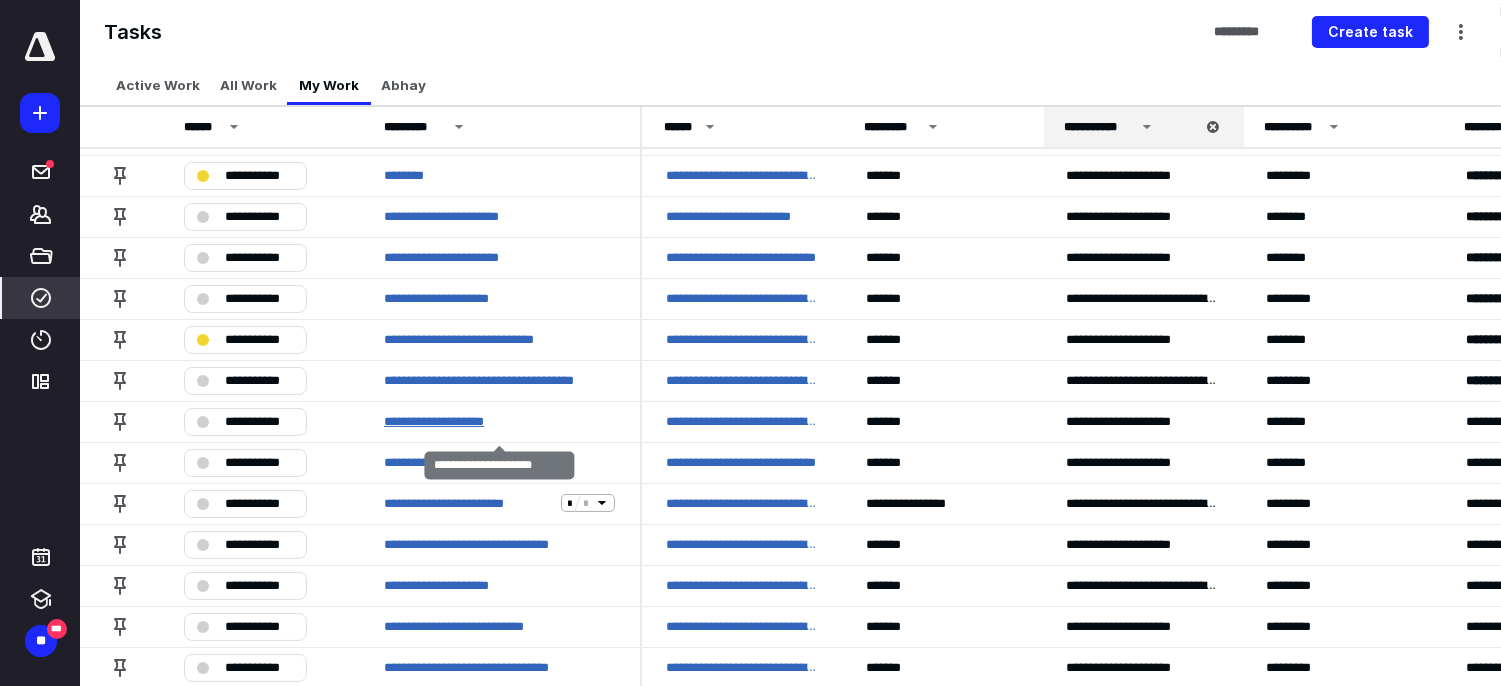 click on "**********" at bounding box center [454, 421] 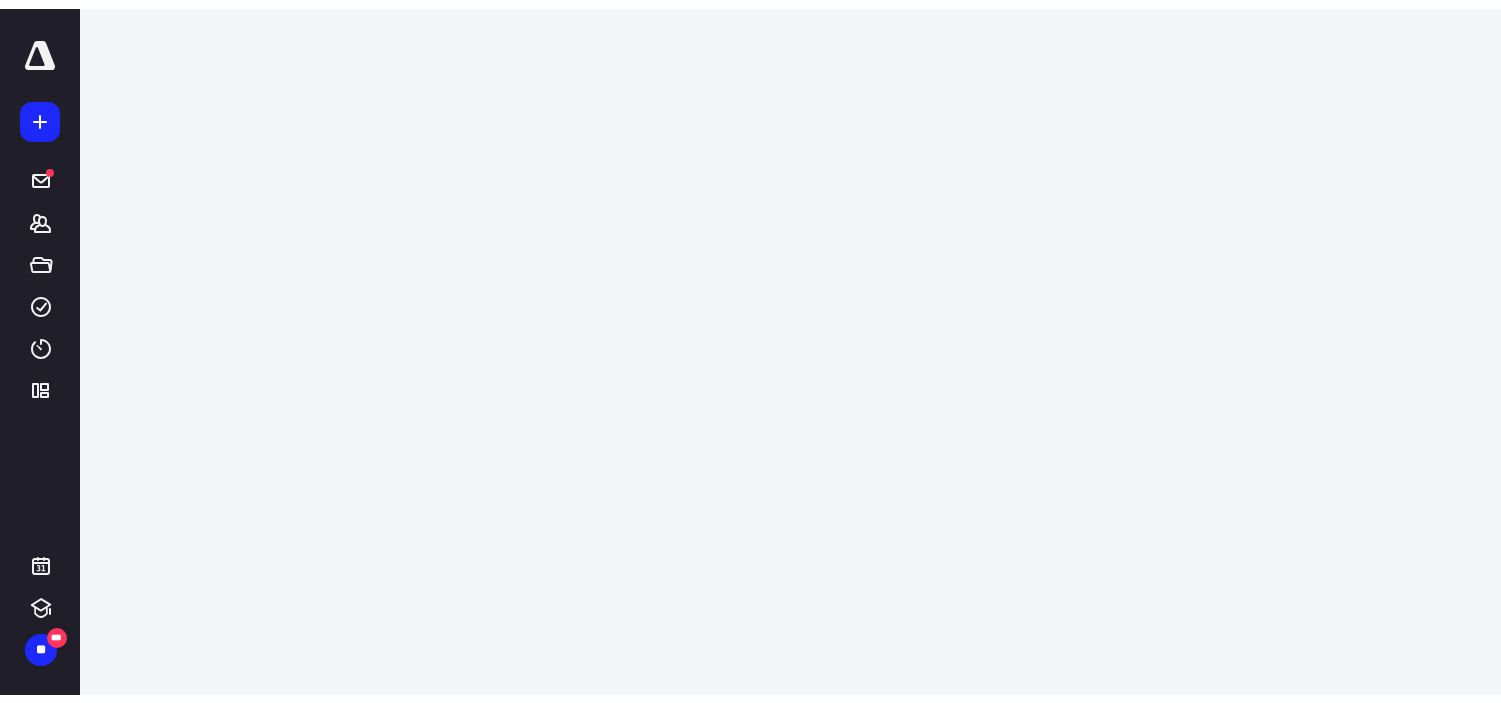 scroll, scrollTop: 0, scrollLeft: 0, axis: both 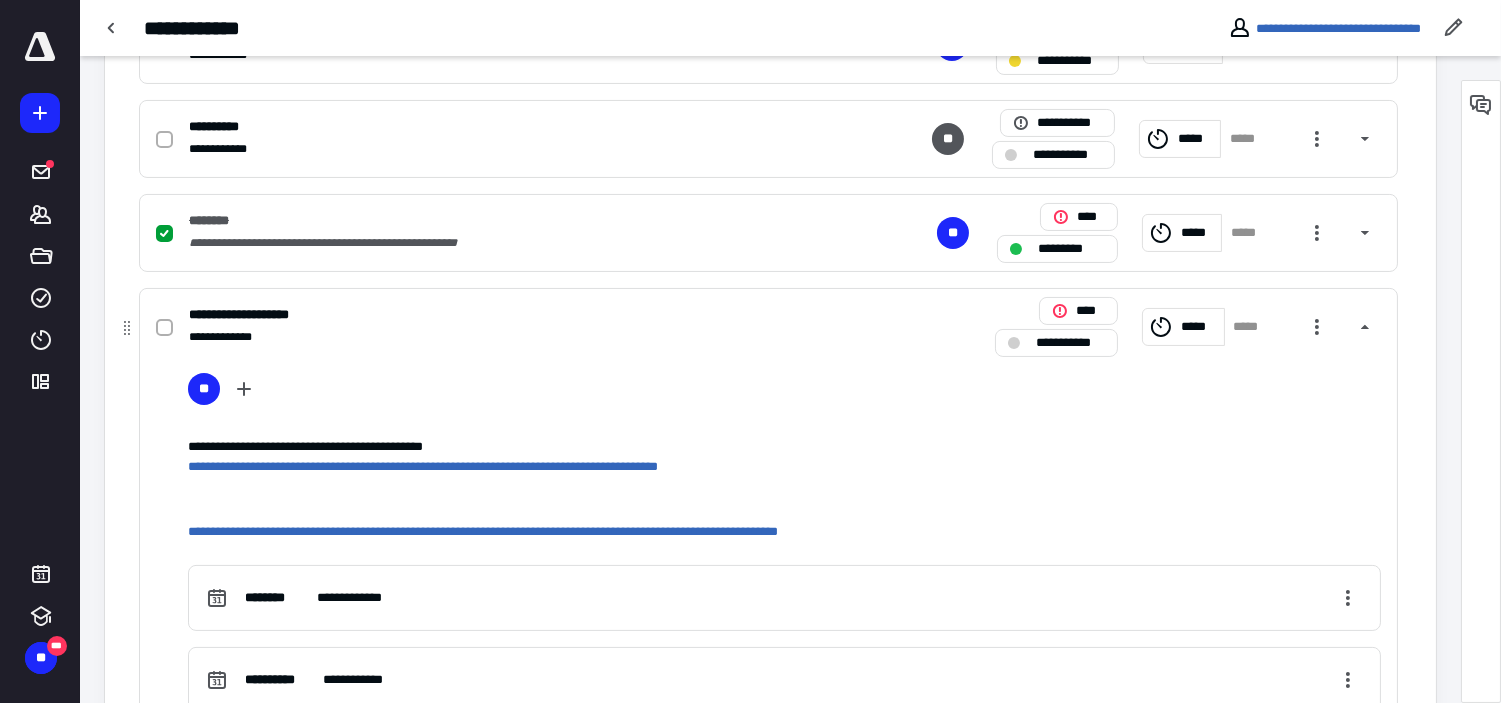 click on "*****" at bounding box center [1199, 326] 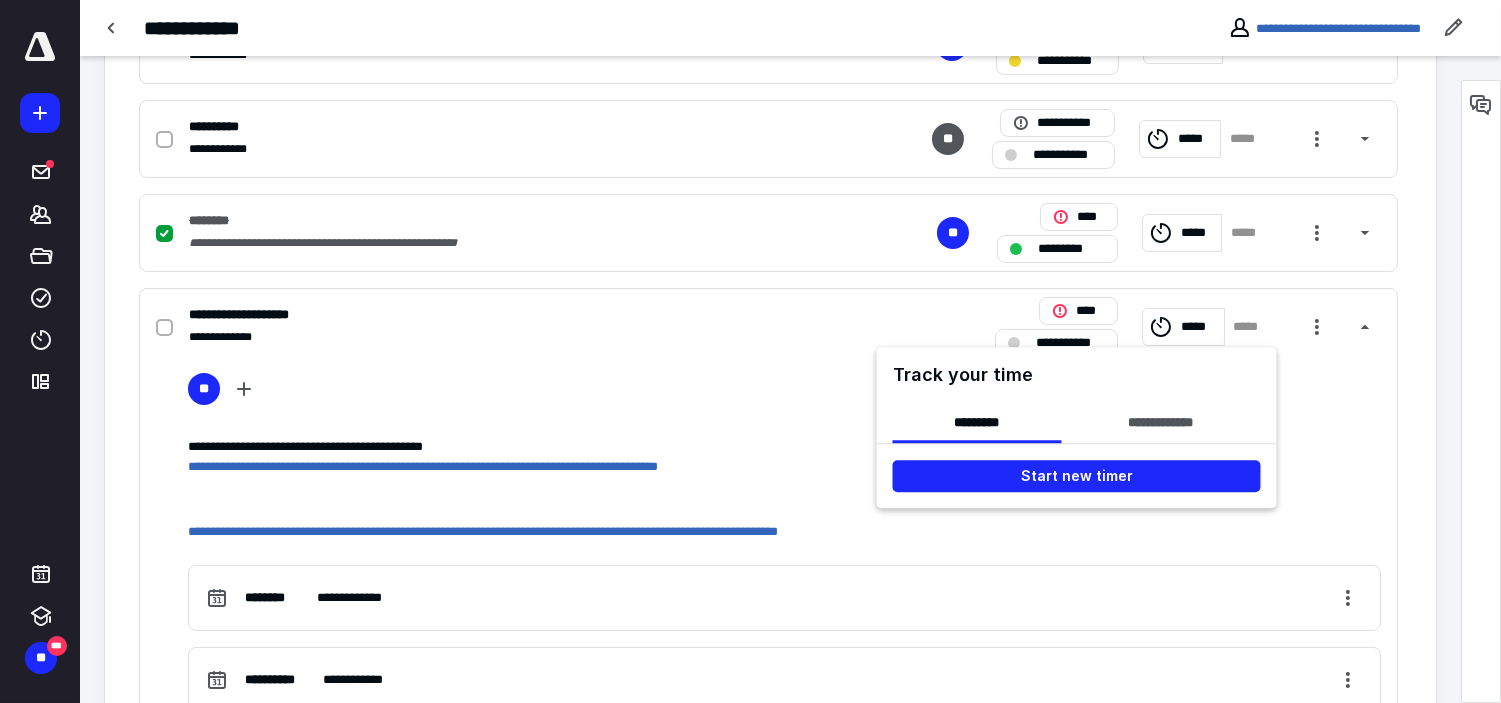 click at bounding box center (750, 351) 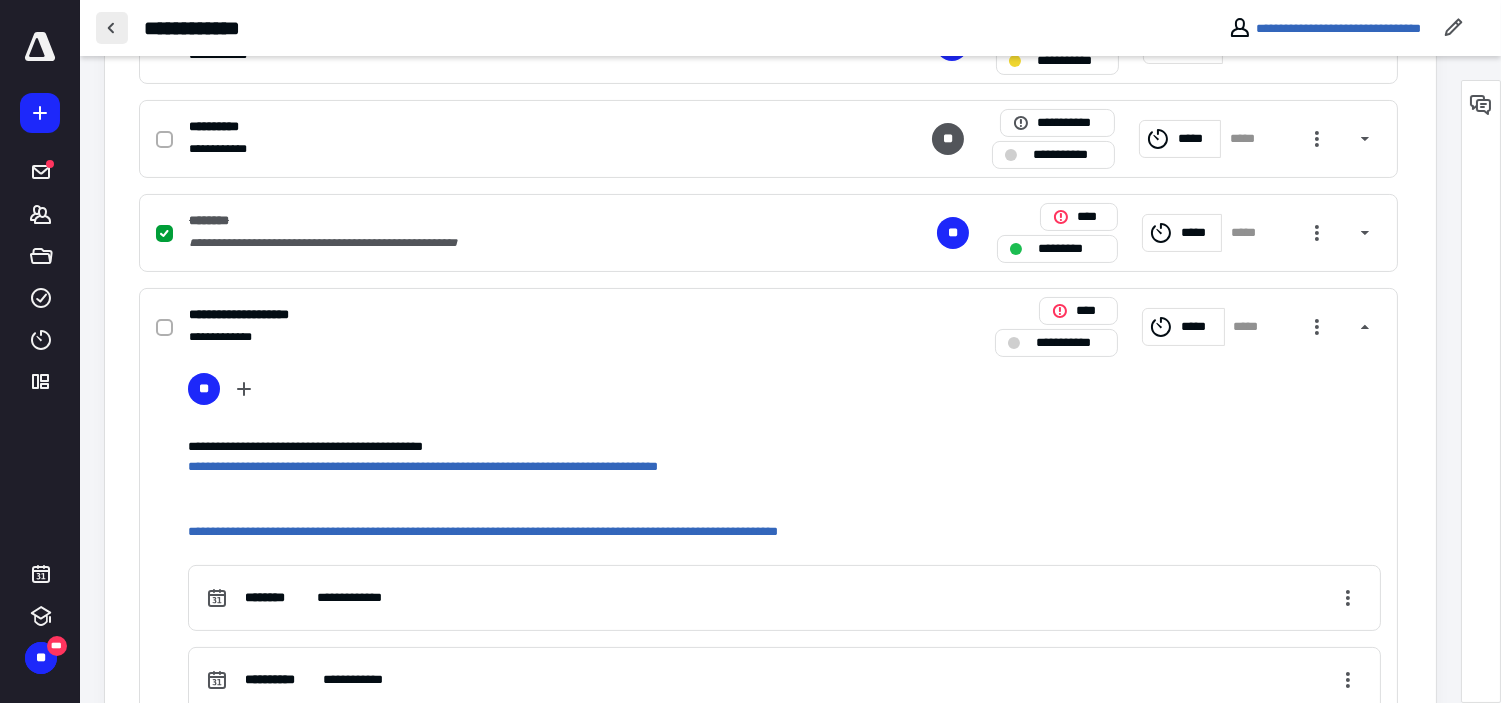 click at bounding box center (112, 28) 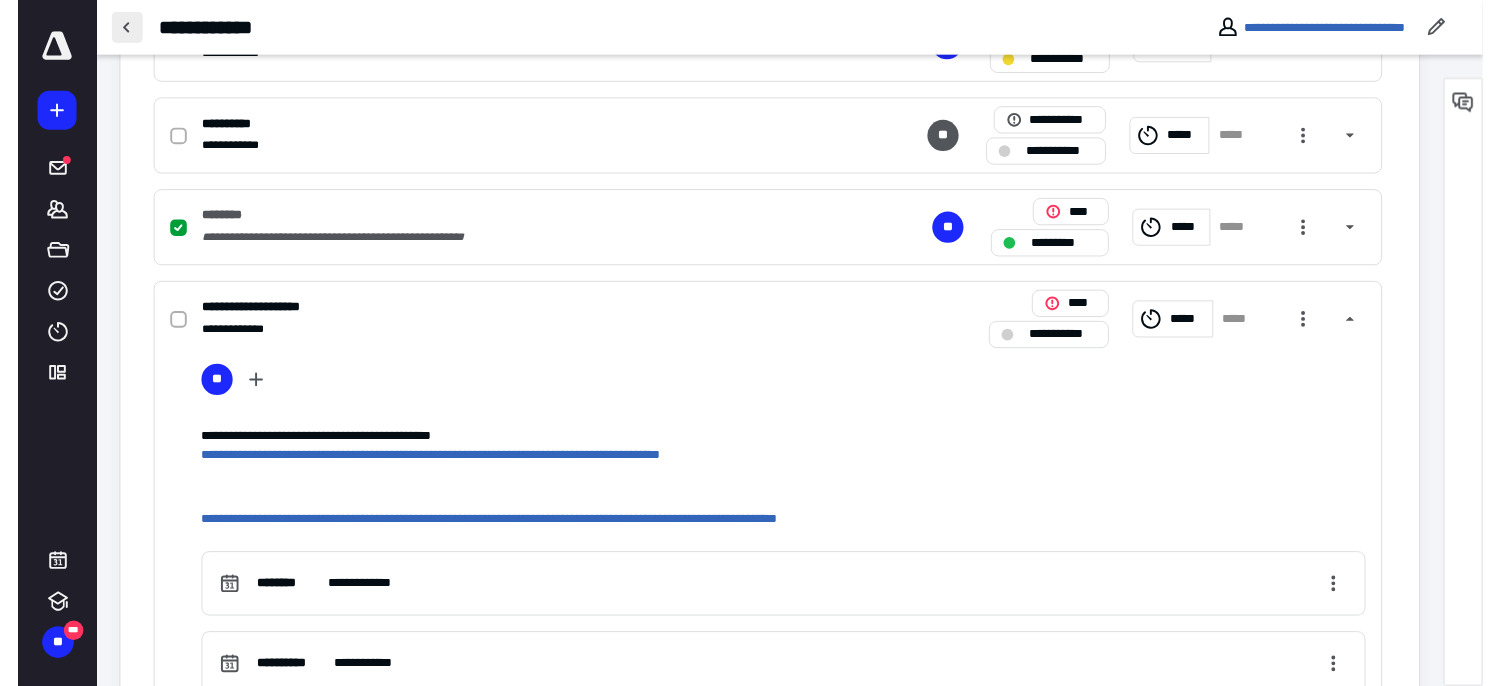 scroll, scrollTop: 0, scrollLeft: 0, axis: both 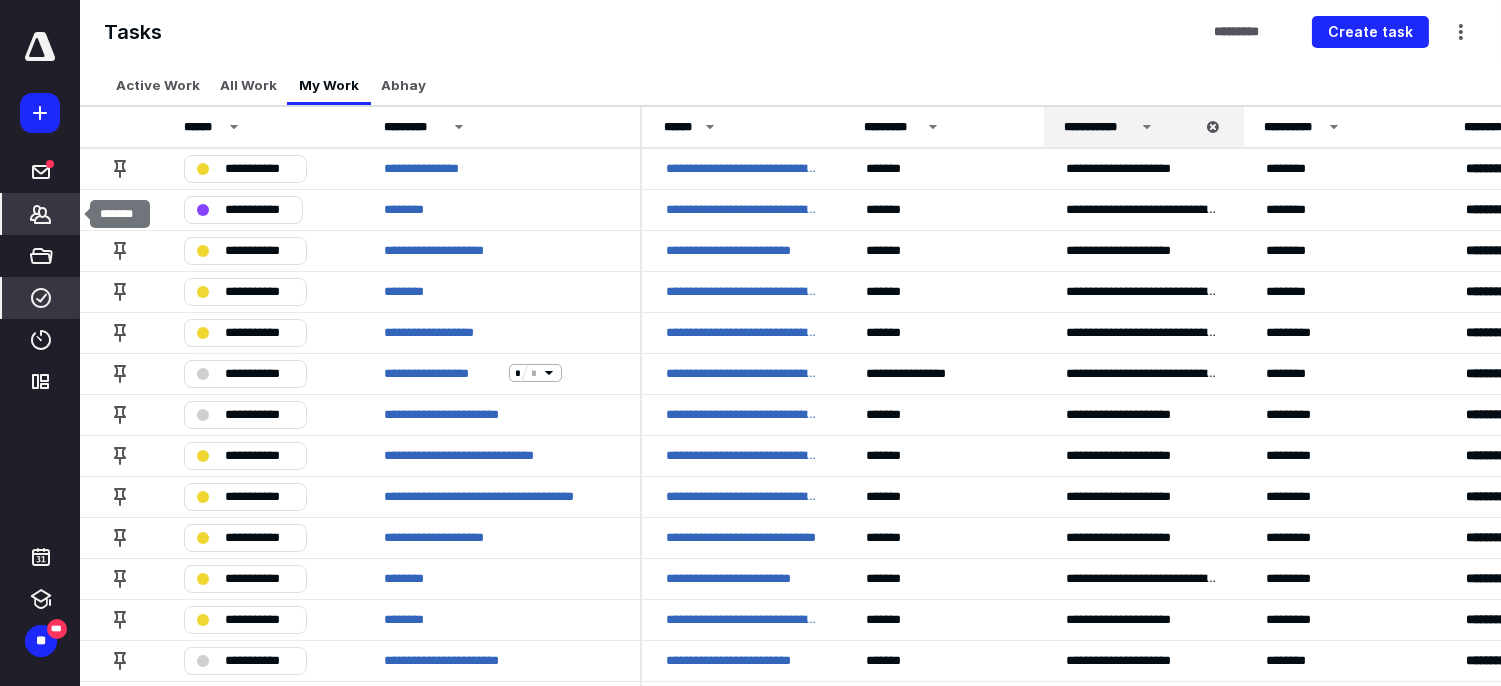 click 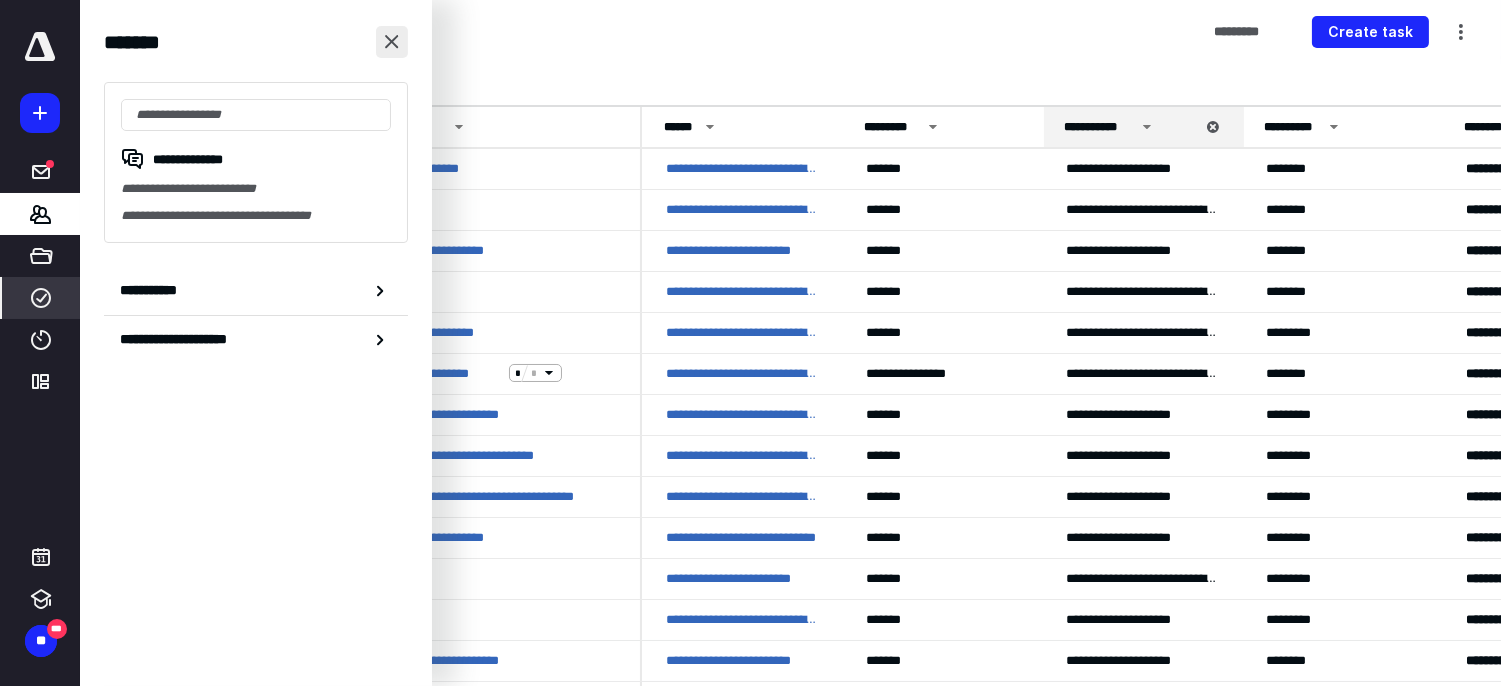 click at bounding box center (392, 42) 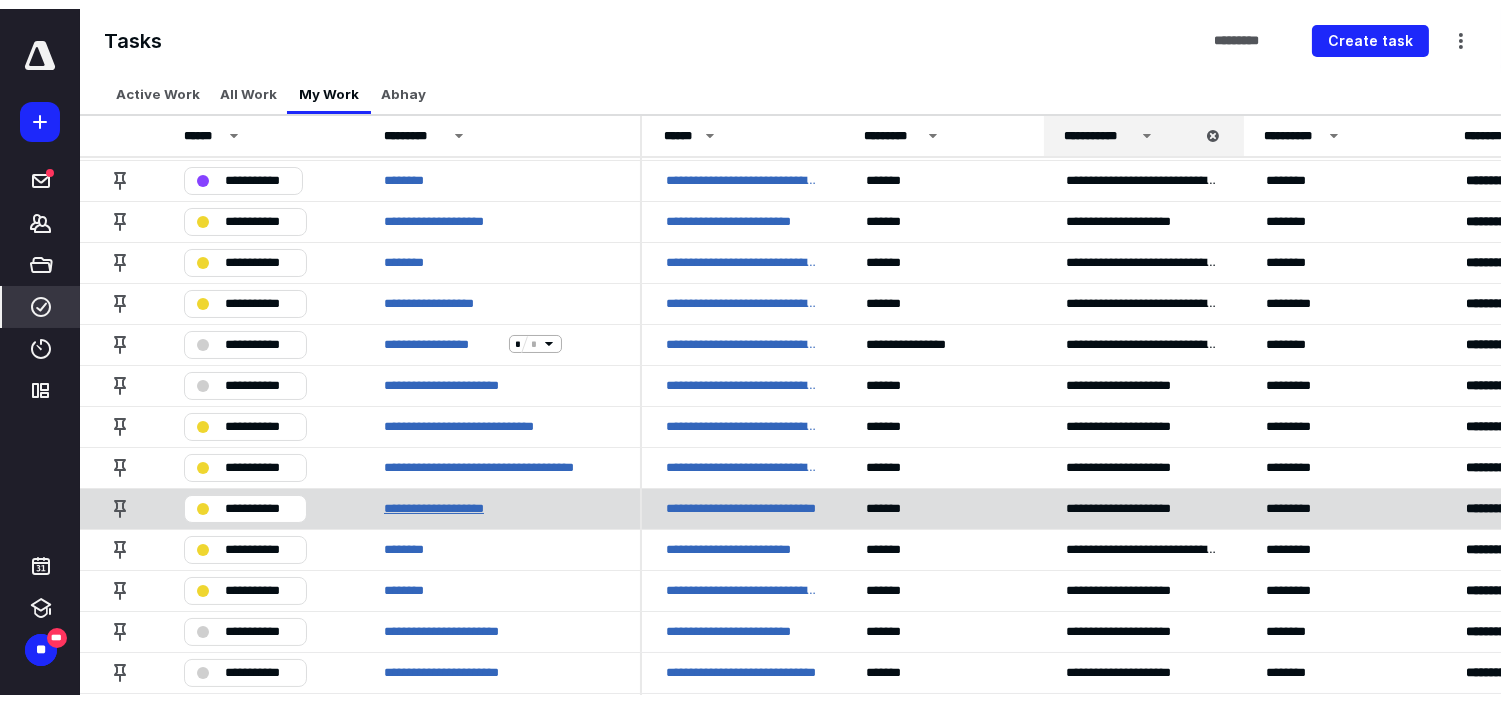 scroll, scrollTop: 0, scrollLeft: 0, axis: both 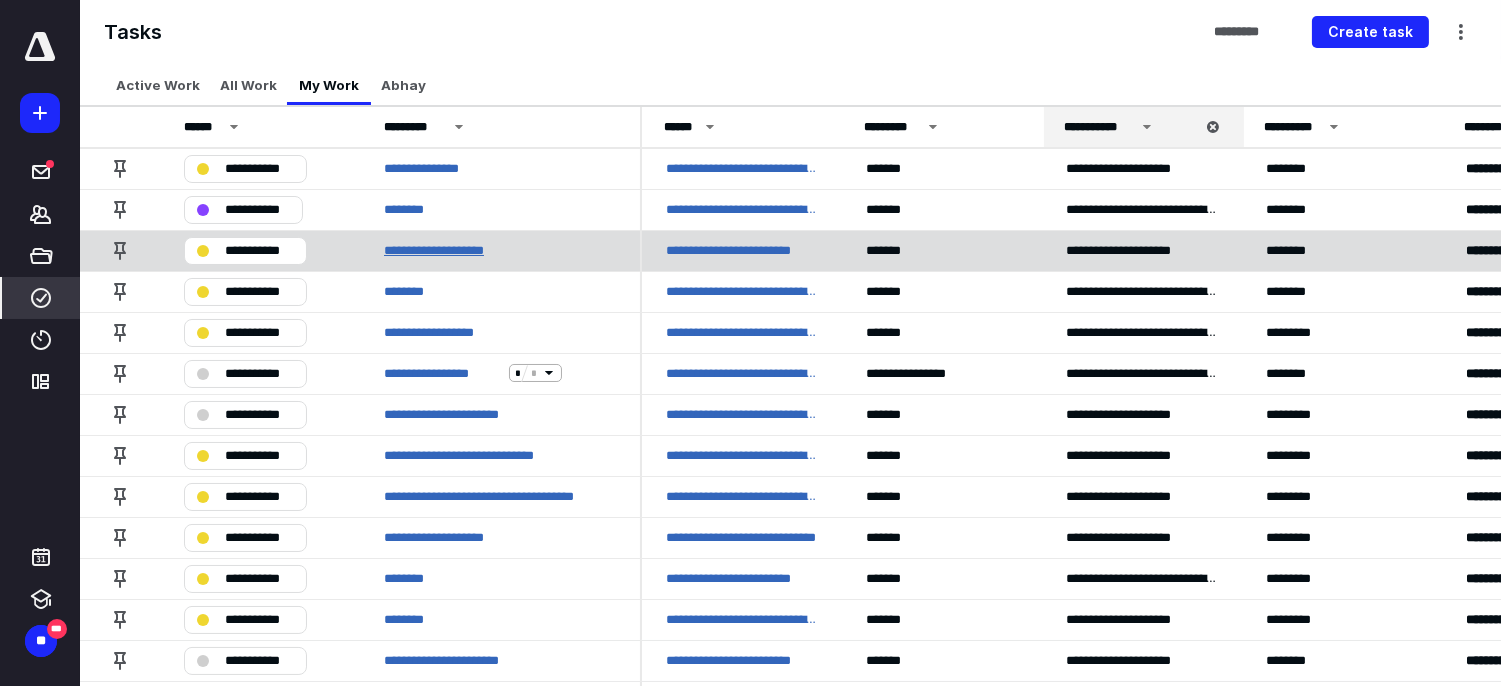 click on "**********" at bounding box center (454, 250) 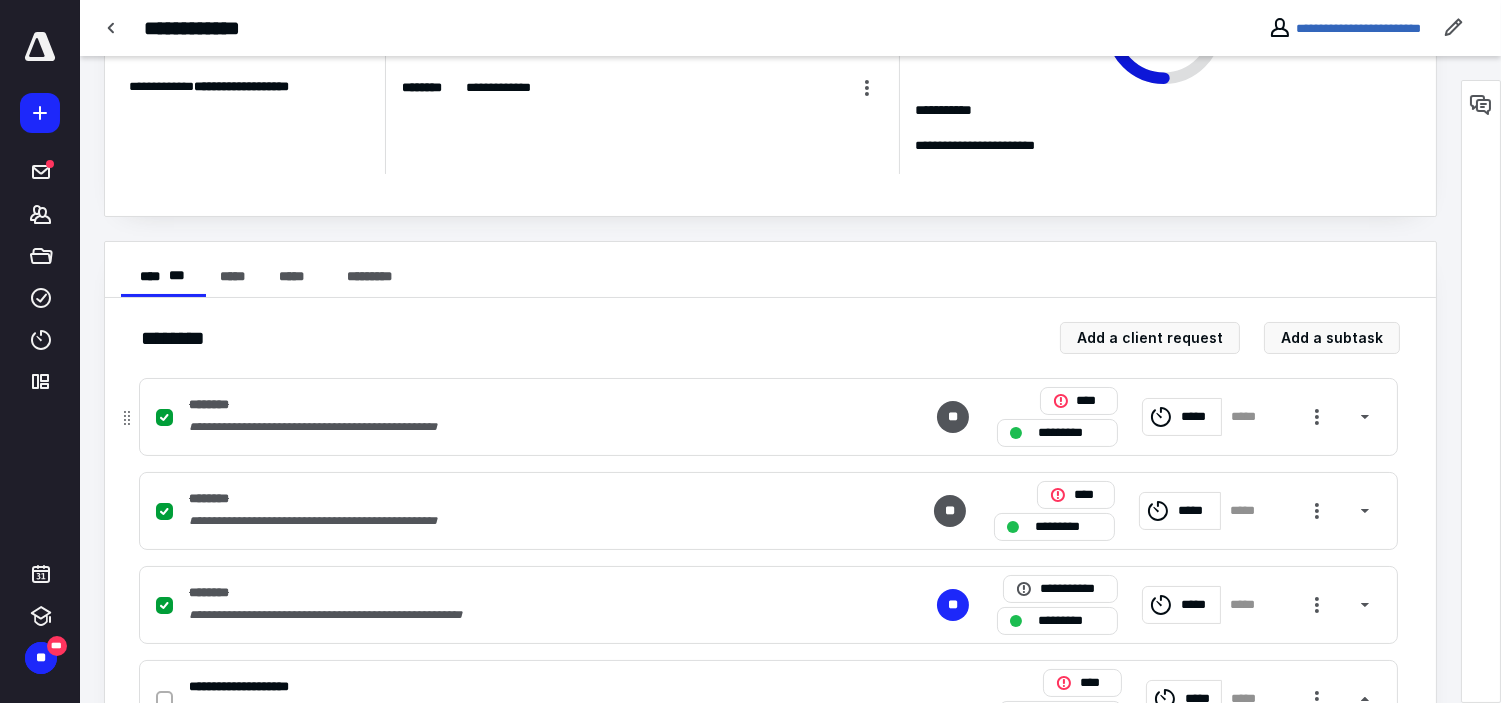 scroll, scrollTop: 666, scrollLeft: 0, axis: vertical 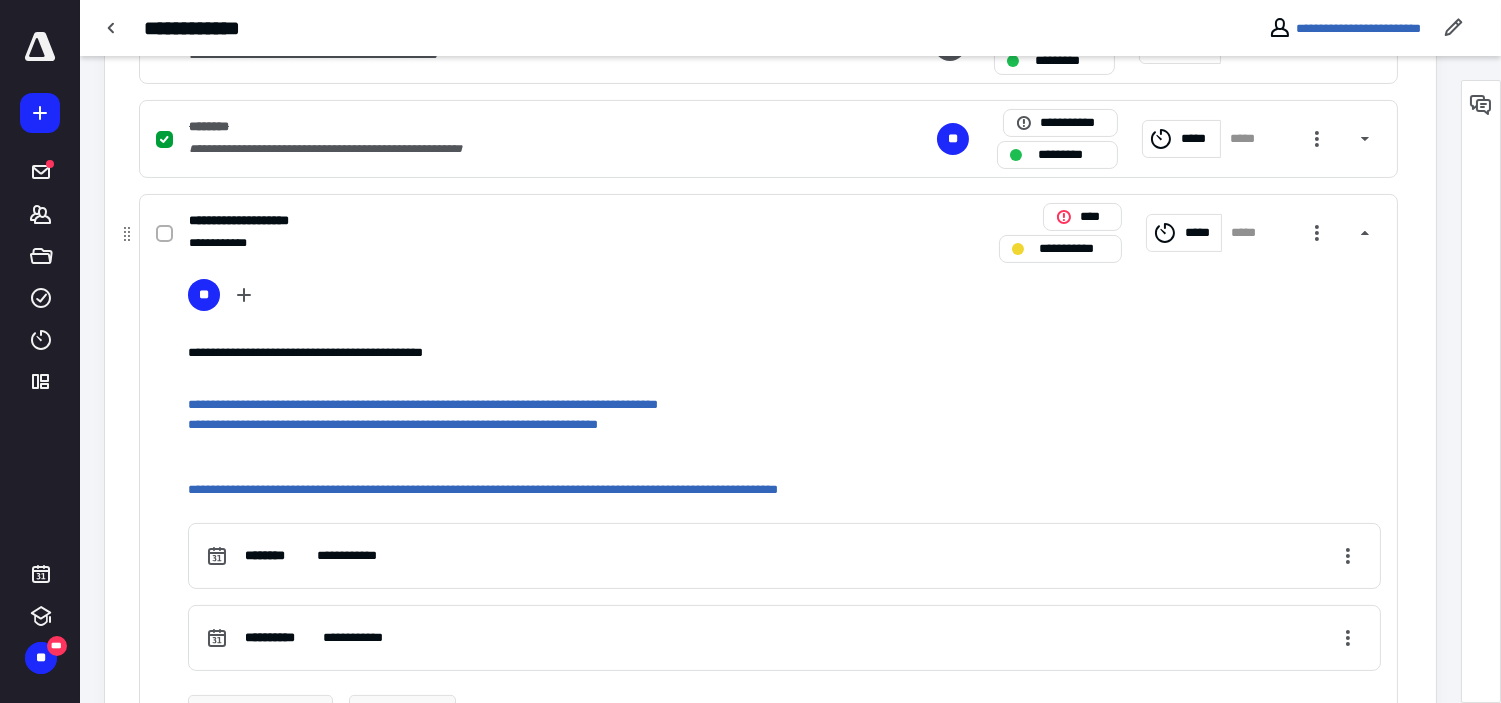 click on "*****" at bounding box center [1200, 232] 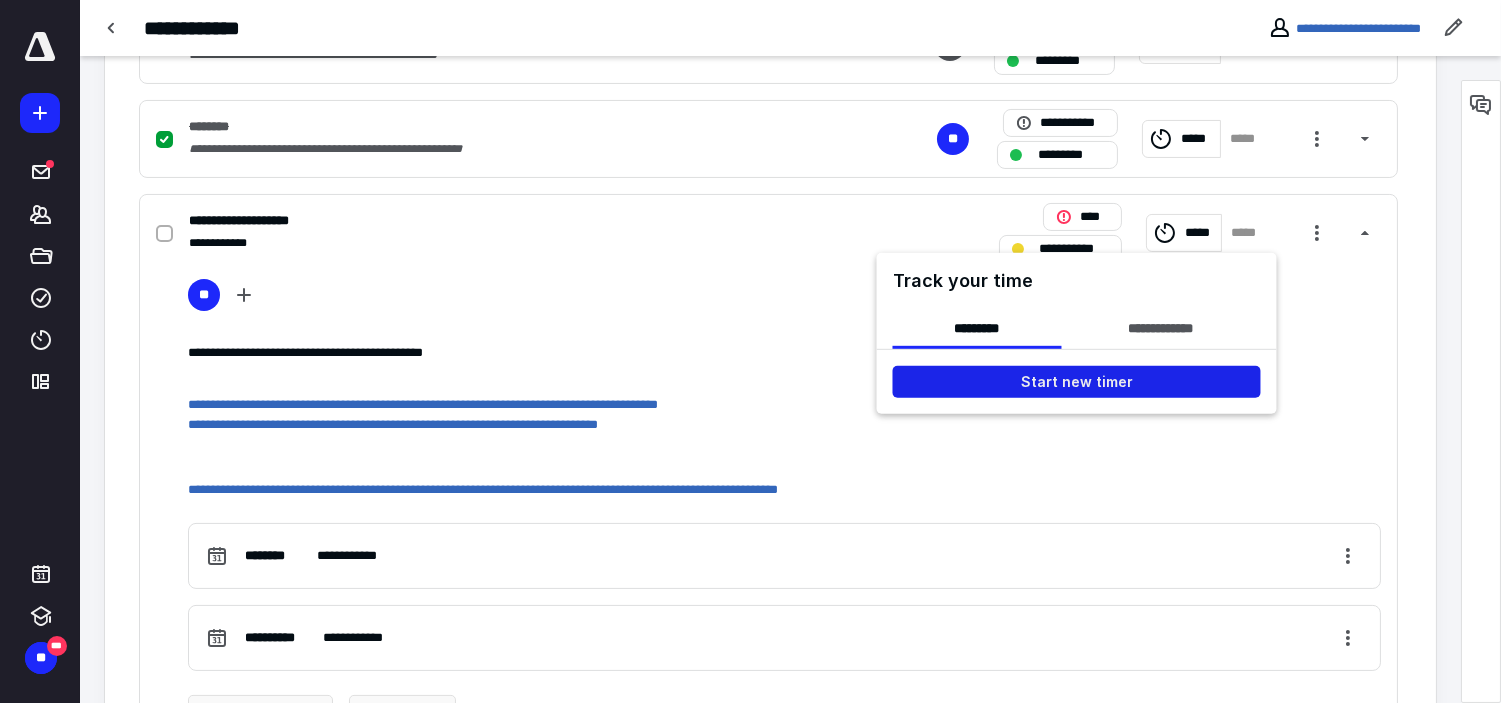 click on "Start new timer" at bounding box center [1077, 382] 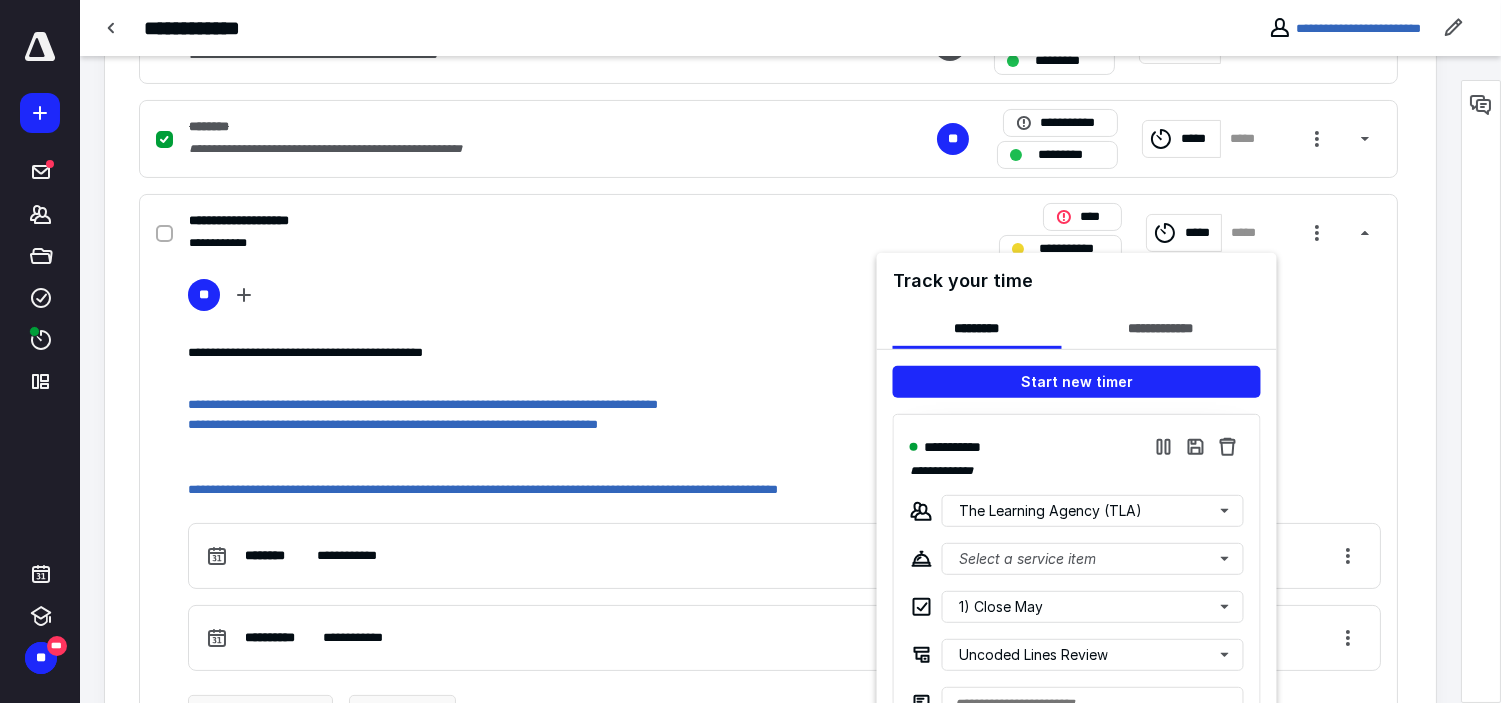 click on "**********" at bounding box center (1077, 575) 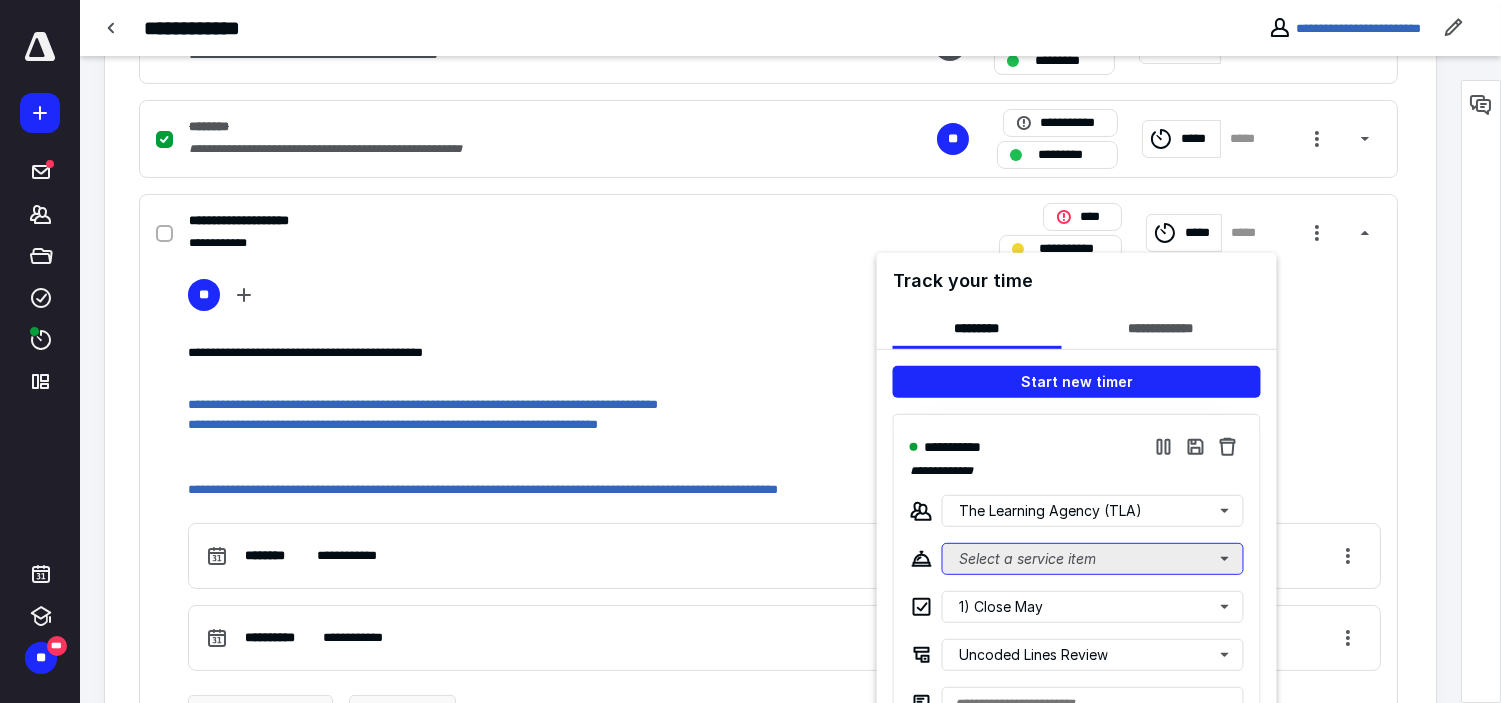 click on "Select a service item" at bounding box center [1093, 559] 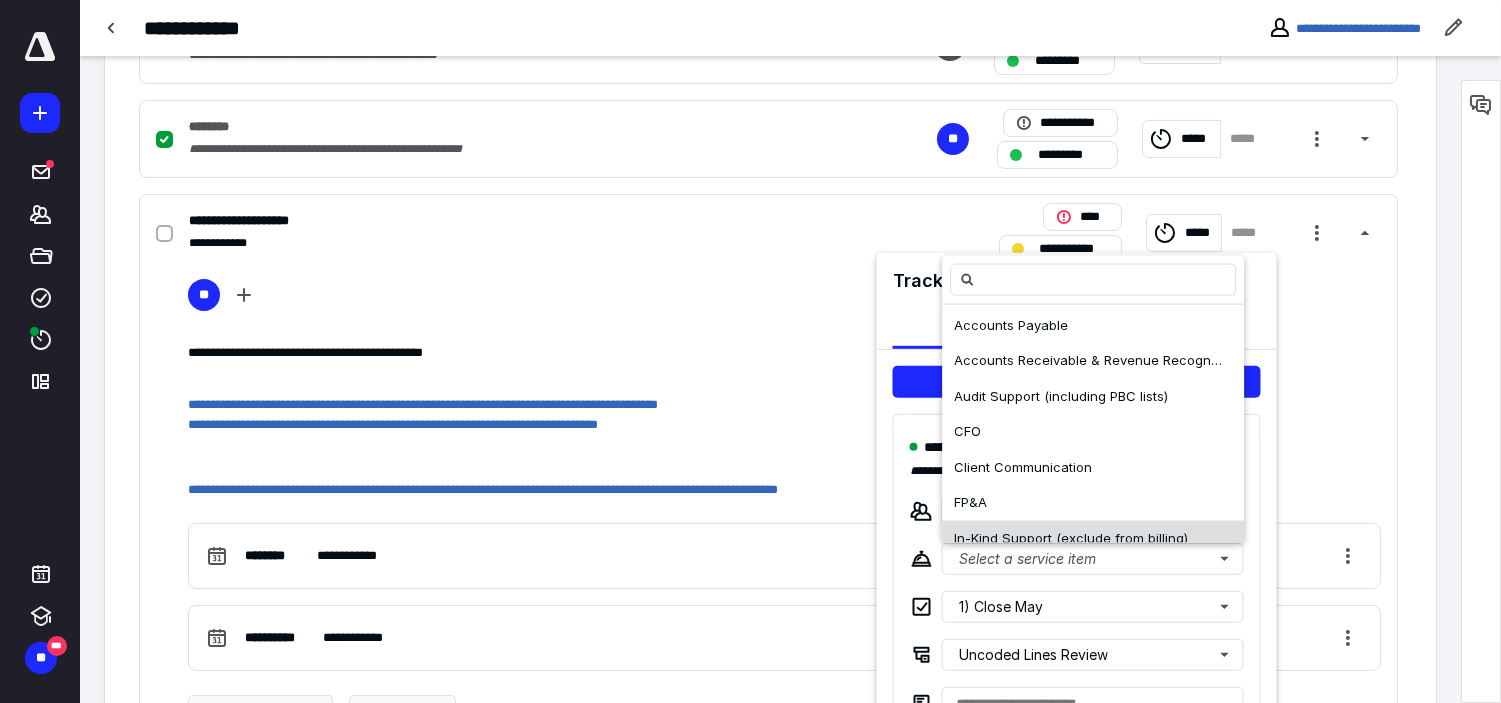 scroll, scrollTop: 222, scrollLeft: 0, axis: vertical 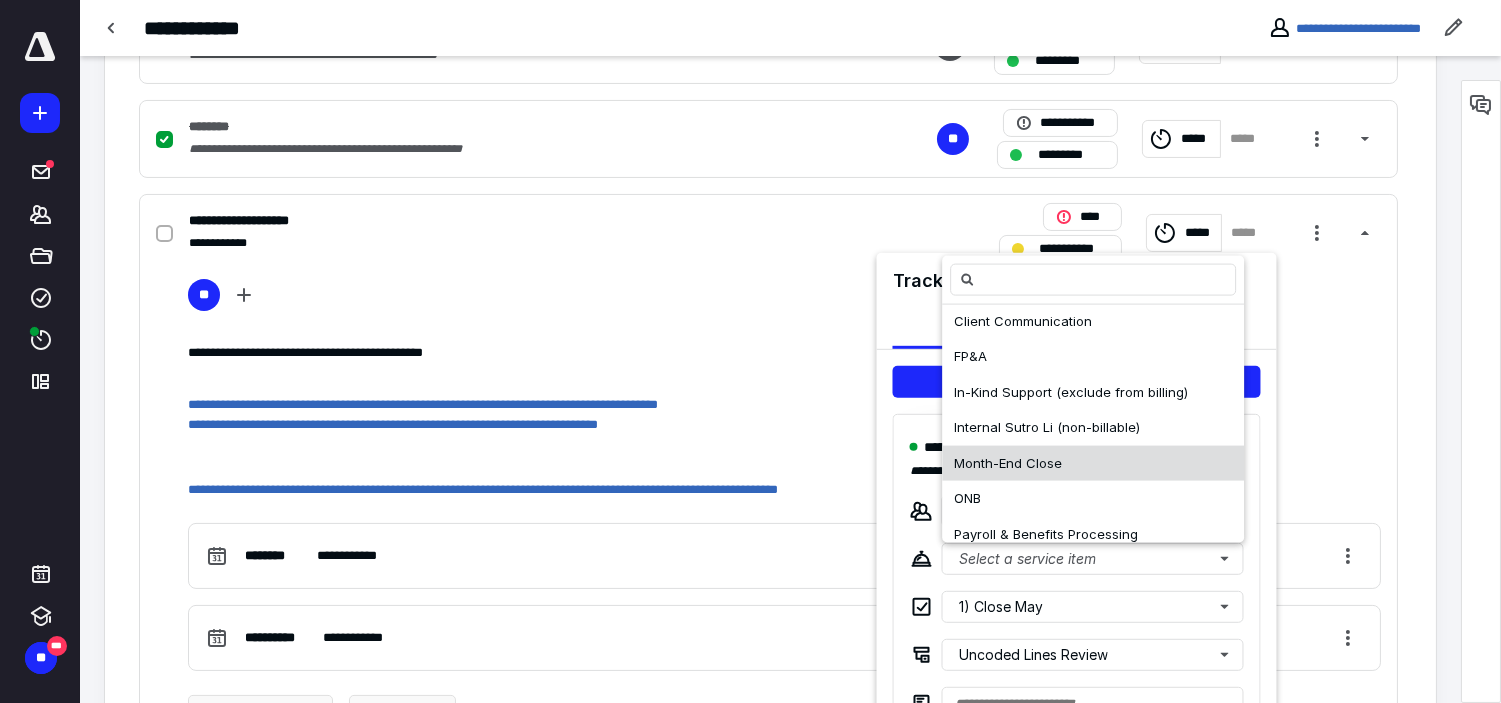 click on "Month-End Close" at bounding box center (1008, 462) 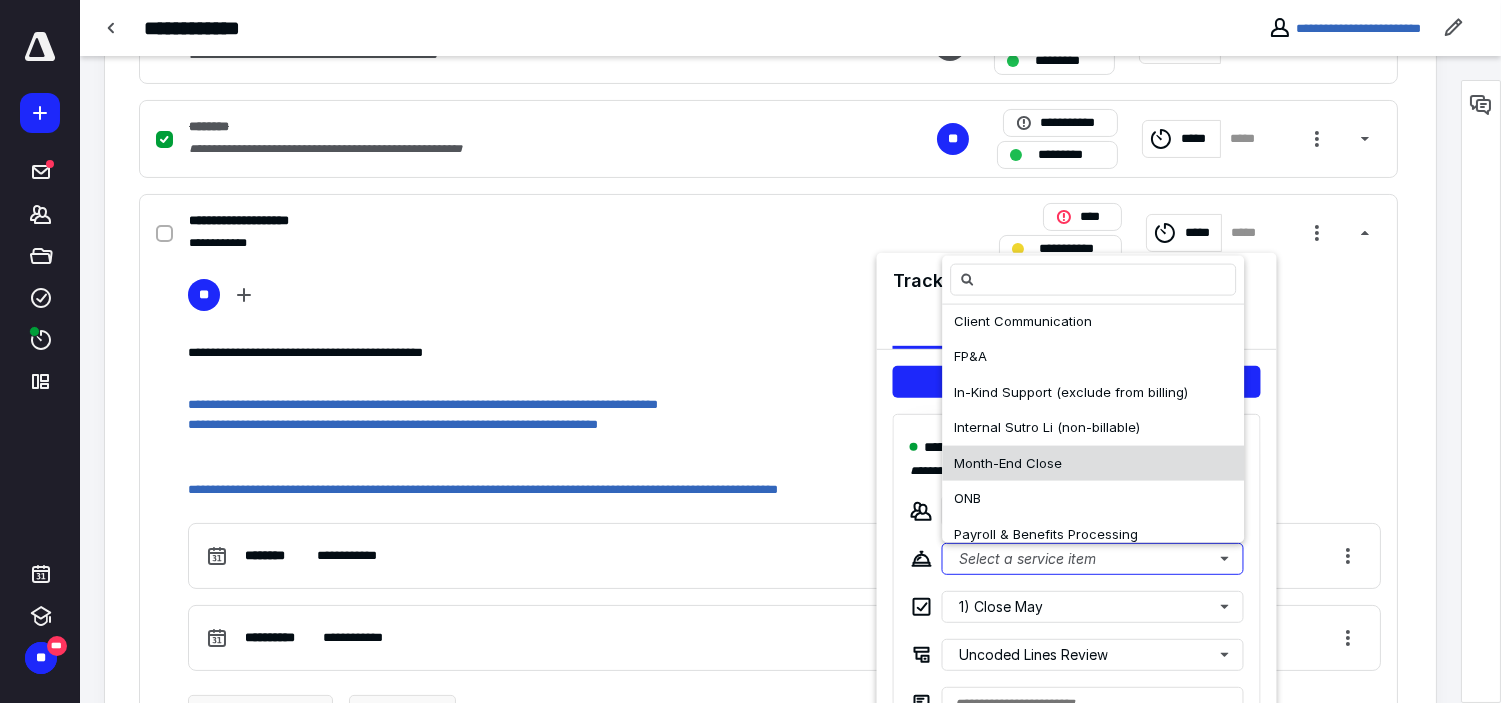 scroll, scrollTop: 0, scrollLeft: 0, axis: both 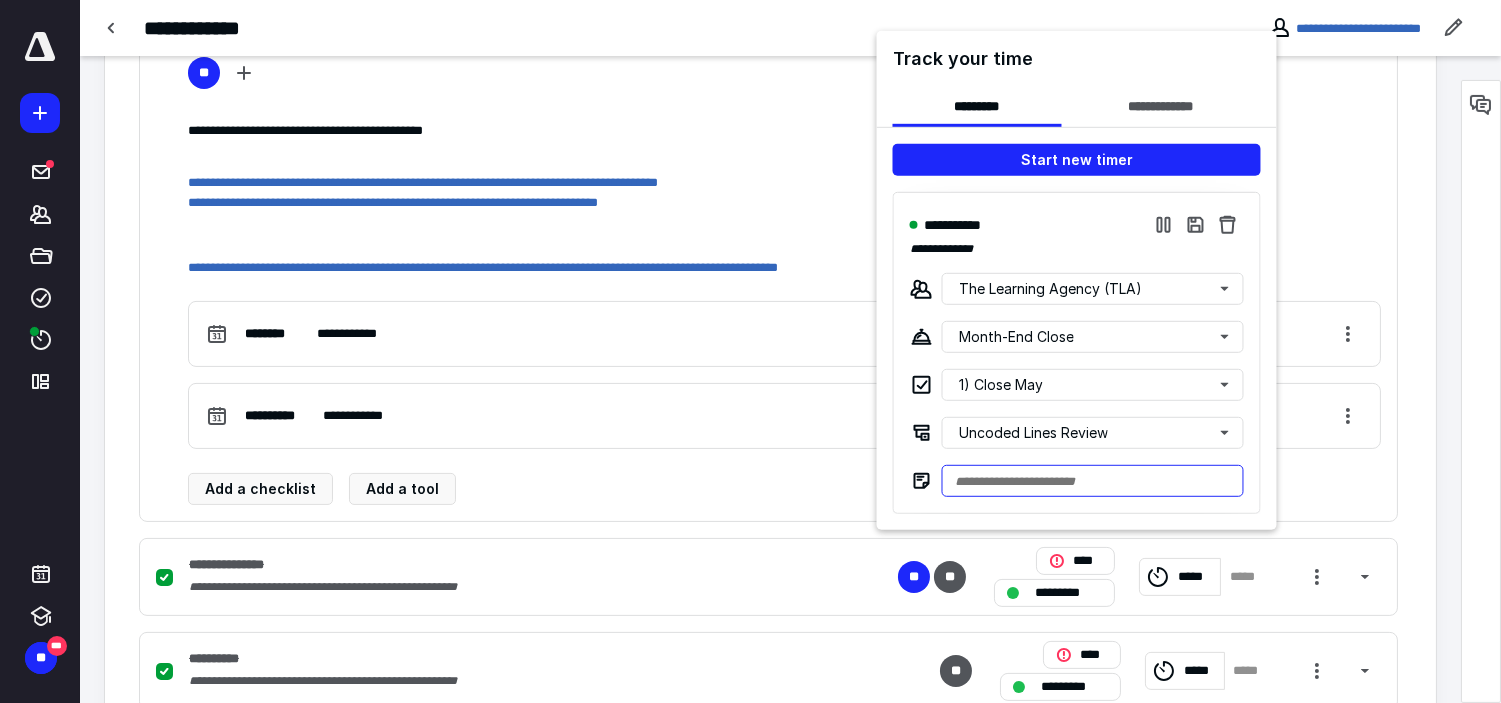 click at bounding box center [1093, 481] 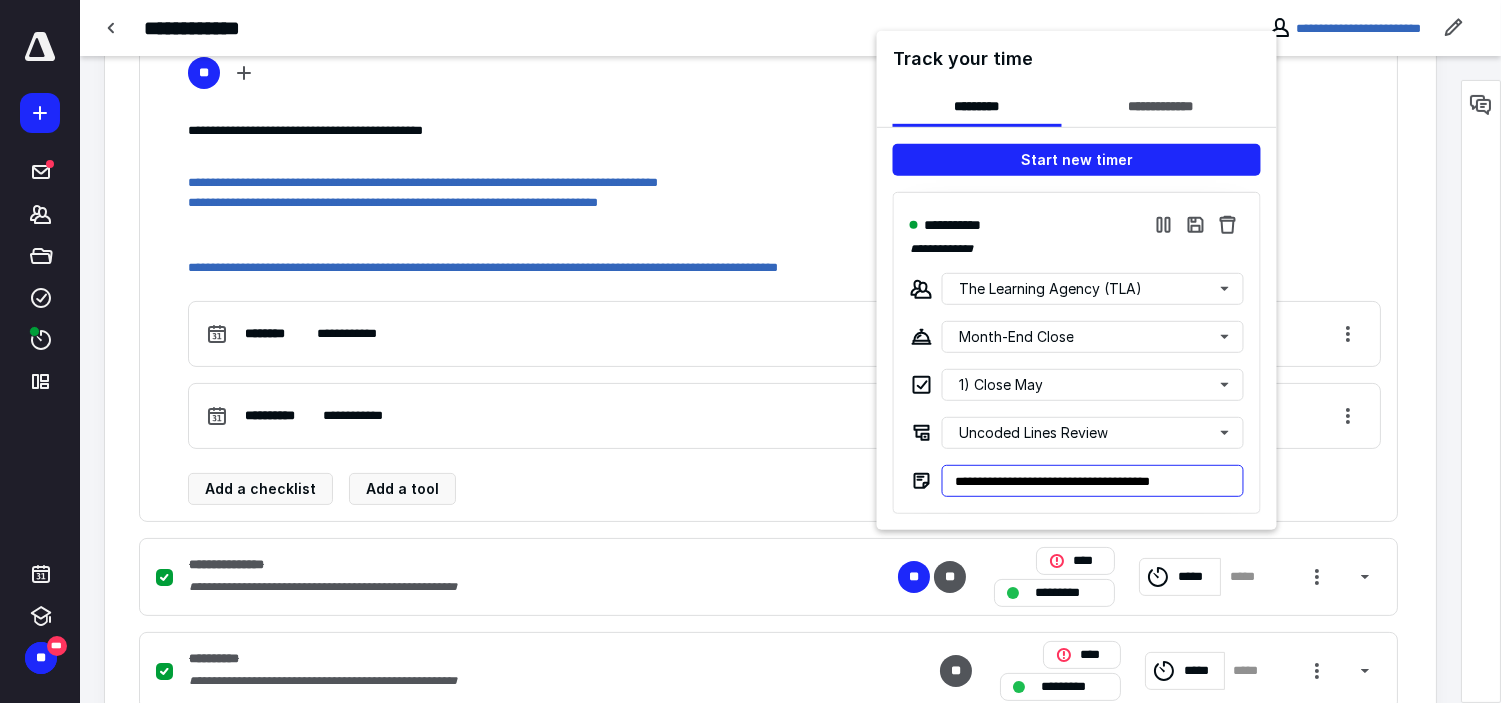 type on "**********" 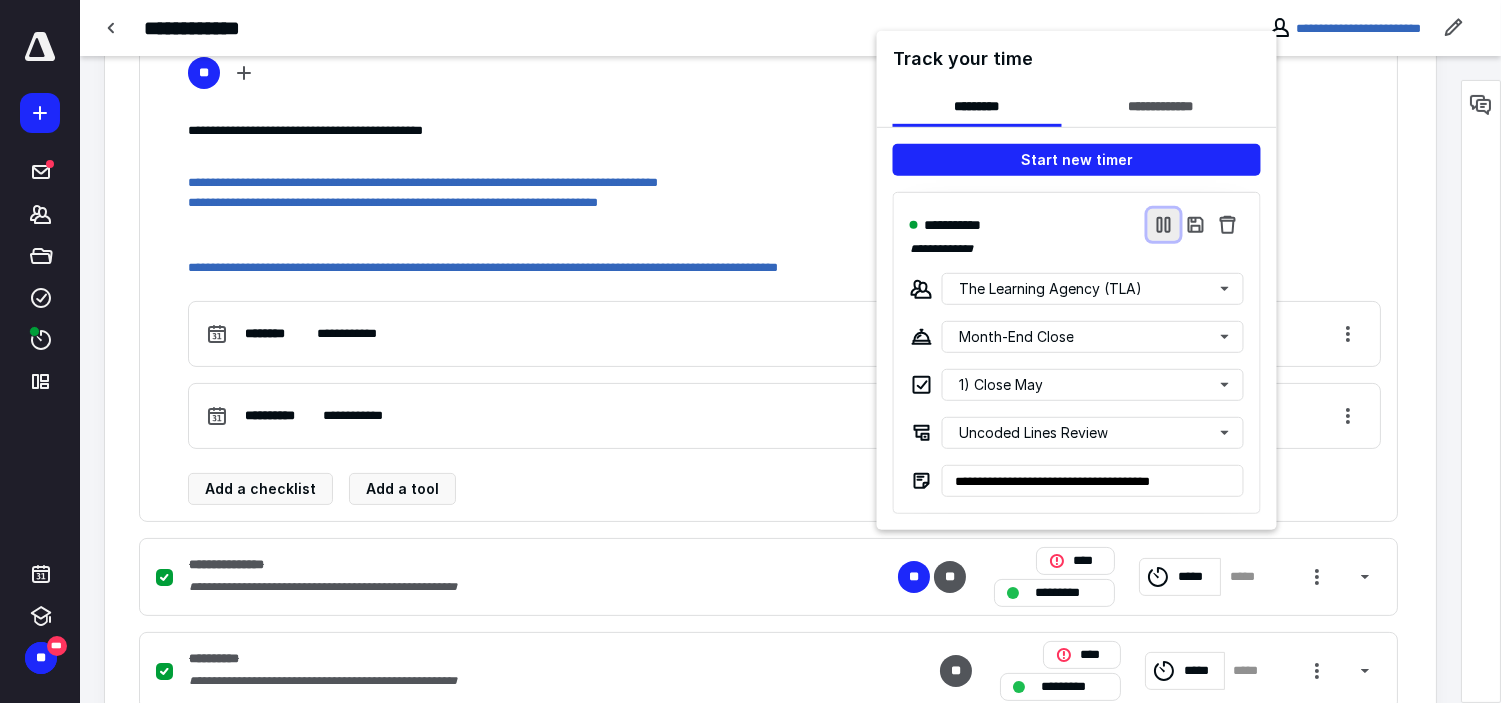 click at bounding box center (1164, 225) 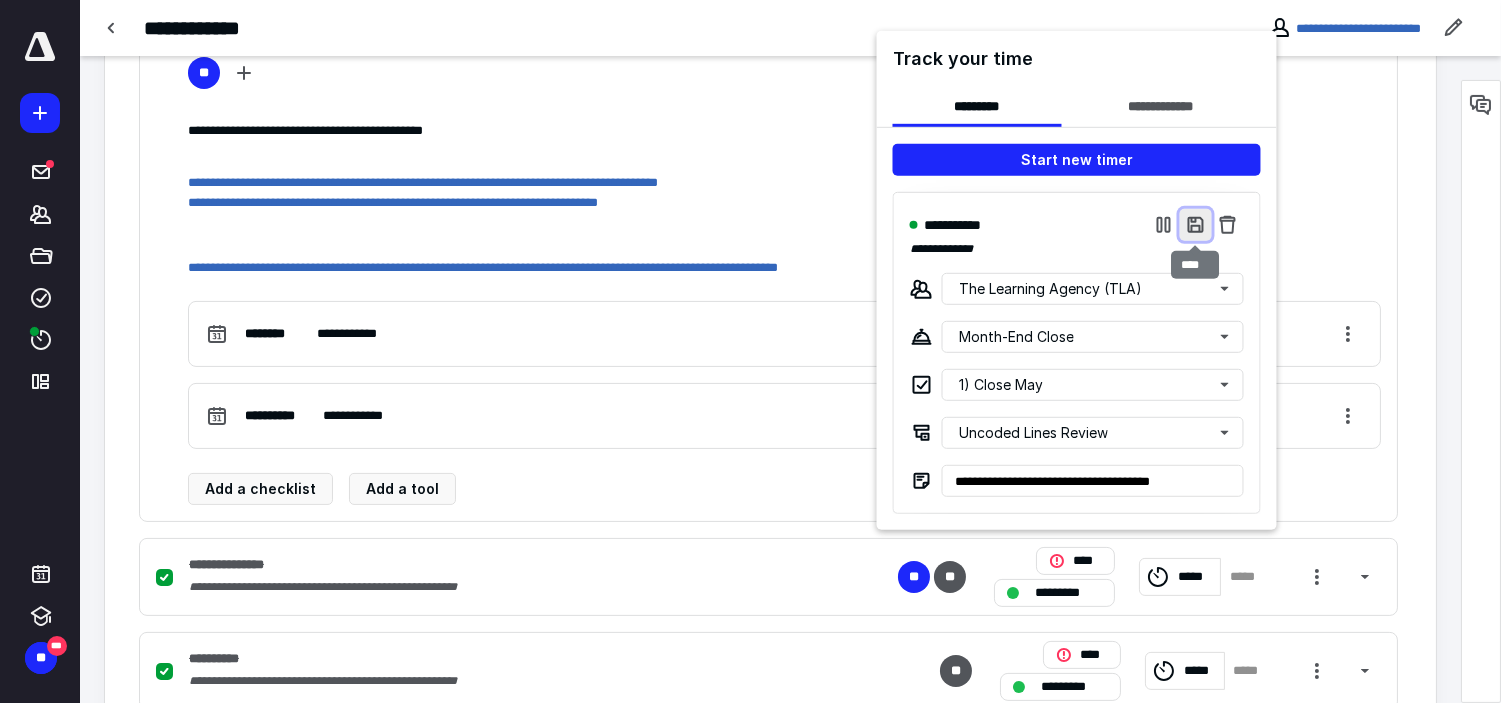 click at bounding box center (1196, 225) 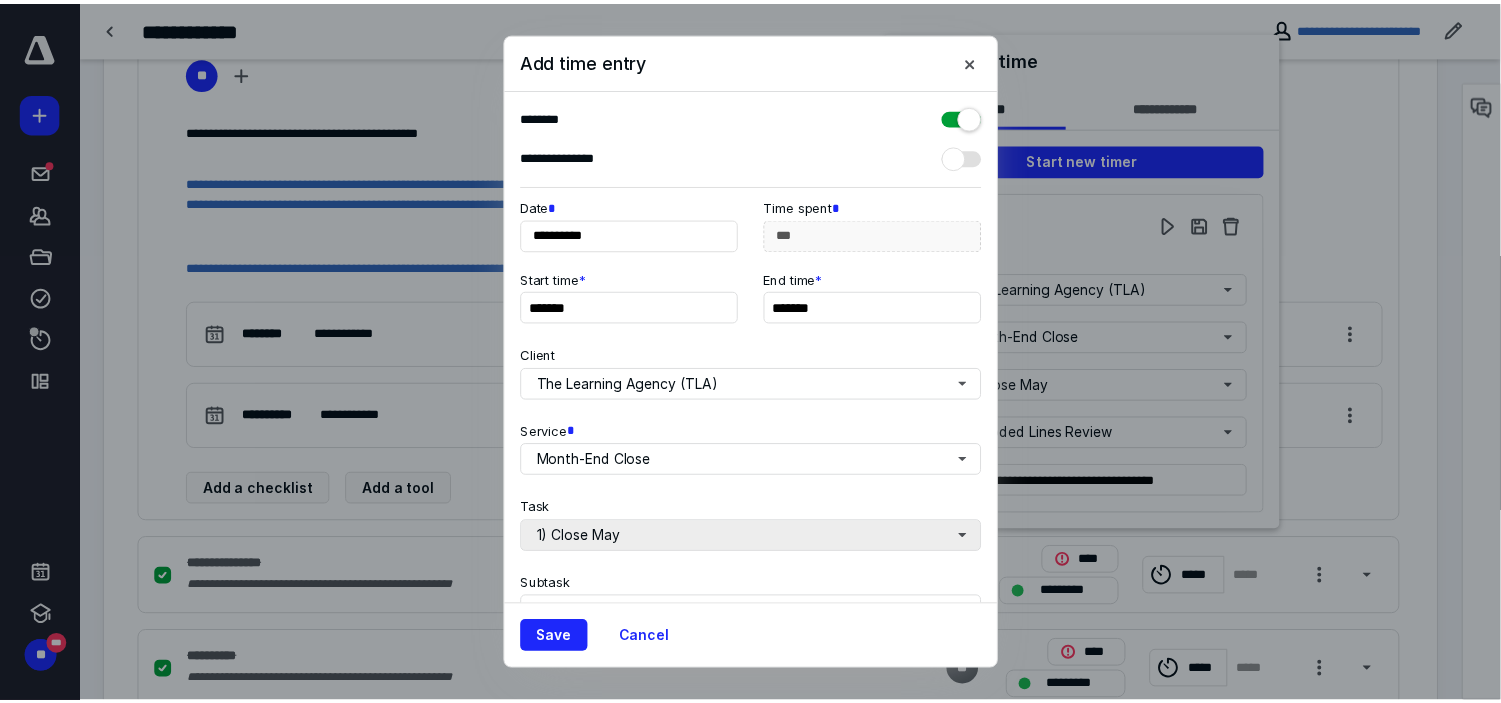 scroll, scrollTop: 272, scrollLeft: 0, axis: vertical 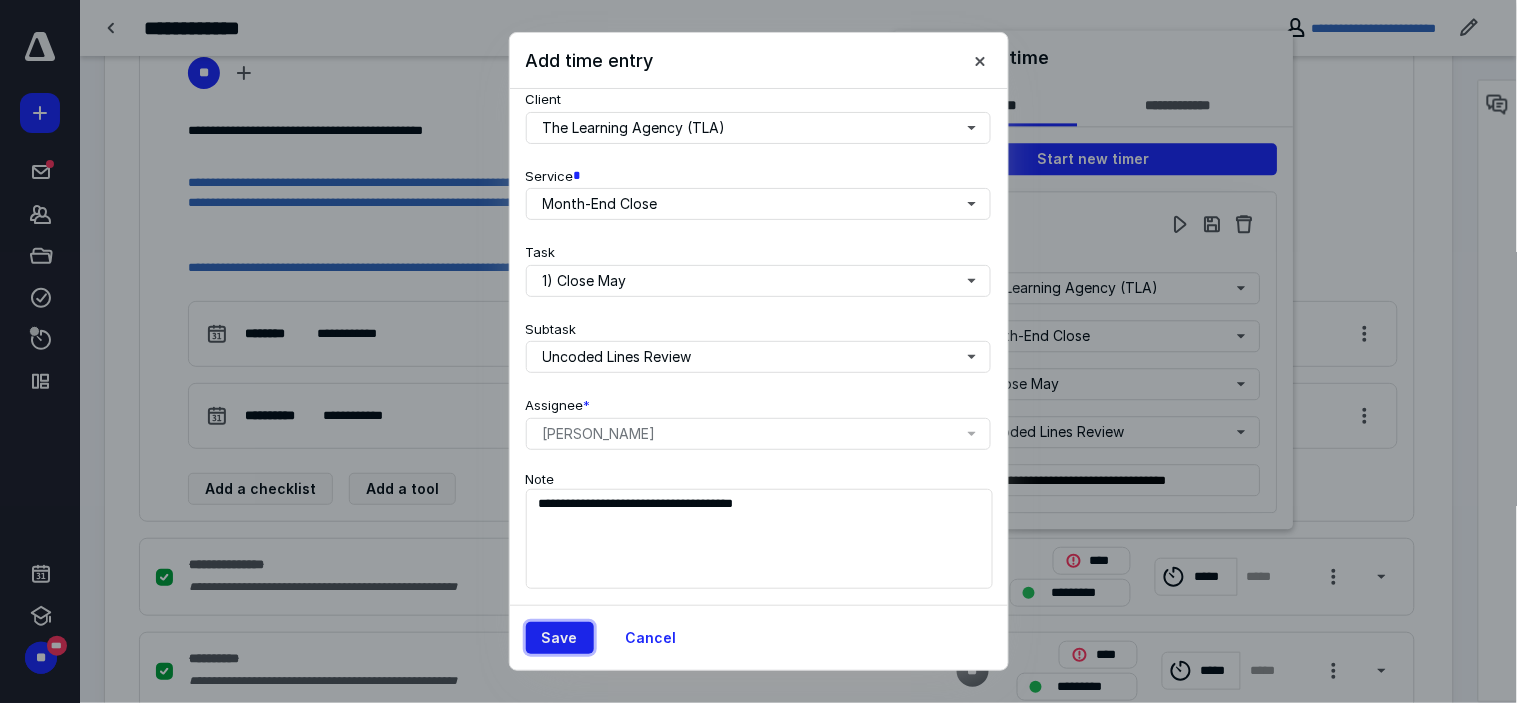click on "Save" at bounding box center [560, 638] 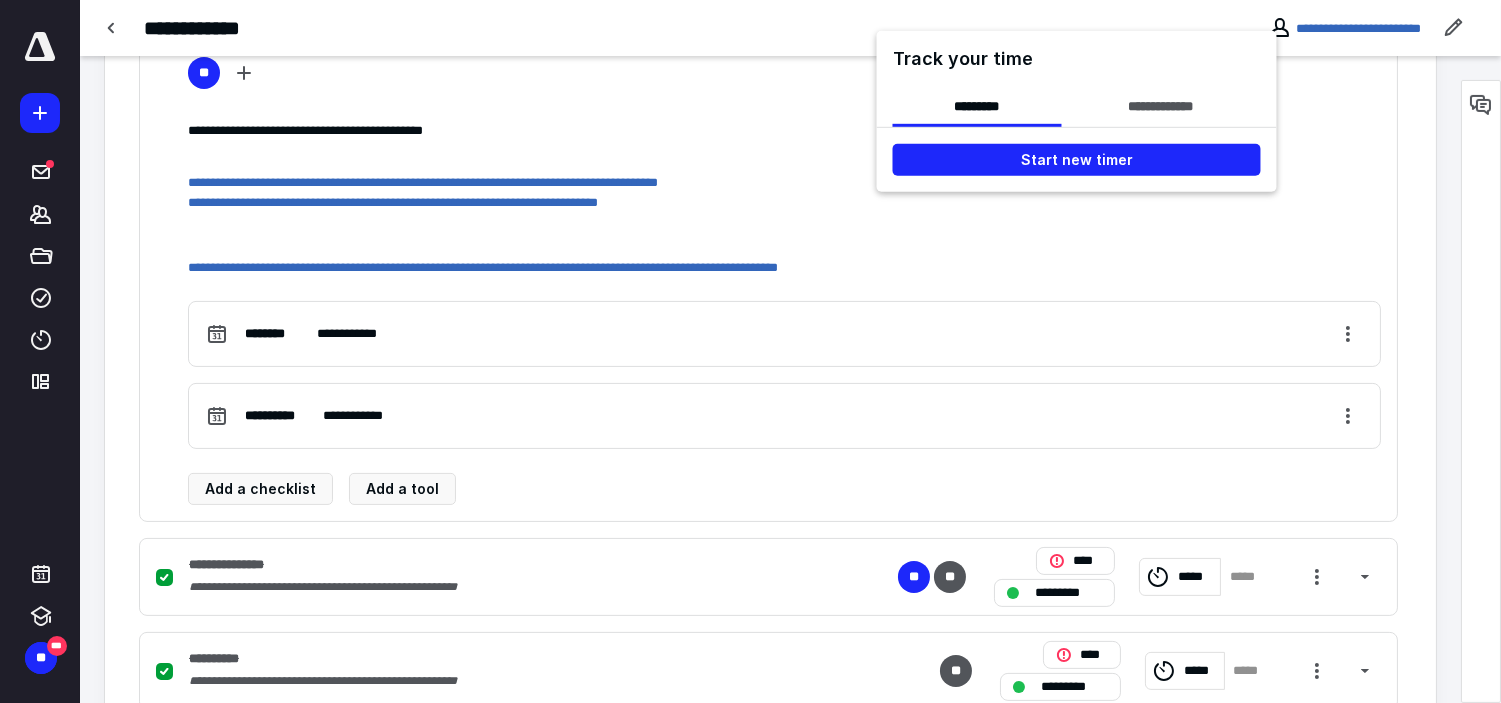 click at bounding box center [750, 351] 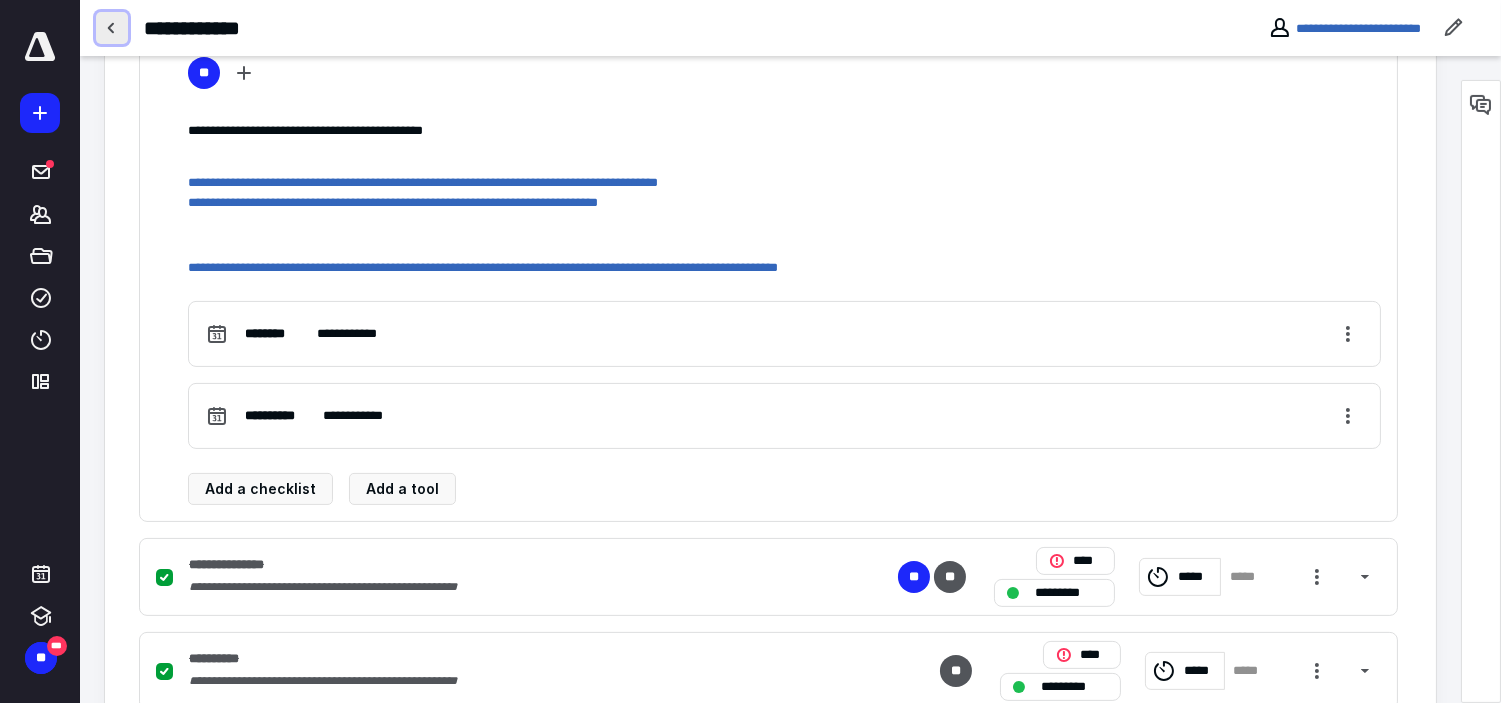 click at bounding box center (112, 28) 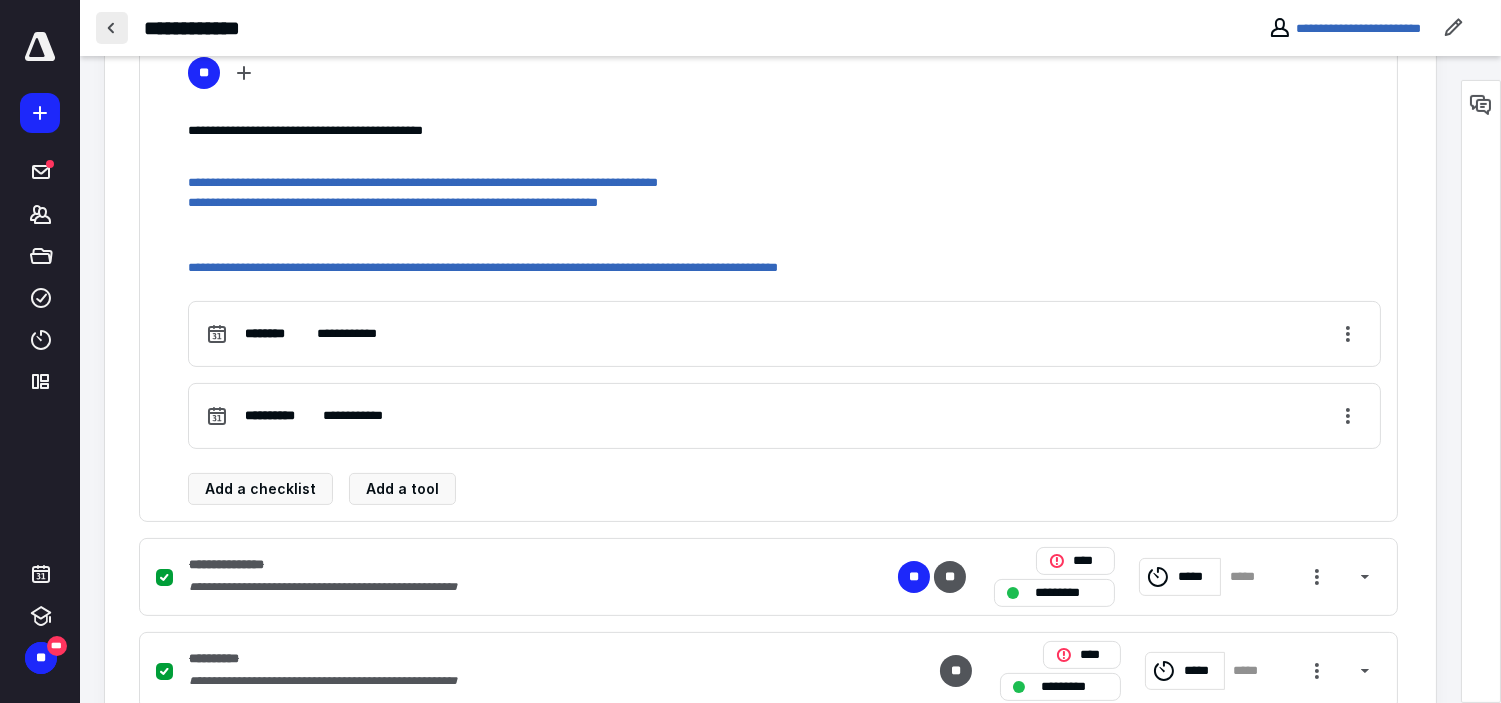 scroll, scrollTop: 0, scrollLeft: 0, axis: both 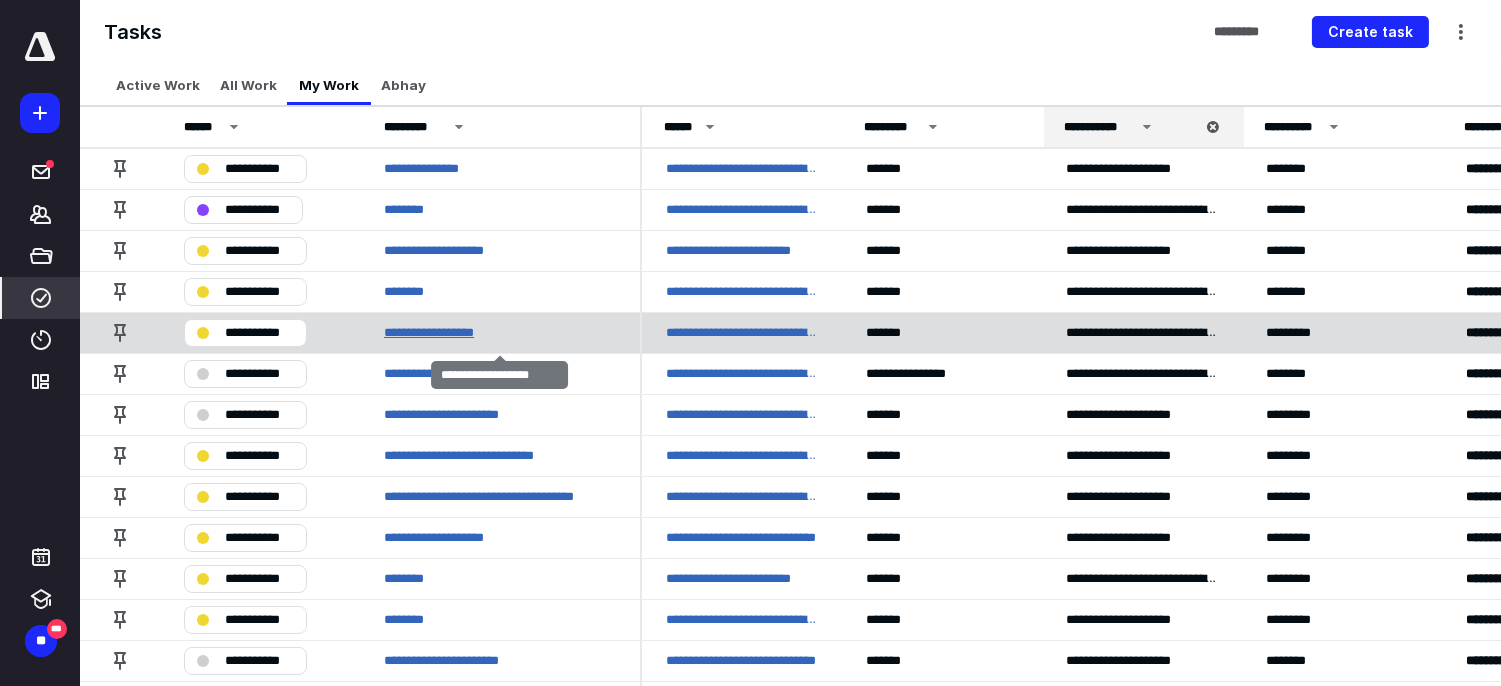click on "**********" at bounding box center (446, 332) 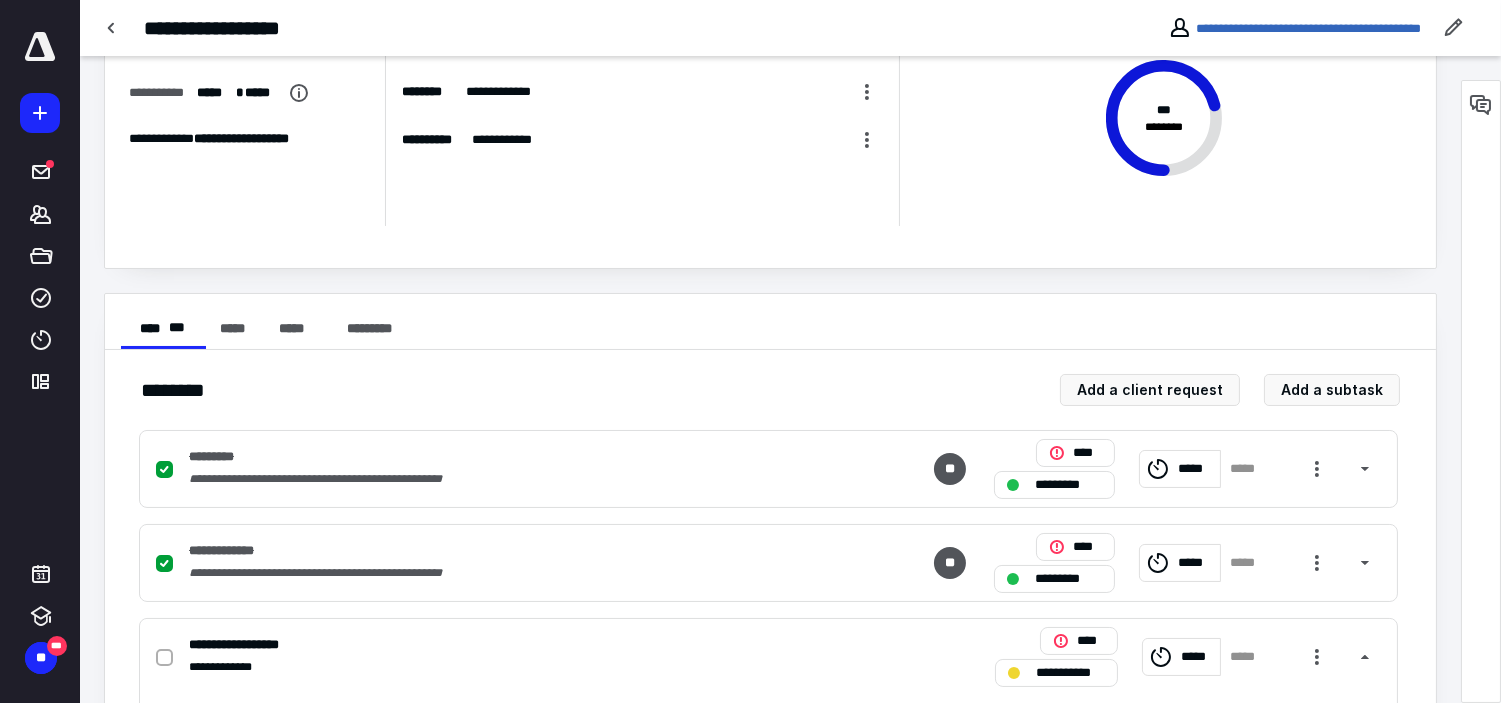 scroll, scrollTop: 444, scrollLeft: 0, axis: vertical 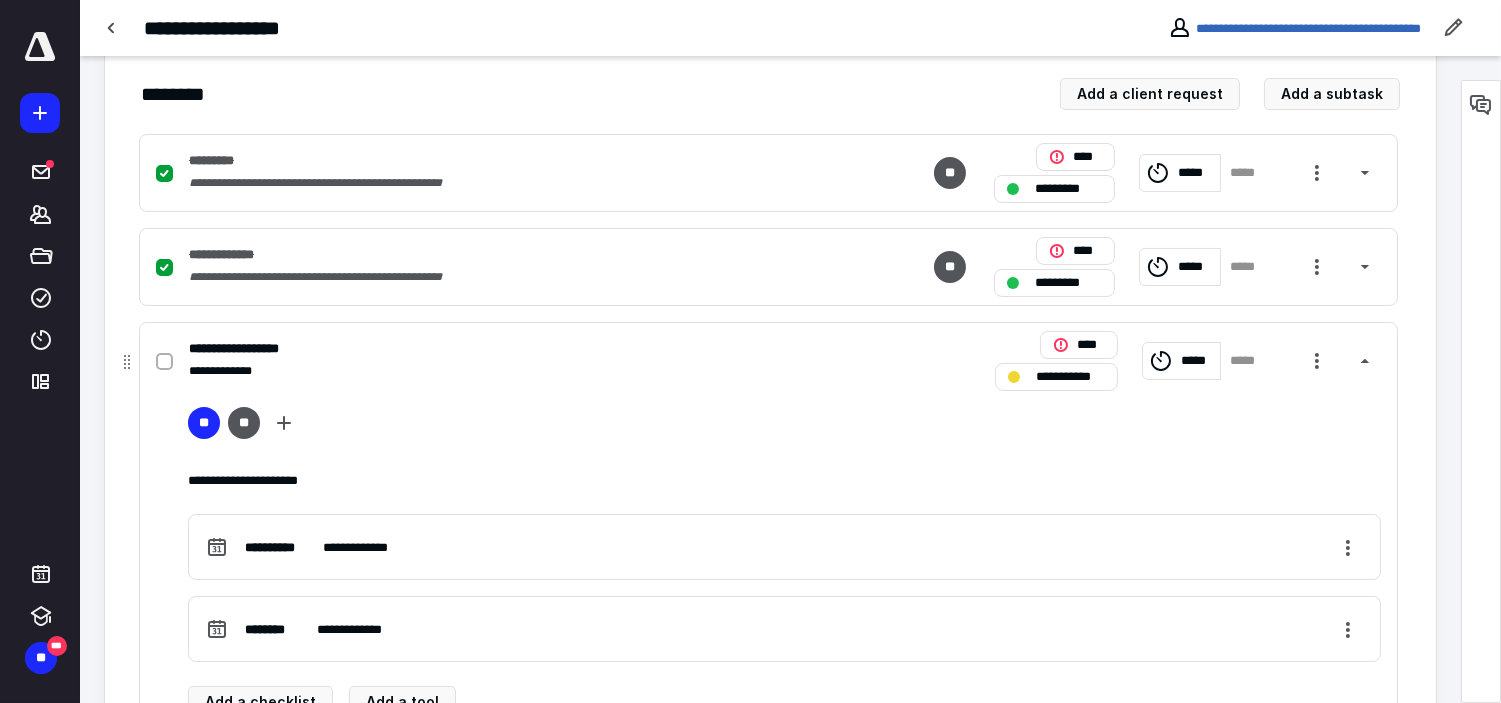 click 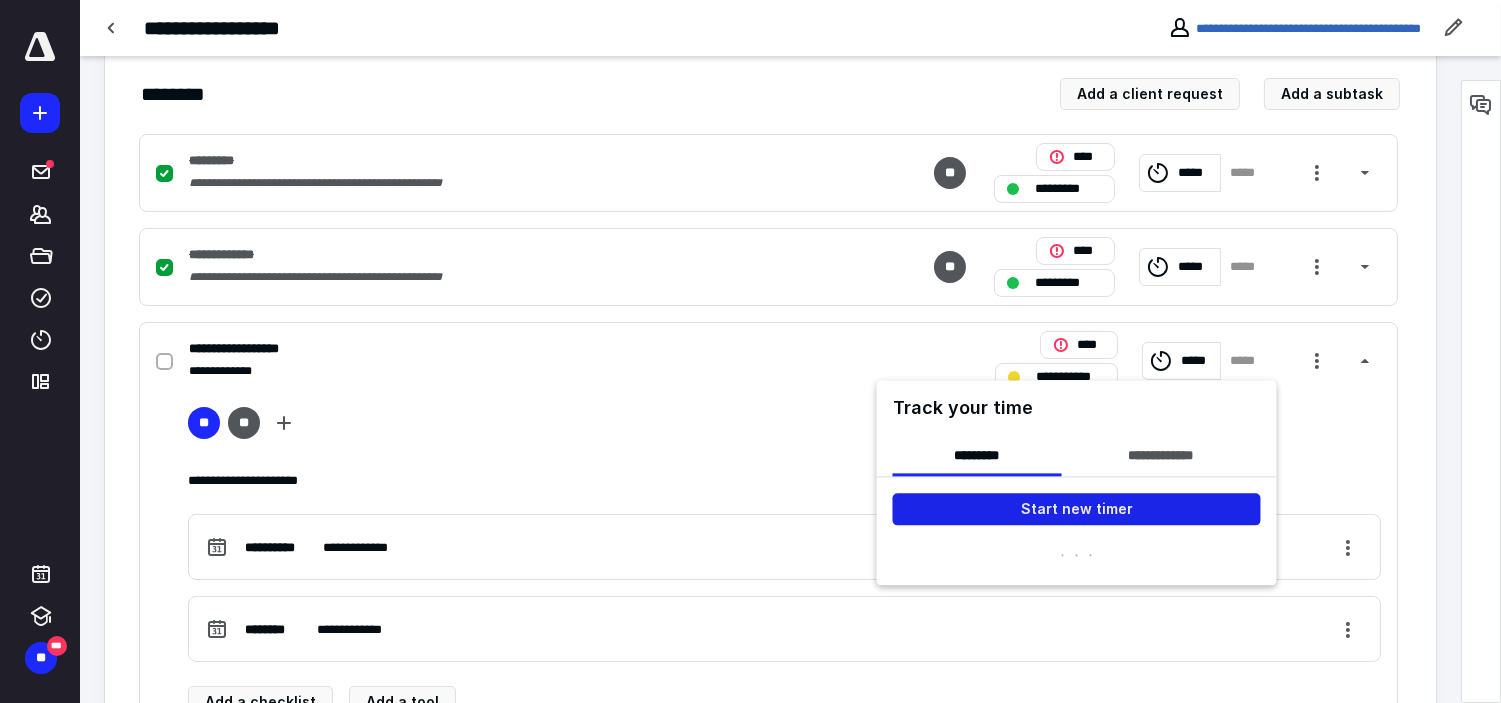 click on "Start new timer" at bounding box center [1077, 509] 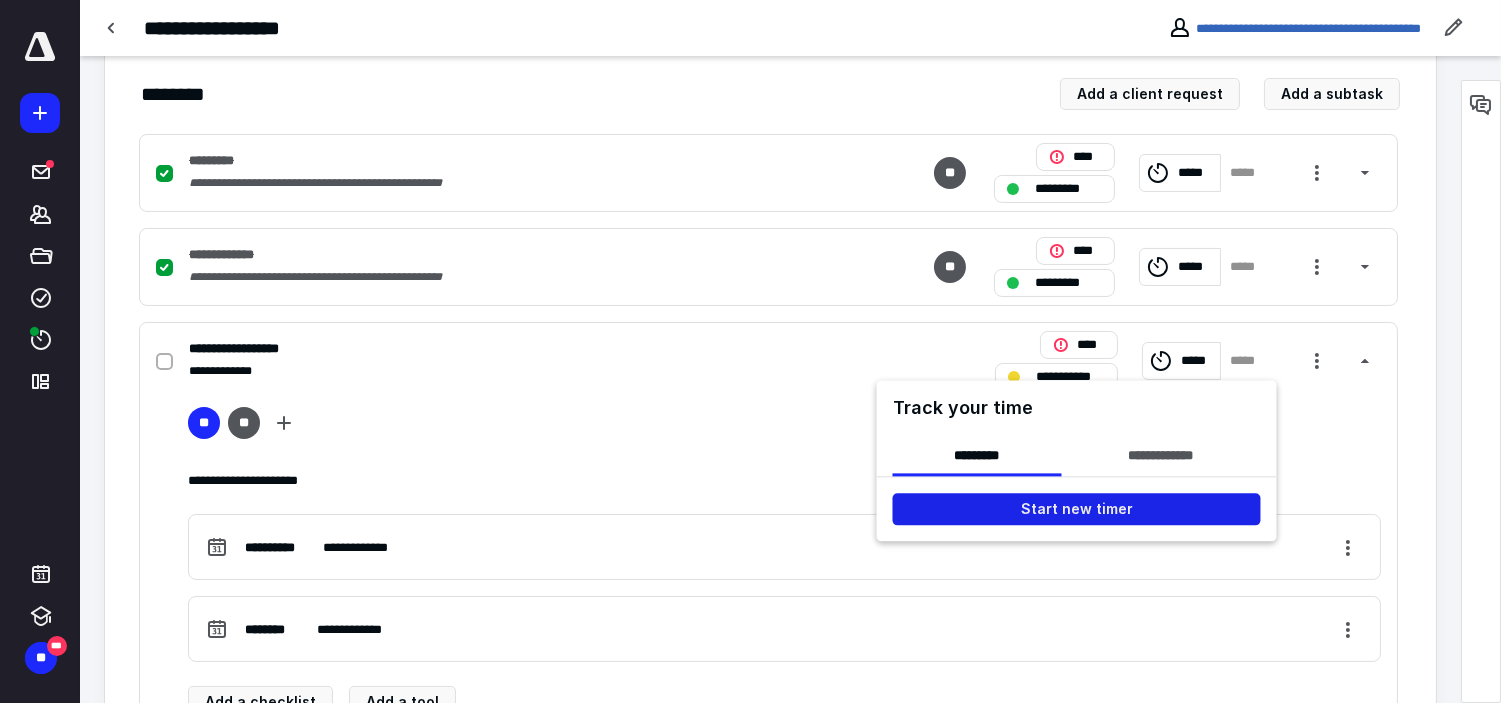 click on "Start new timer" at bounding box center (1077, 509) 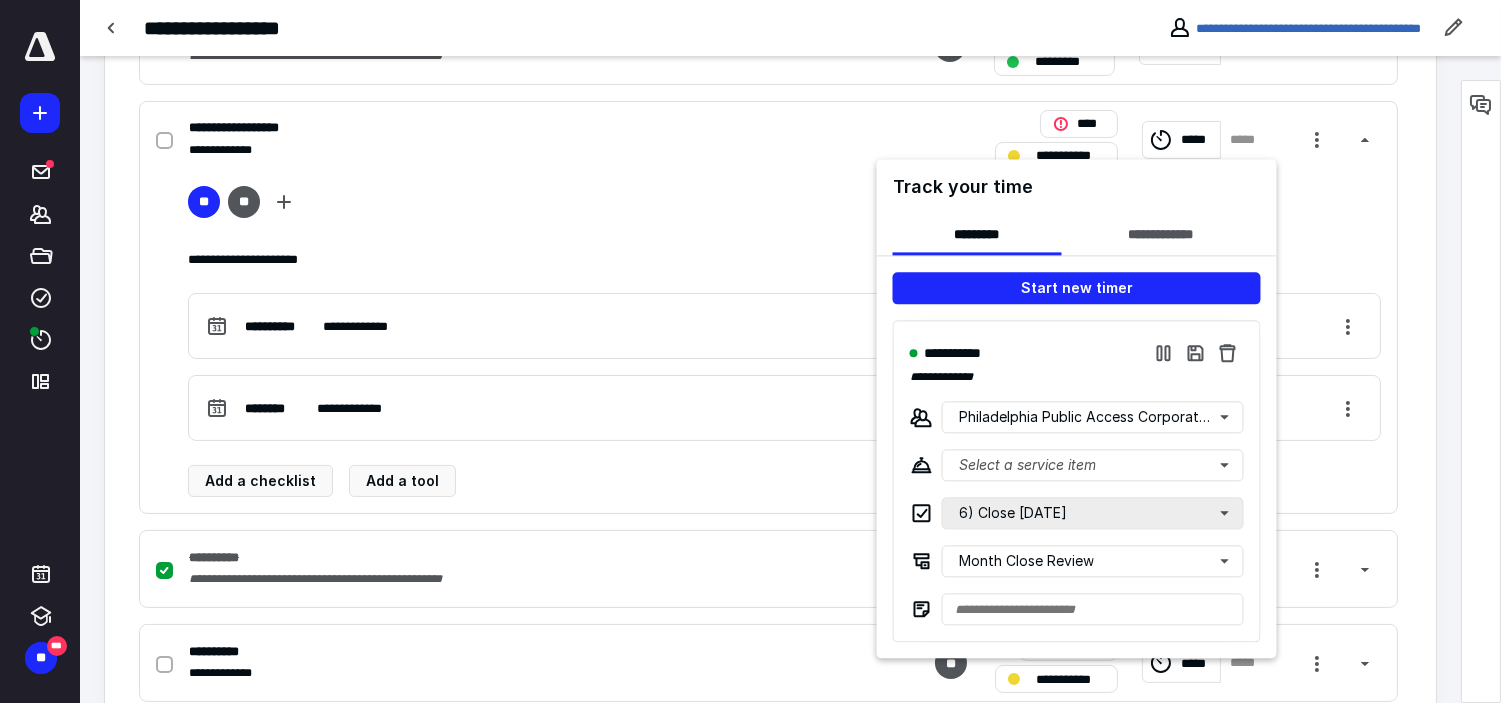 scroll, scrollTop: 666, scrollLeft: 0, axis: vertical 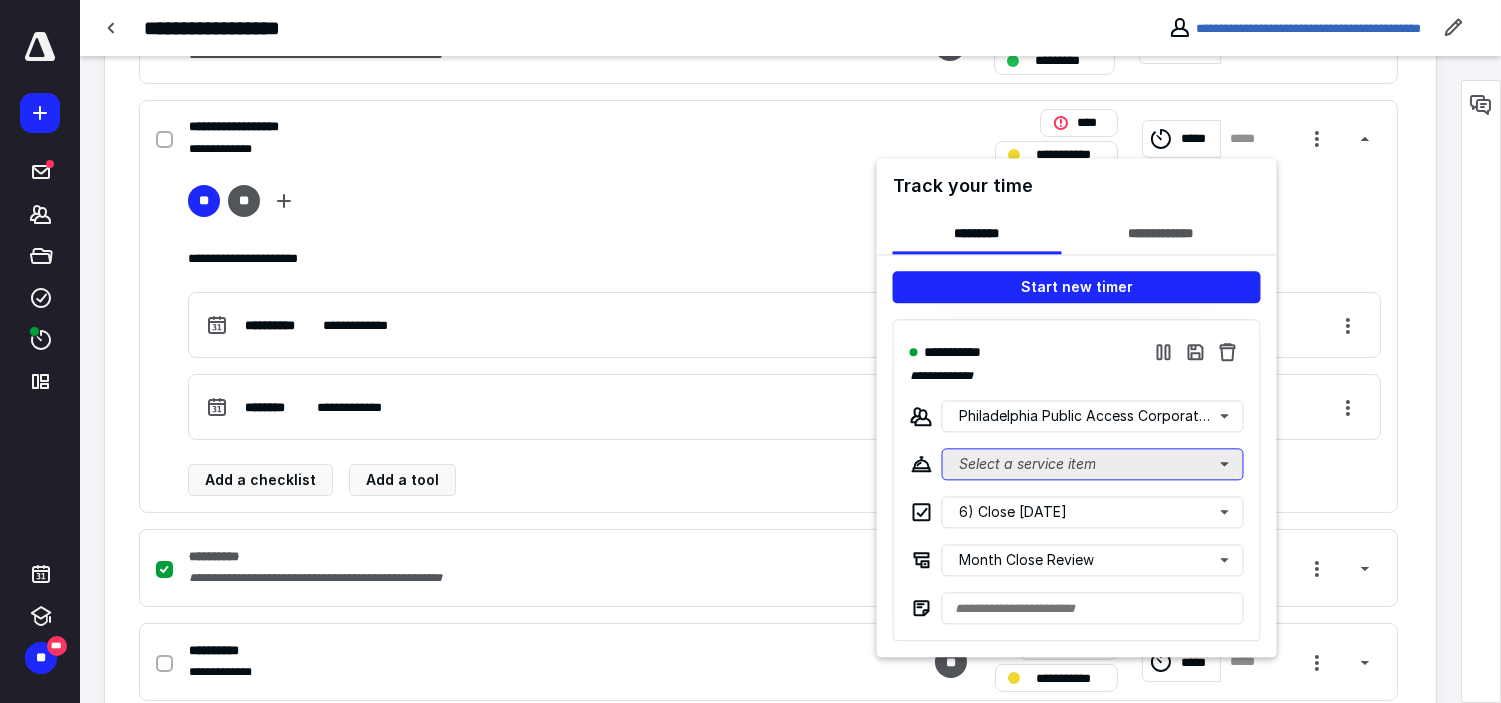 click on "Select a service item" at bounding box center [1093, 464] 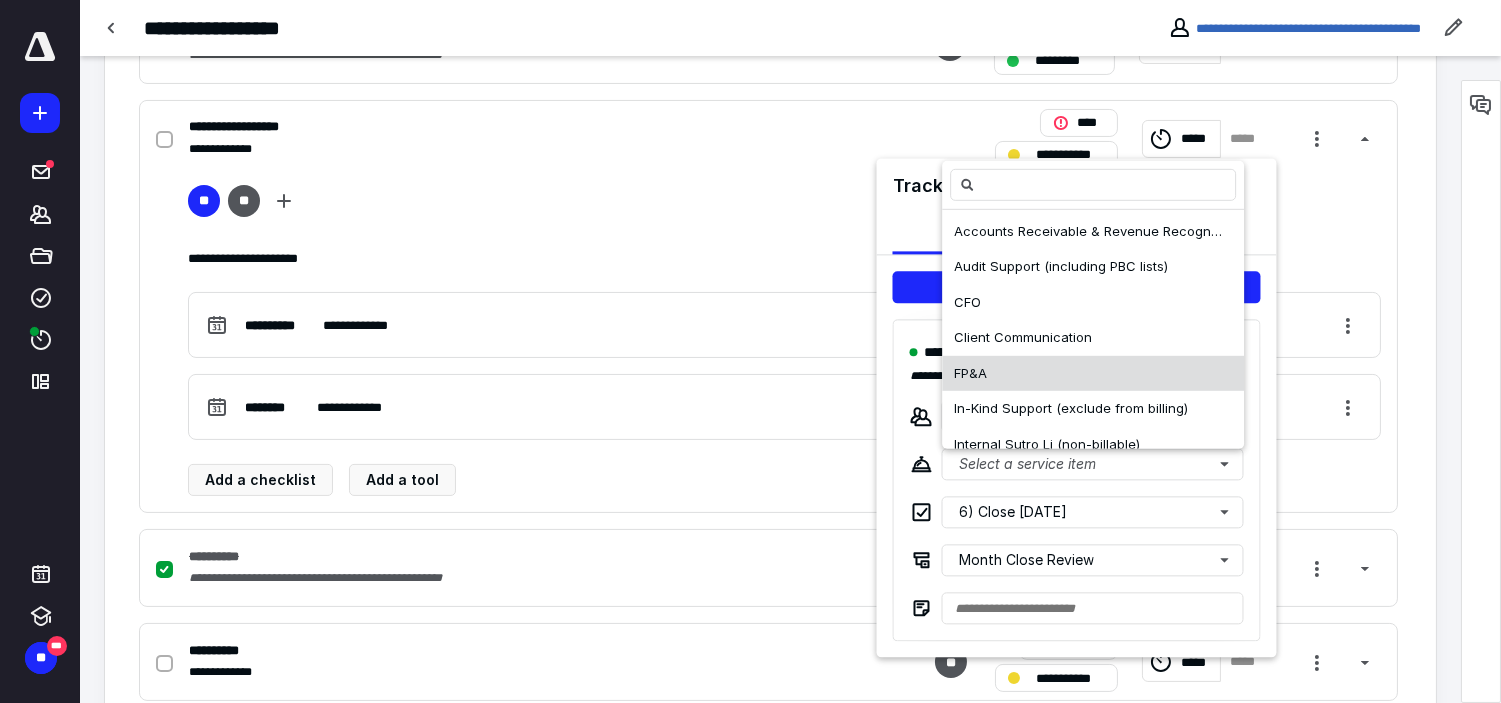 scroll, scrollTop: 222, scrollLeft: 0, axis: vertical 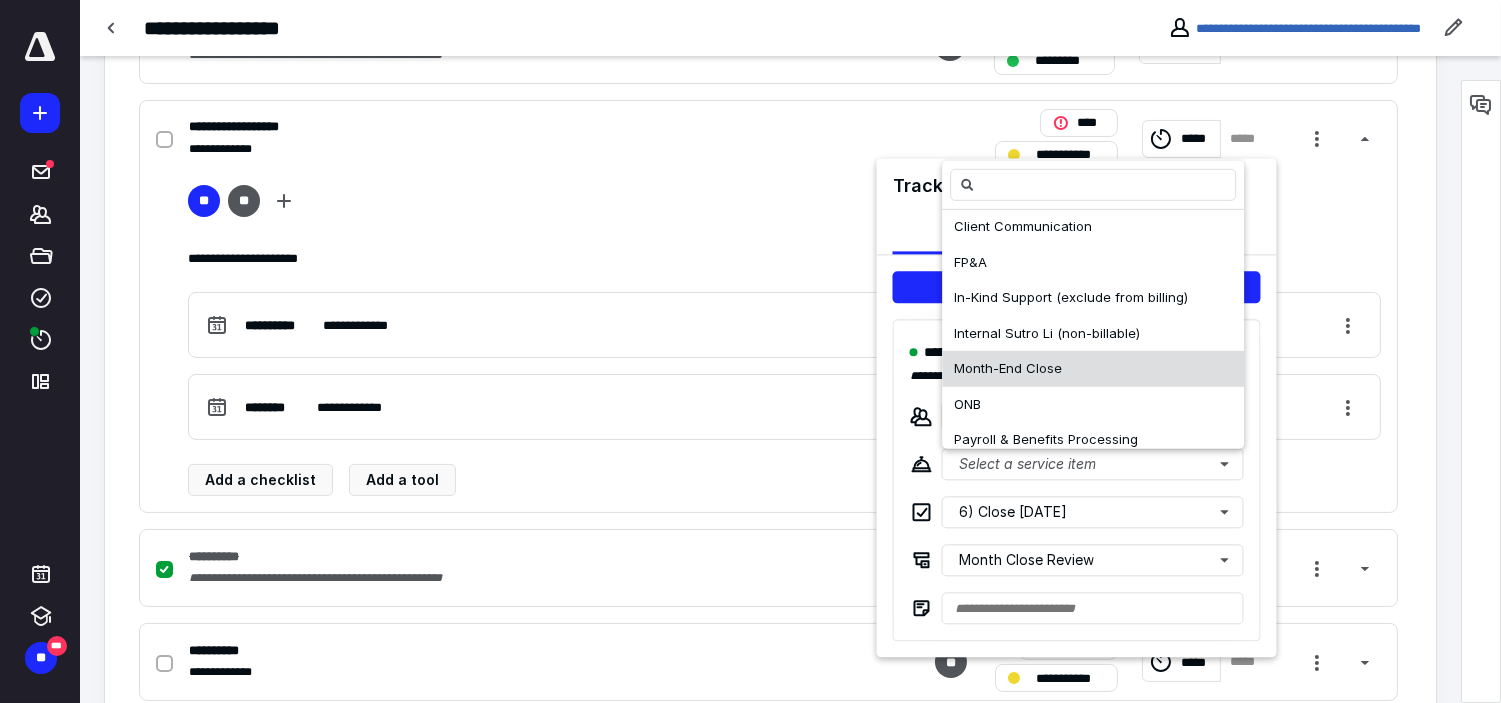 click on "Month-End Close" at bounding box center [1093, 369] 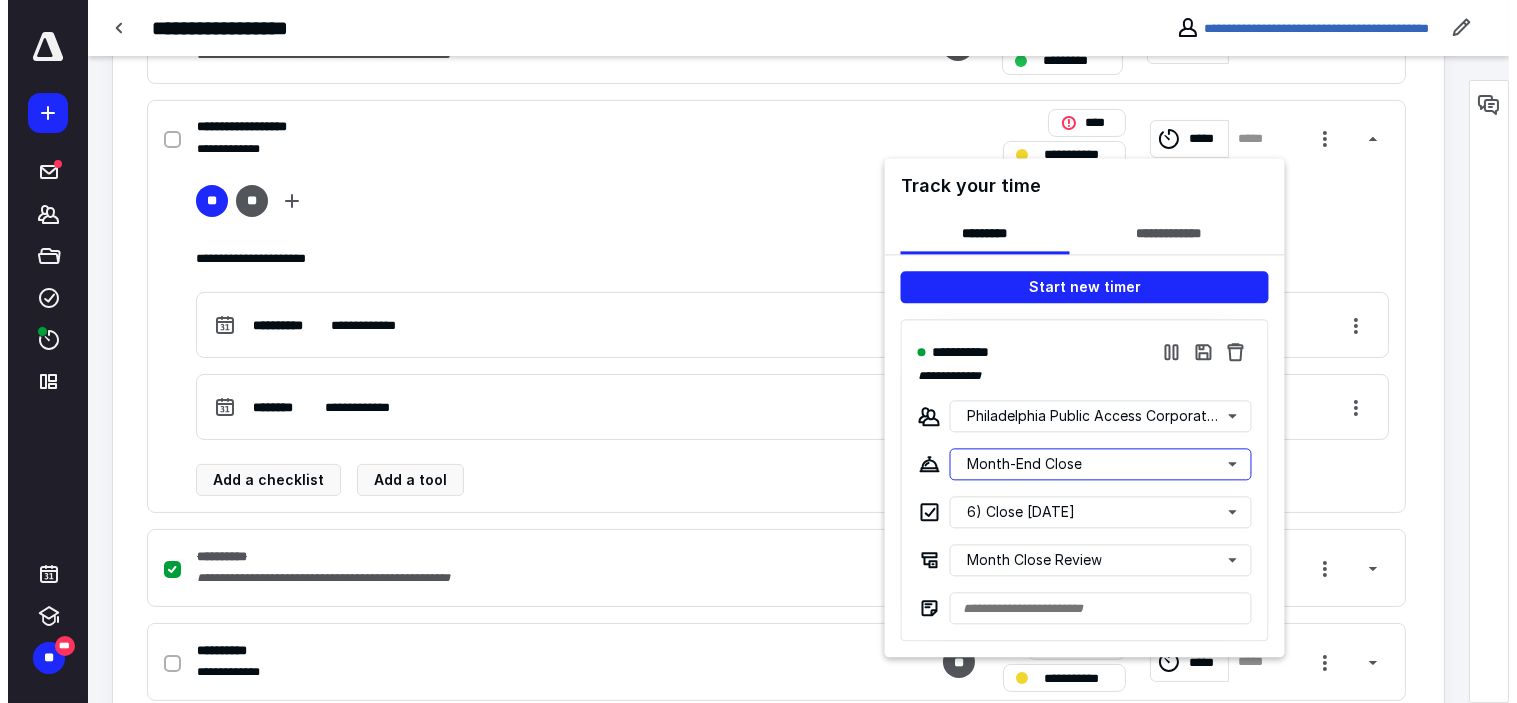 scroll, scrollTop: 0, scrollLeft: 0, axis: both 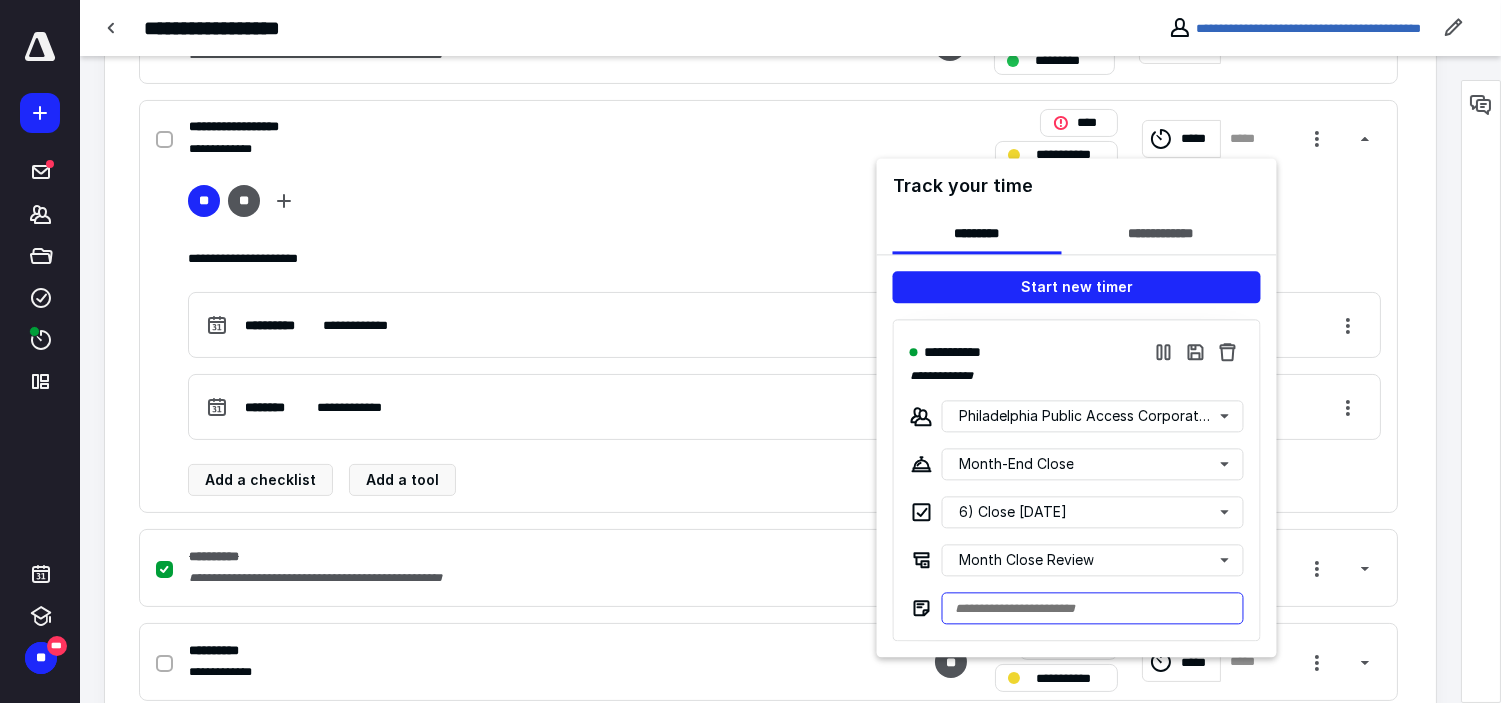 click at bounding box center [1093, 608] 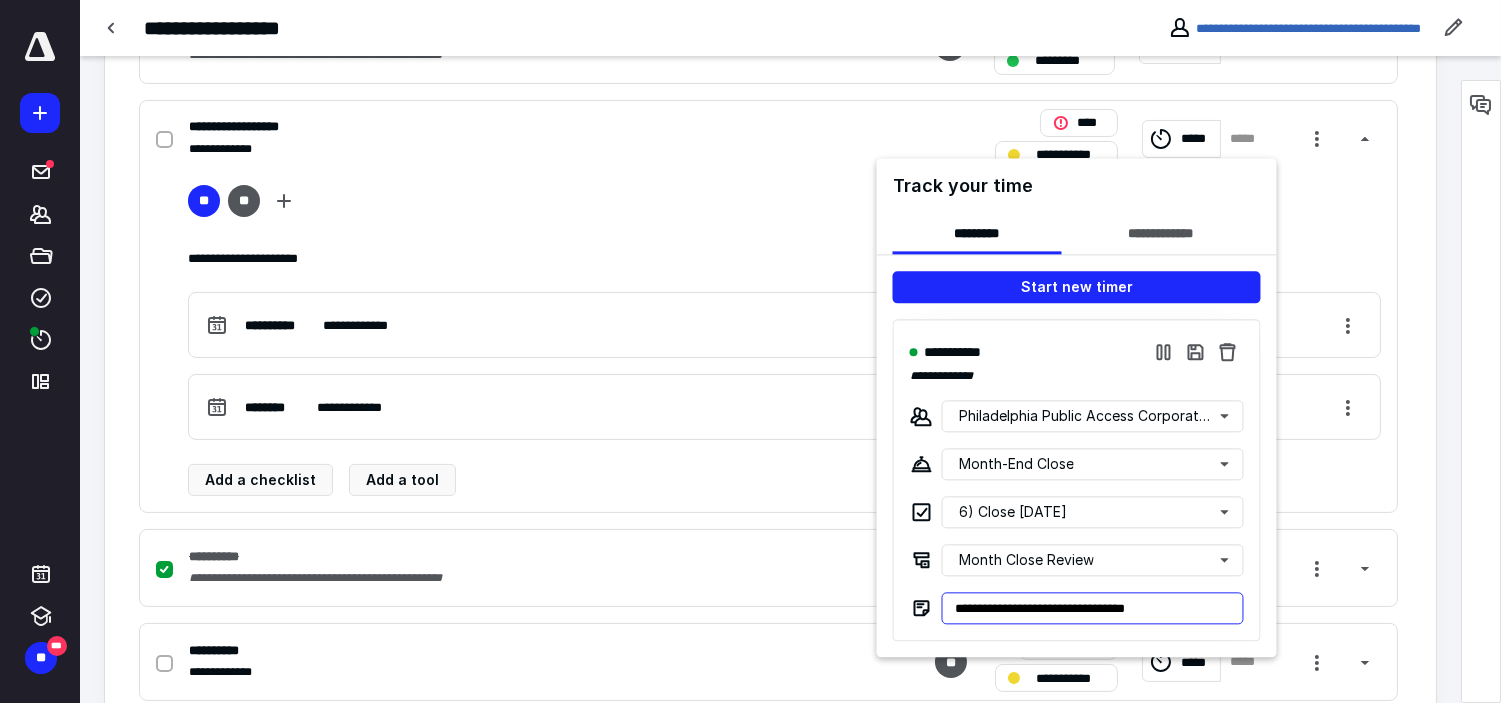 type on "**********" 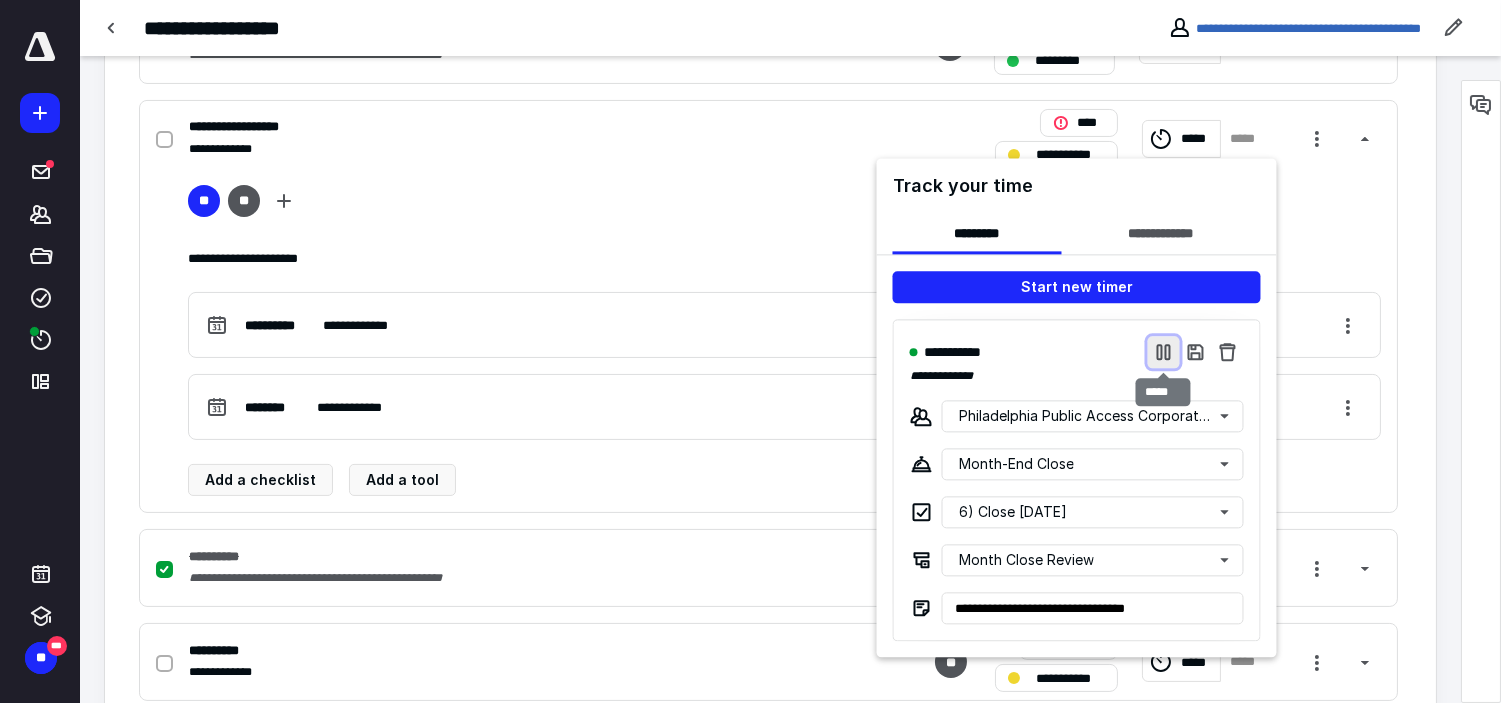 click at bounding box center (1164, 352) 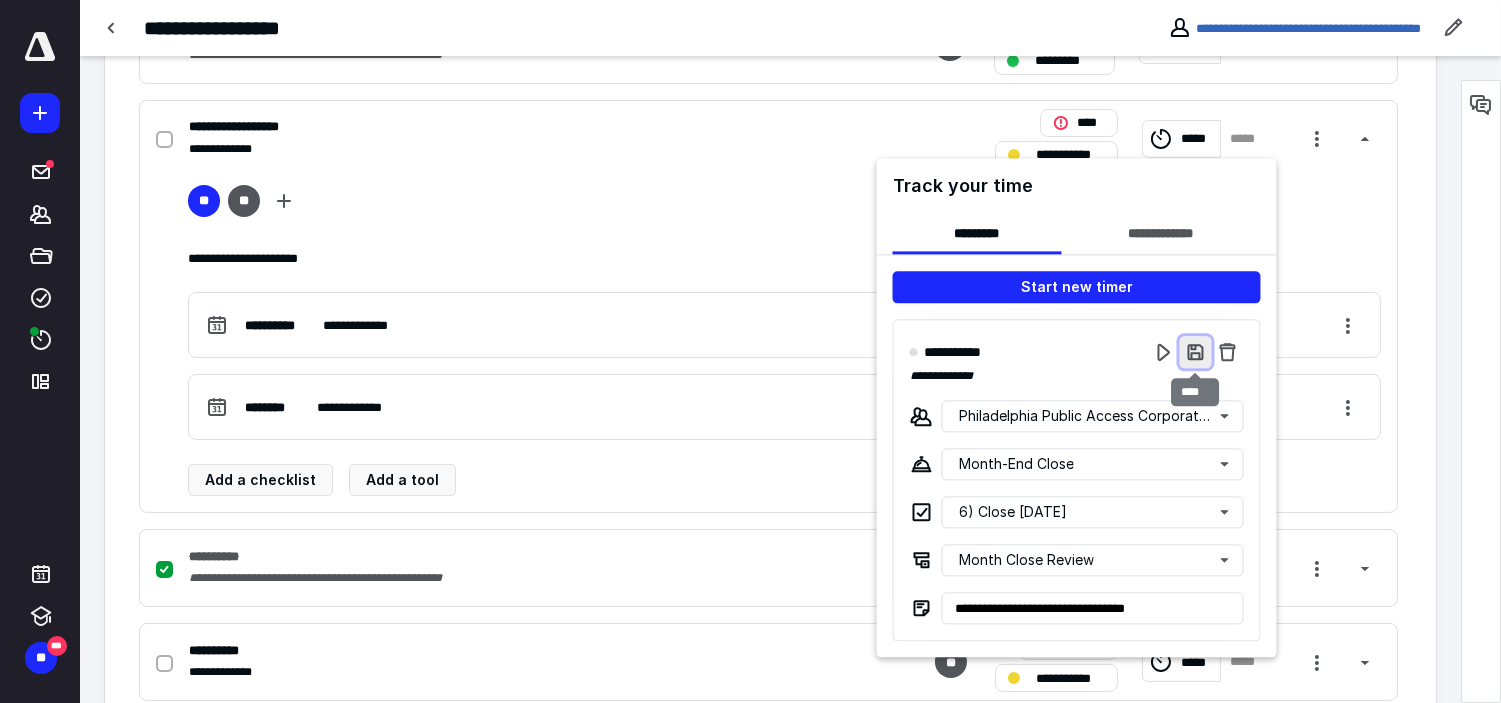 click at bounding box center (1196, 352) 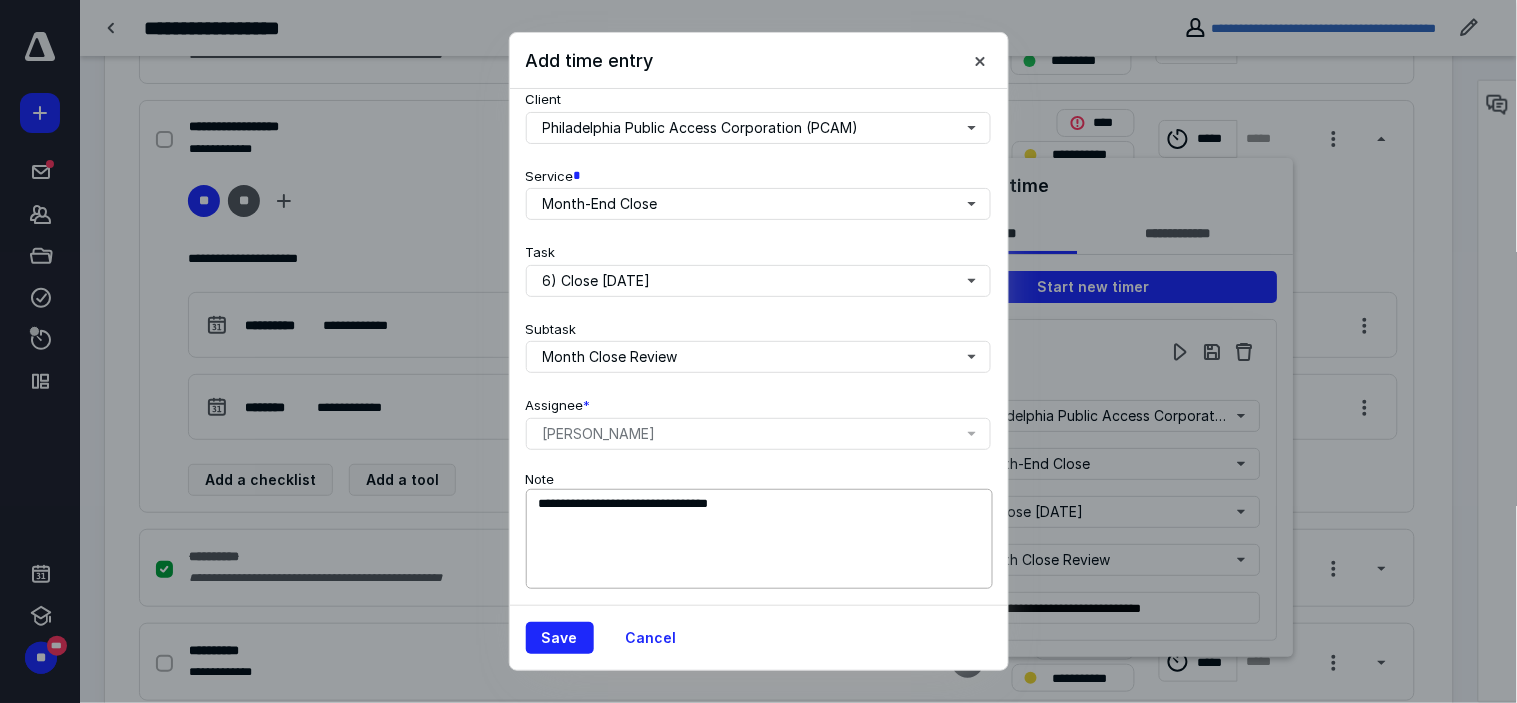 scroll, scrollTop: 272, scrollLeft: 0, axis: vertical 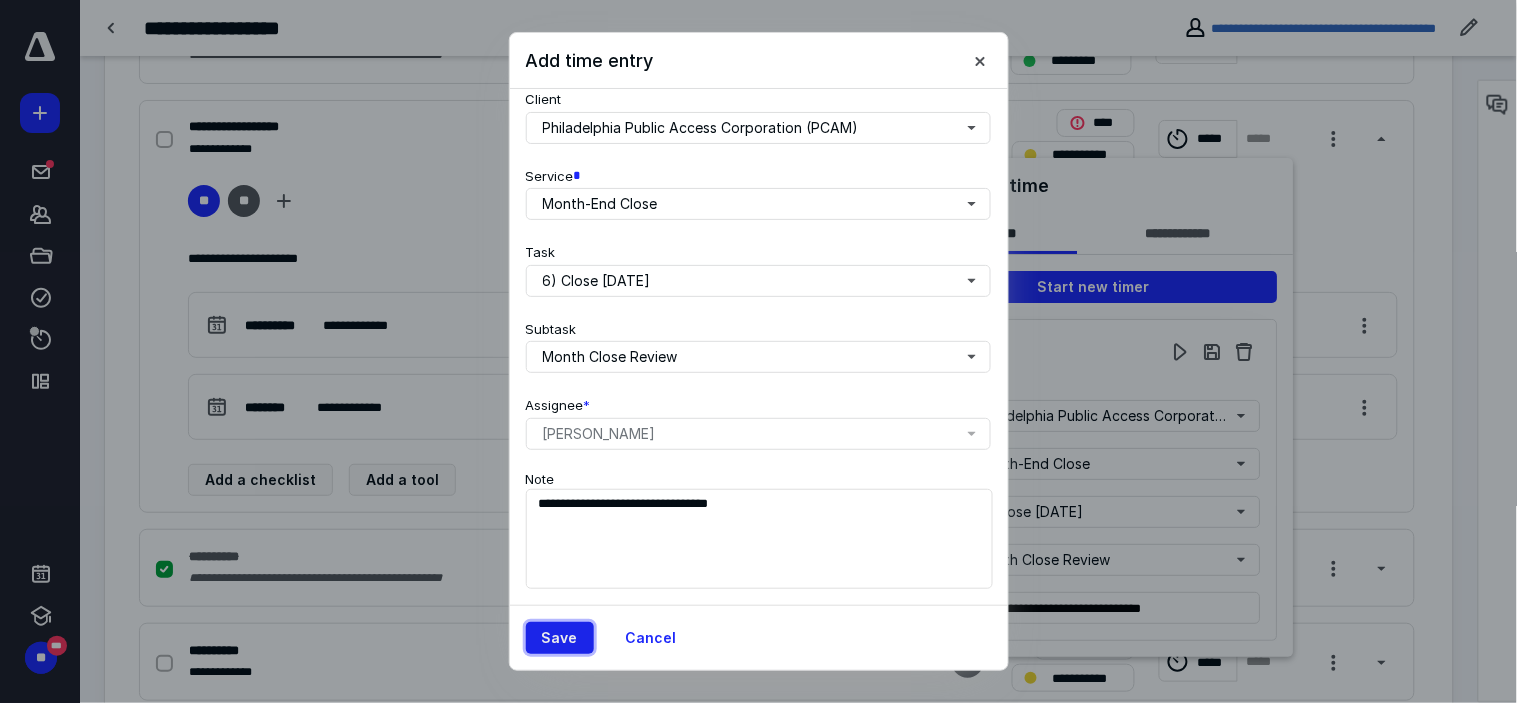 click on "Save" at bounding box center [560, 638] 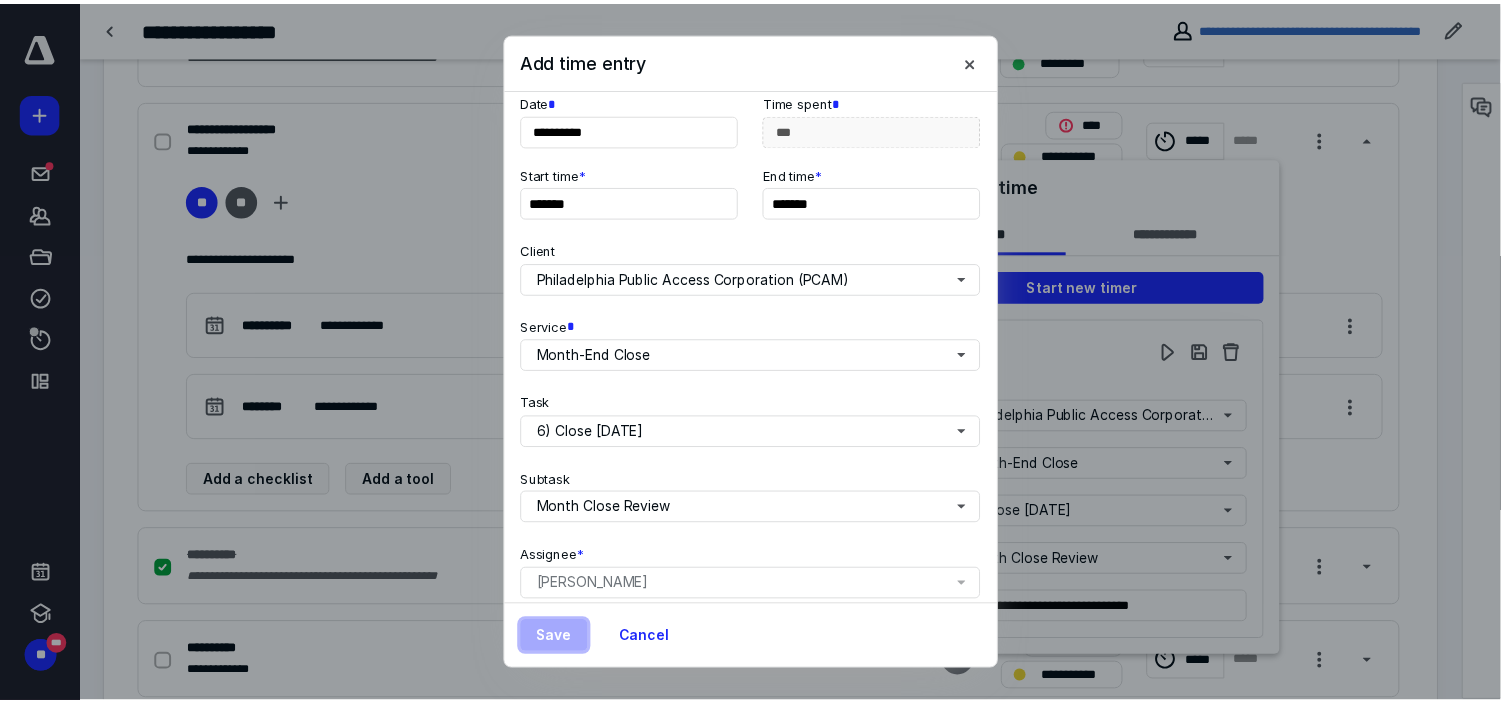 scroll, scrollTop: 0, scrollLeft: 0, axis: both 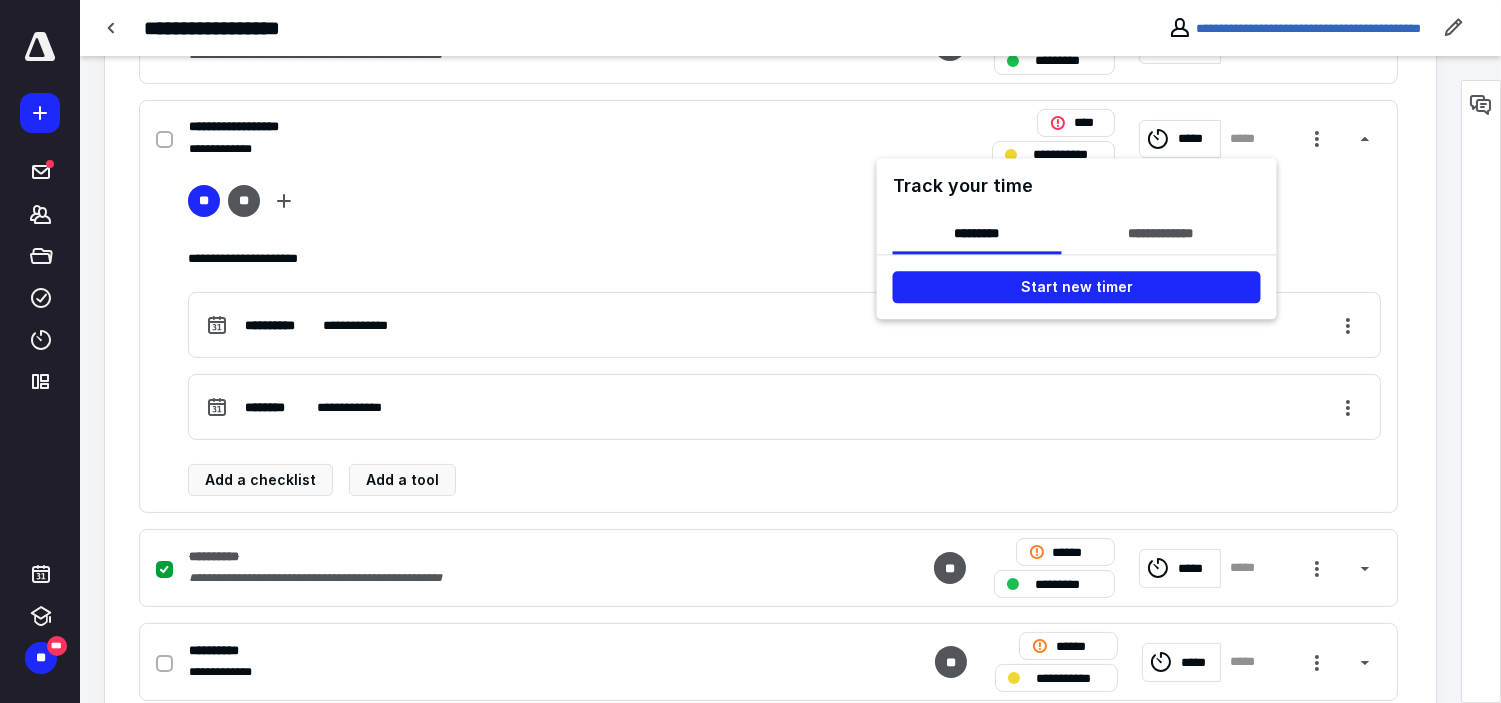 click at bounding box center (750, 351) 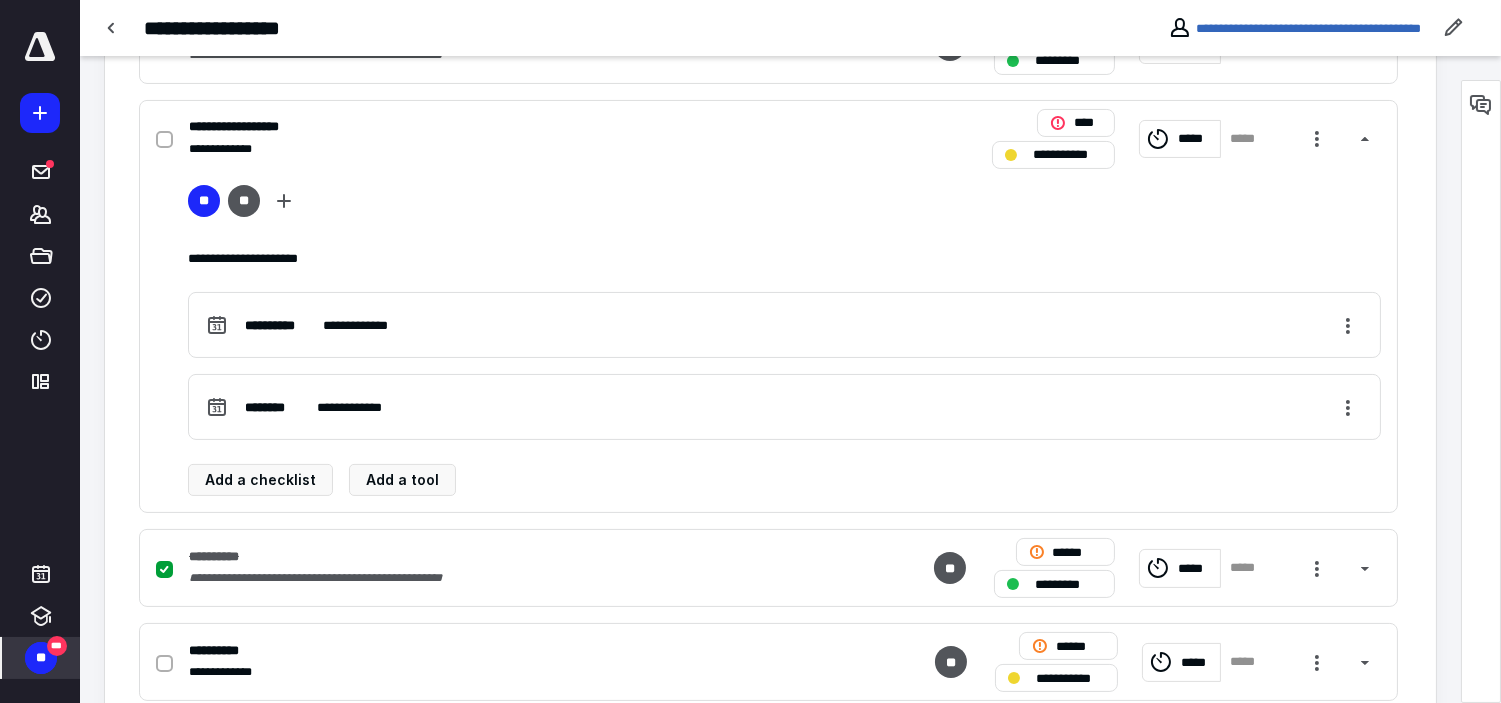 click on "**" at bounding box center [41, 658] 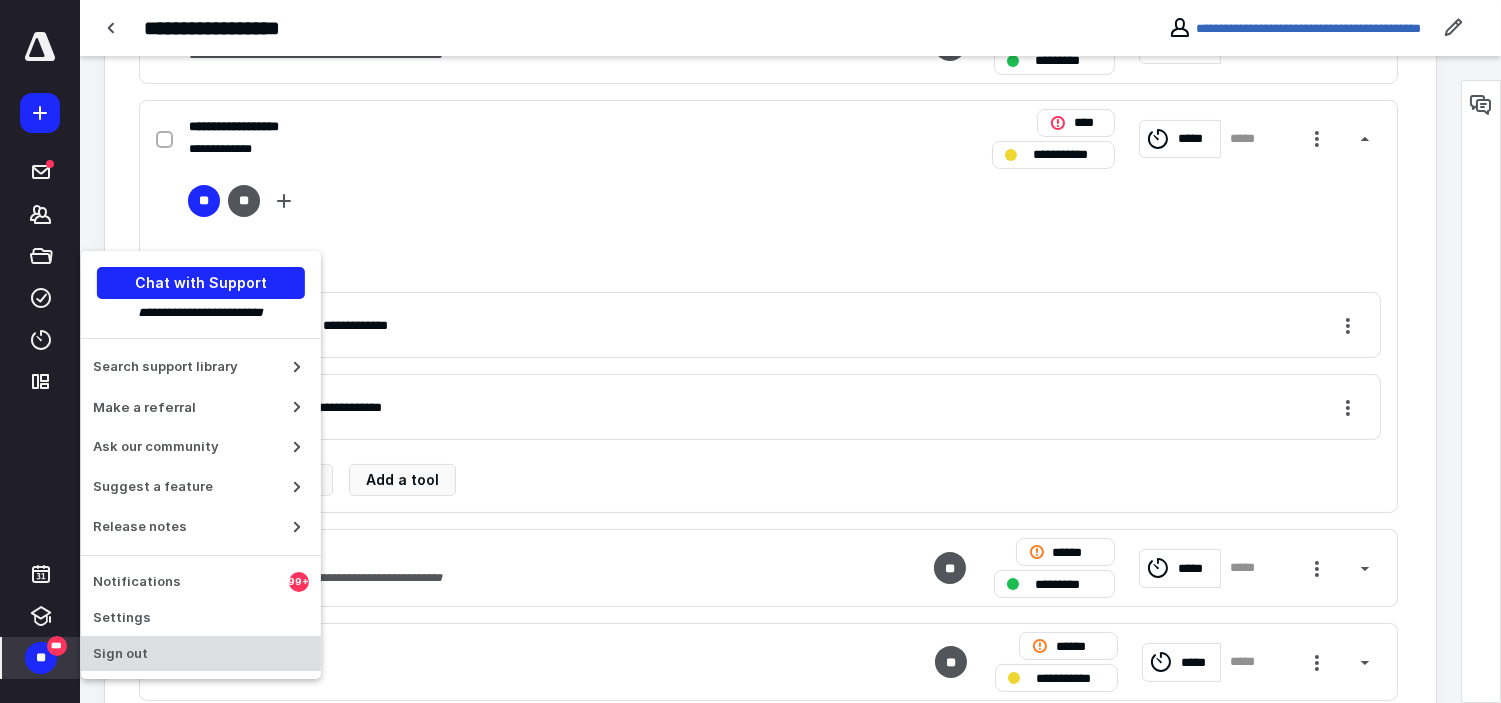 click on "Sign out" at bounding box center [201, 654] 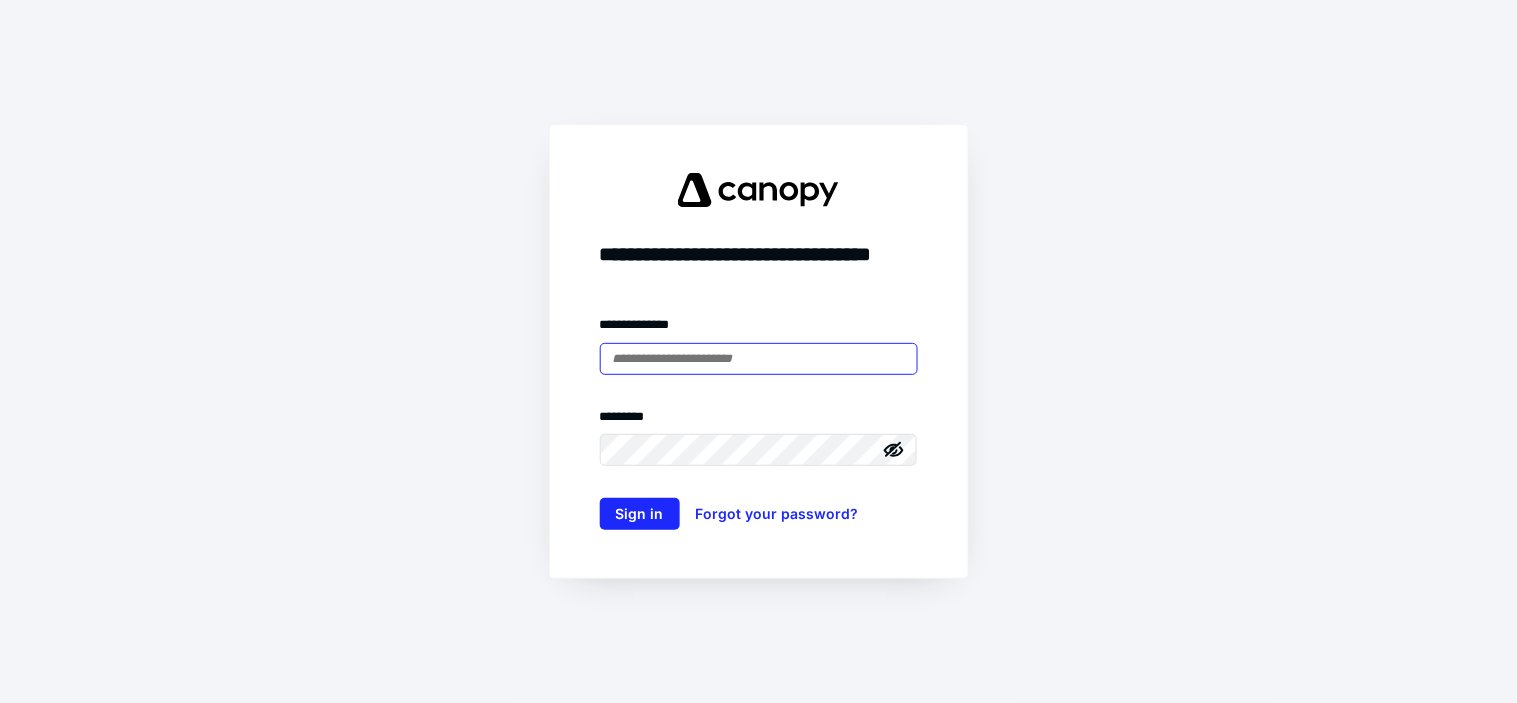 scroll, scrollTop: 0, scrollLeft: 0, axis: both 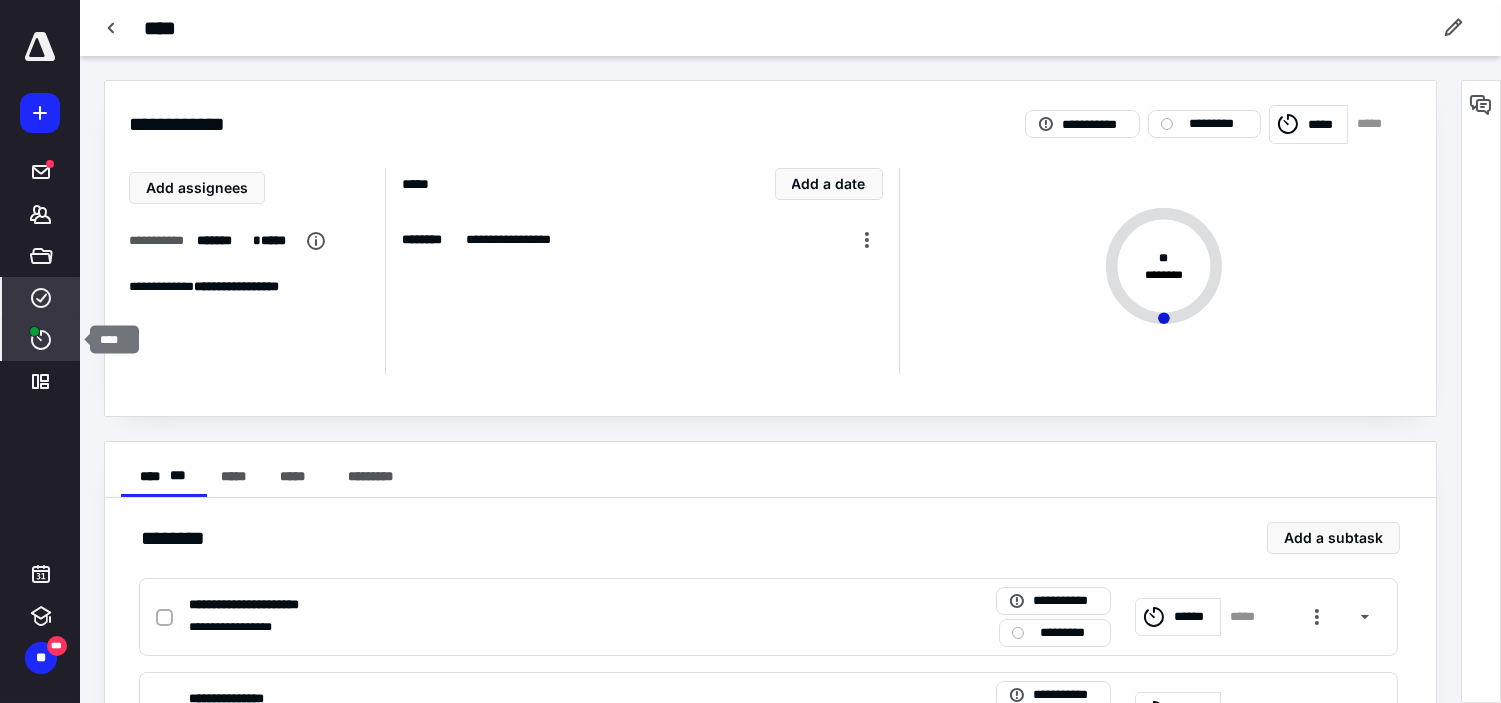drag, startPoint x: 48, startPoint y: 353, endPoint x: 31, endPoint y: 344, distance: 19.235384 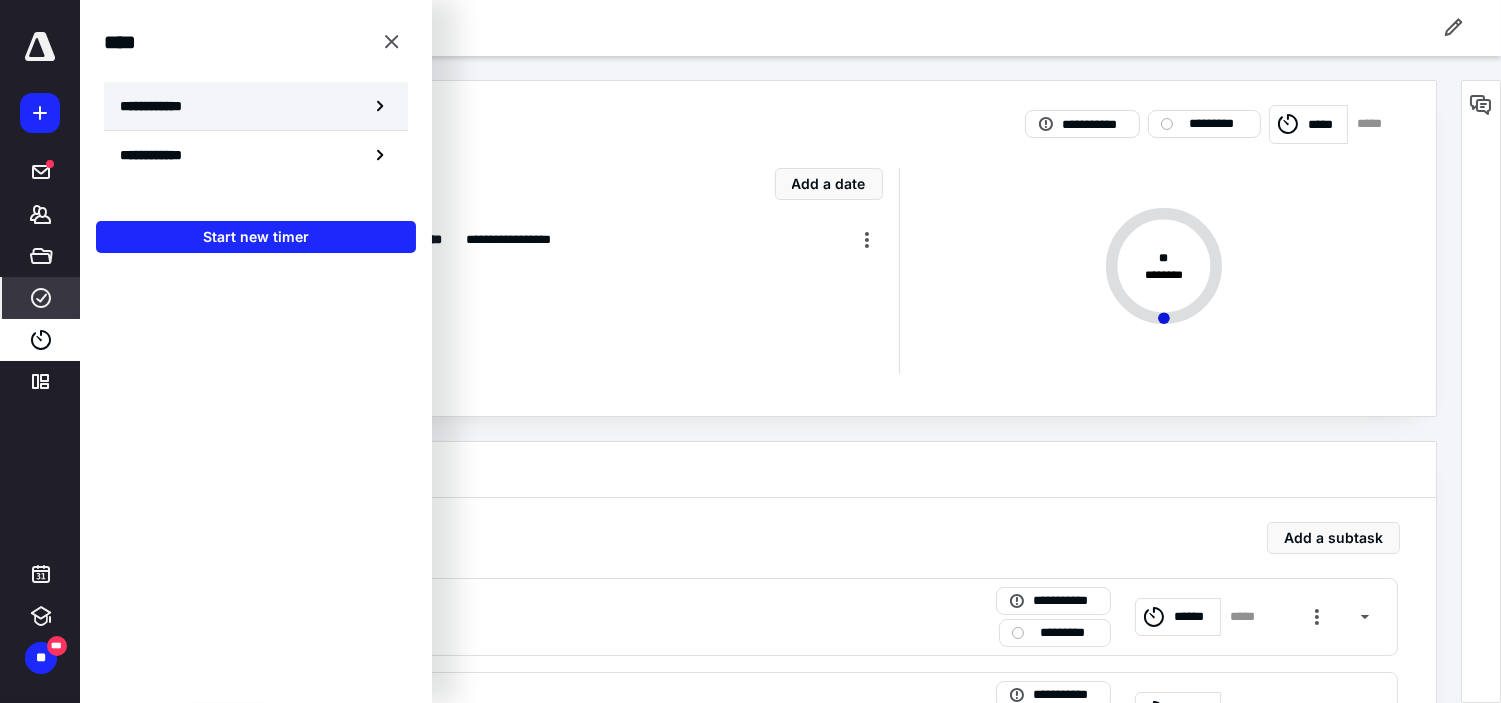 click on "**********" at bounding box center [256, 106] 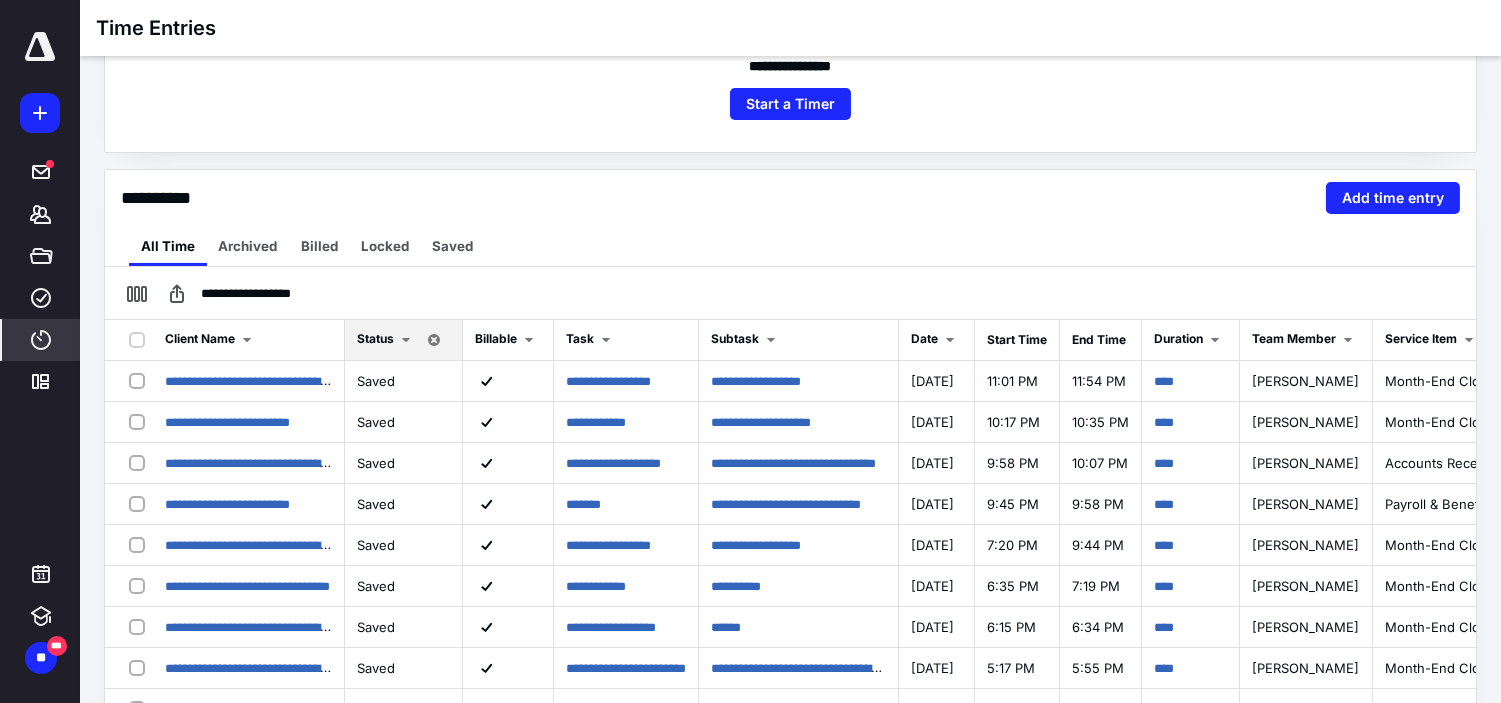 scroll, scrollTop: 333, scrollLeft: 0, axis: vertical 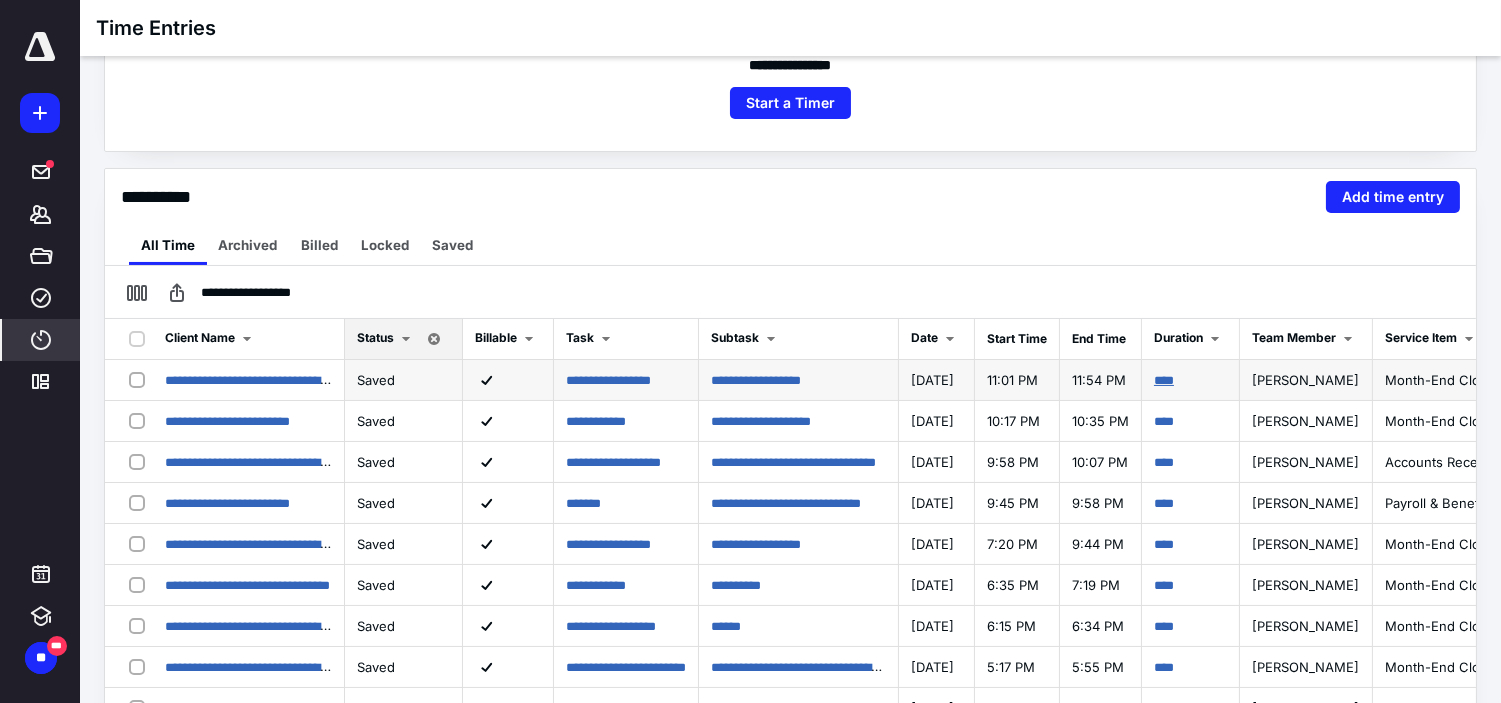 click on "****" at bounding box center (1164, 380) 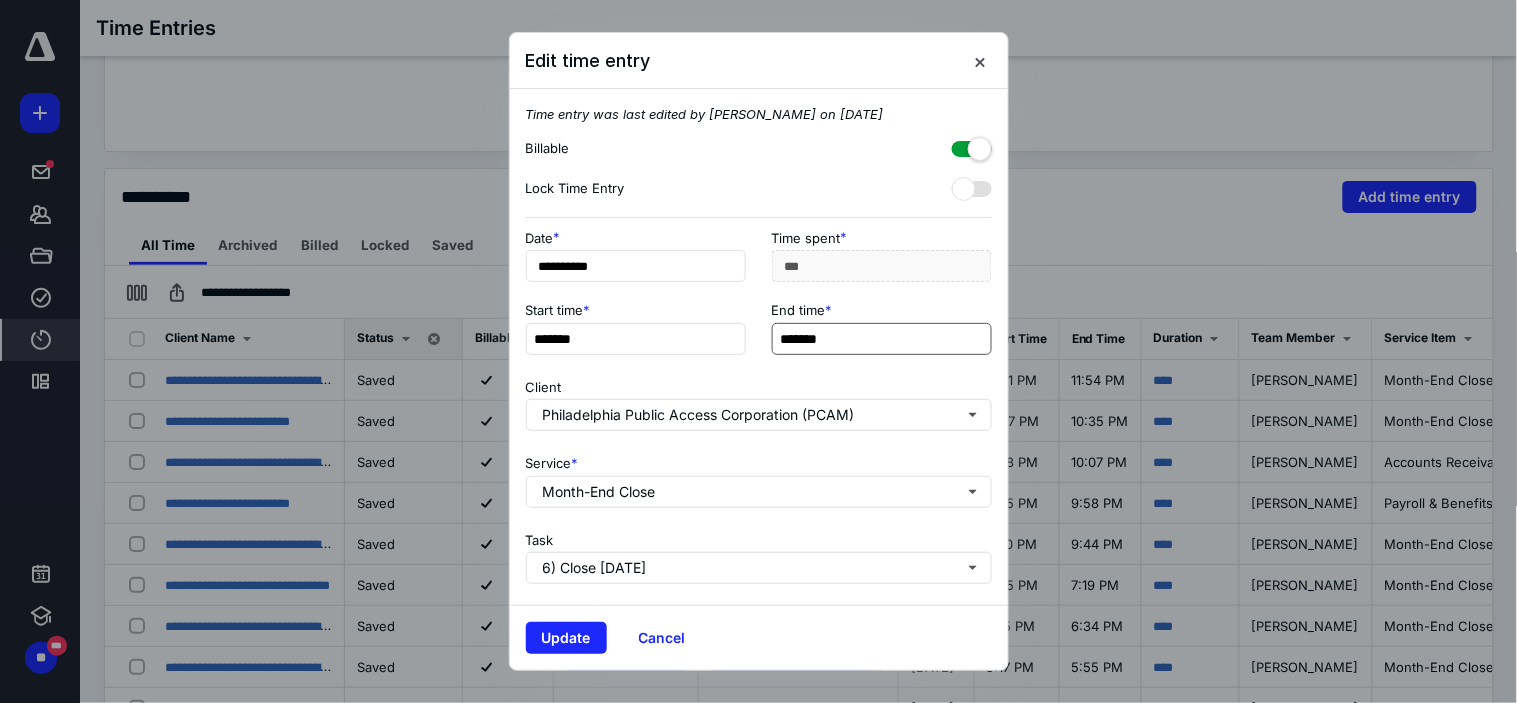 click on "*******" at bounding box center [882, 339] 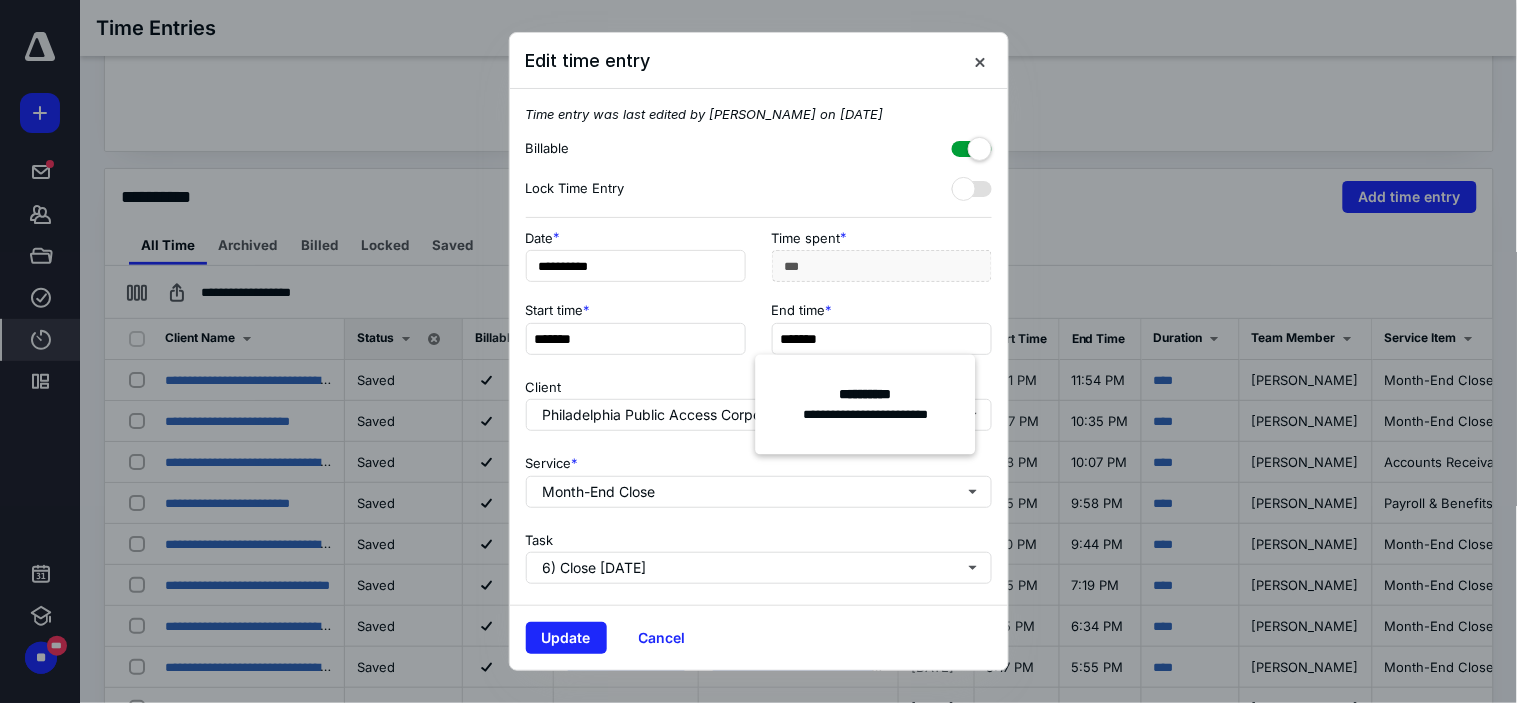 type on "*******" 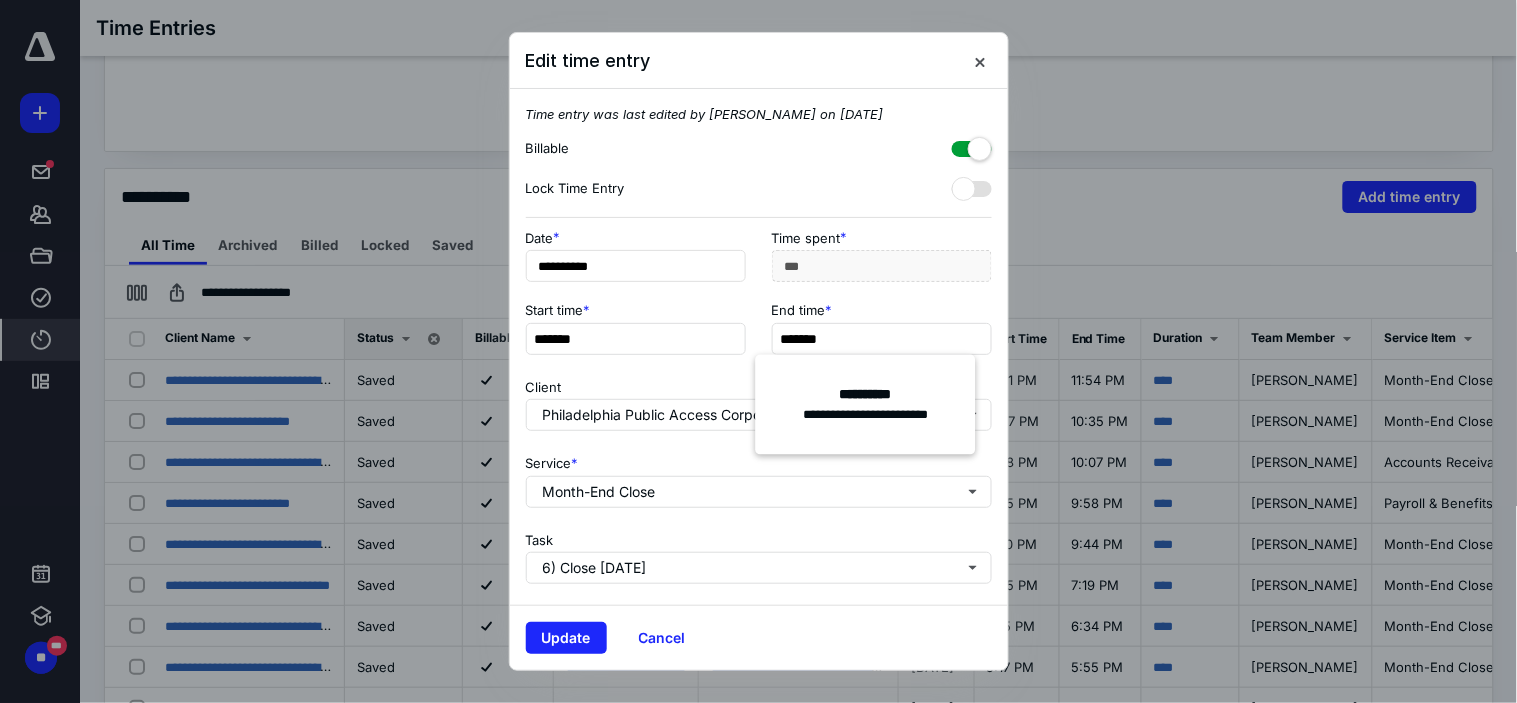 type on "*******" 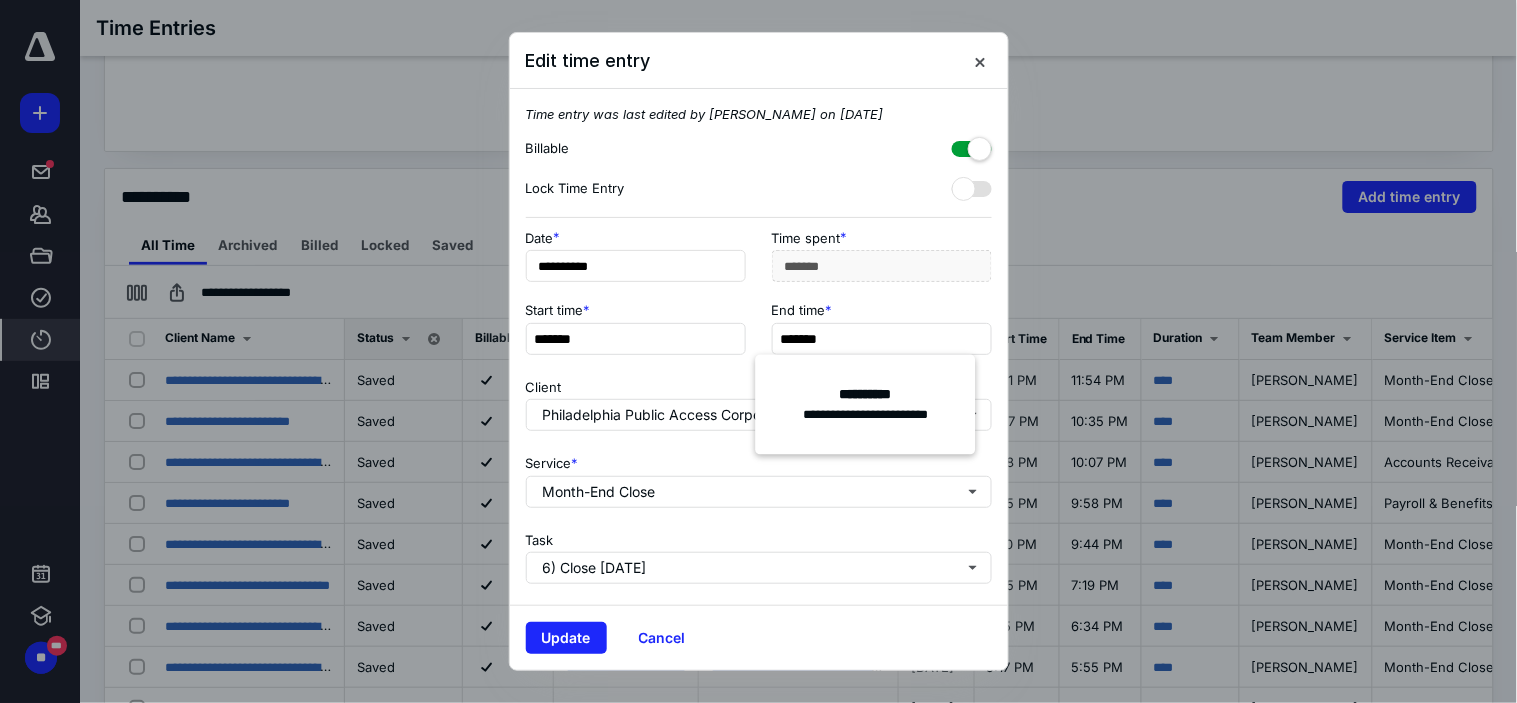 click on "Client Philadelphia Public Access Corporation (PCAM)" at bounding box center (759, 401) 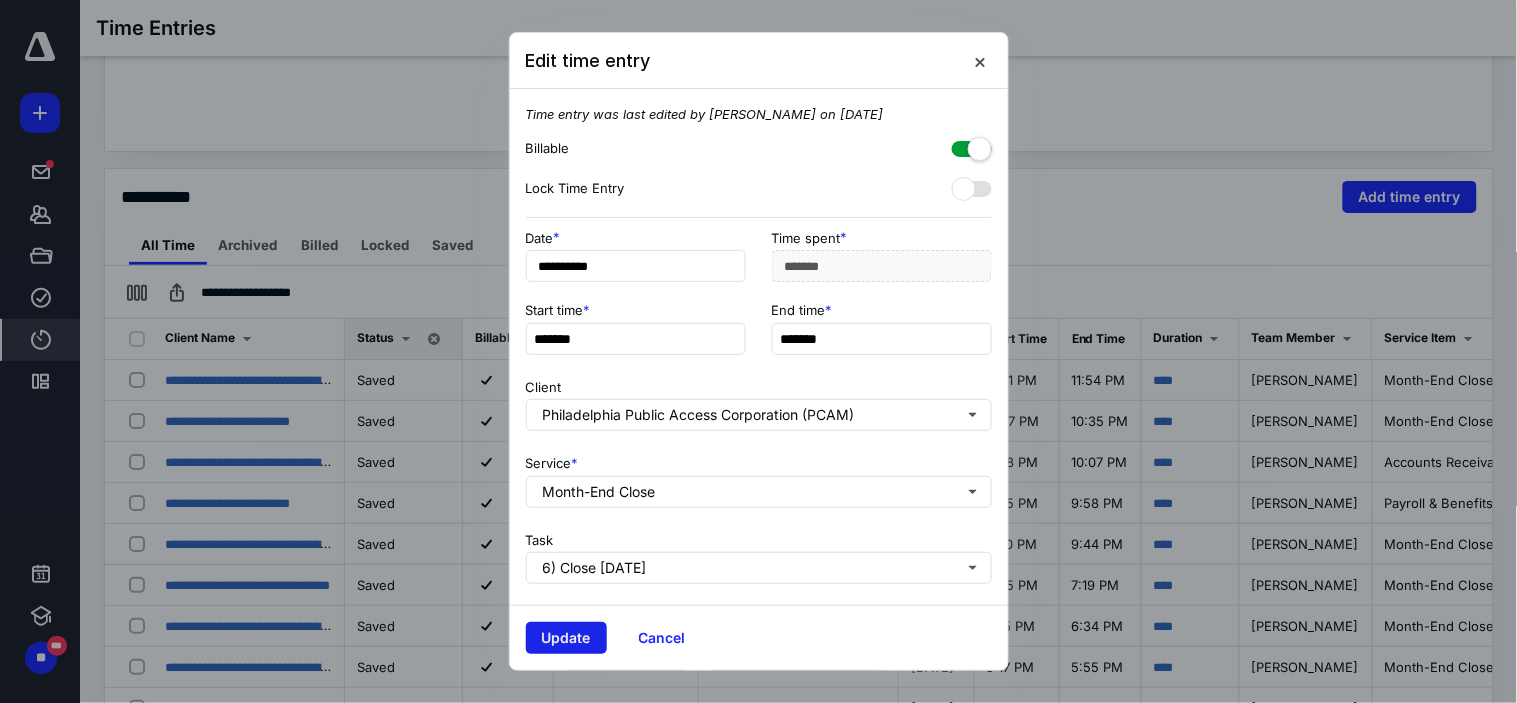 click on "Update" at bounding box center [566, 638] 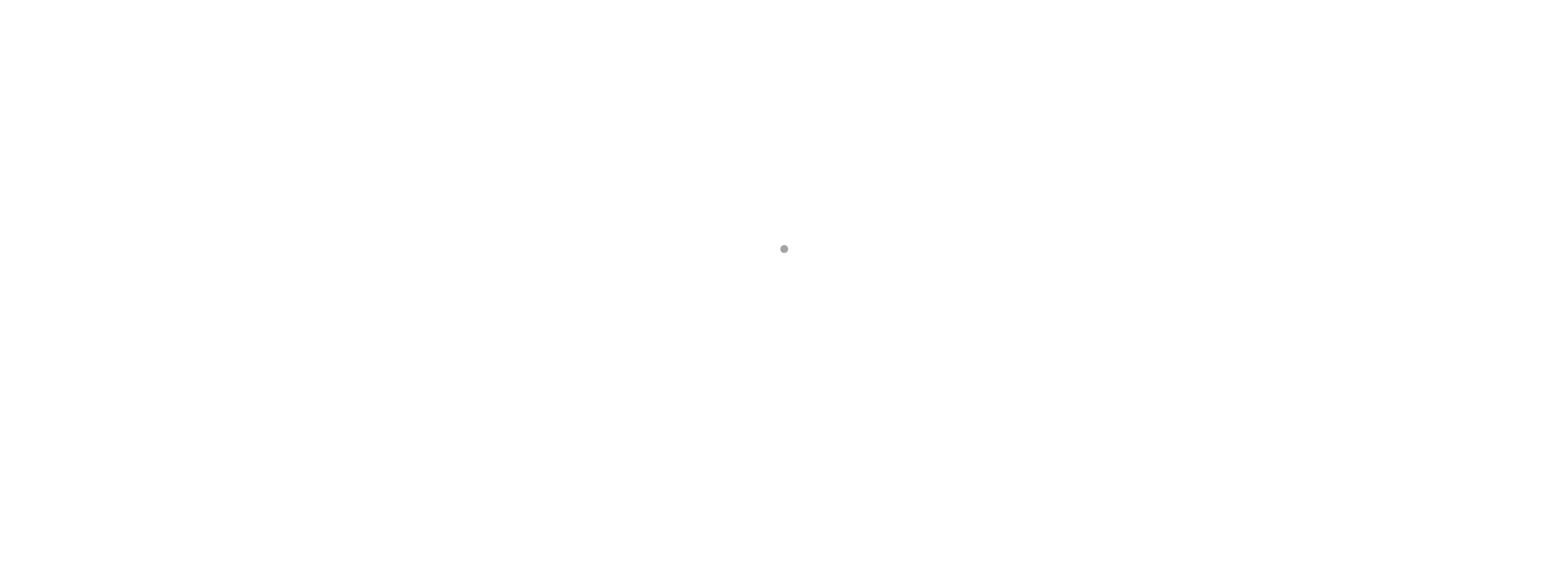 scroll, scrollTop: 0, scrollLeft: 0, axis: both 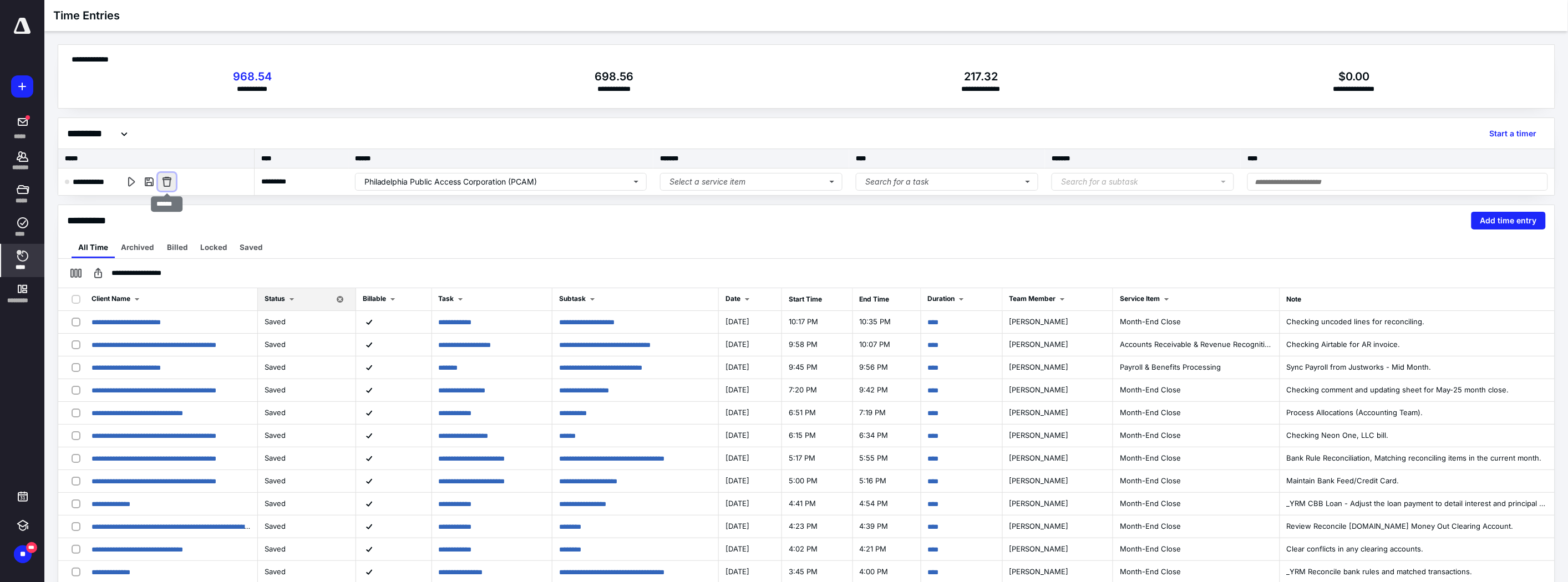 click at bounding box center [167, 182] 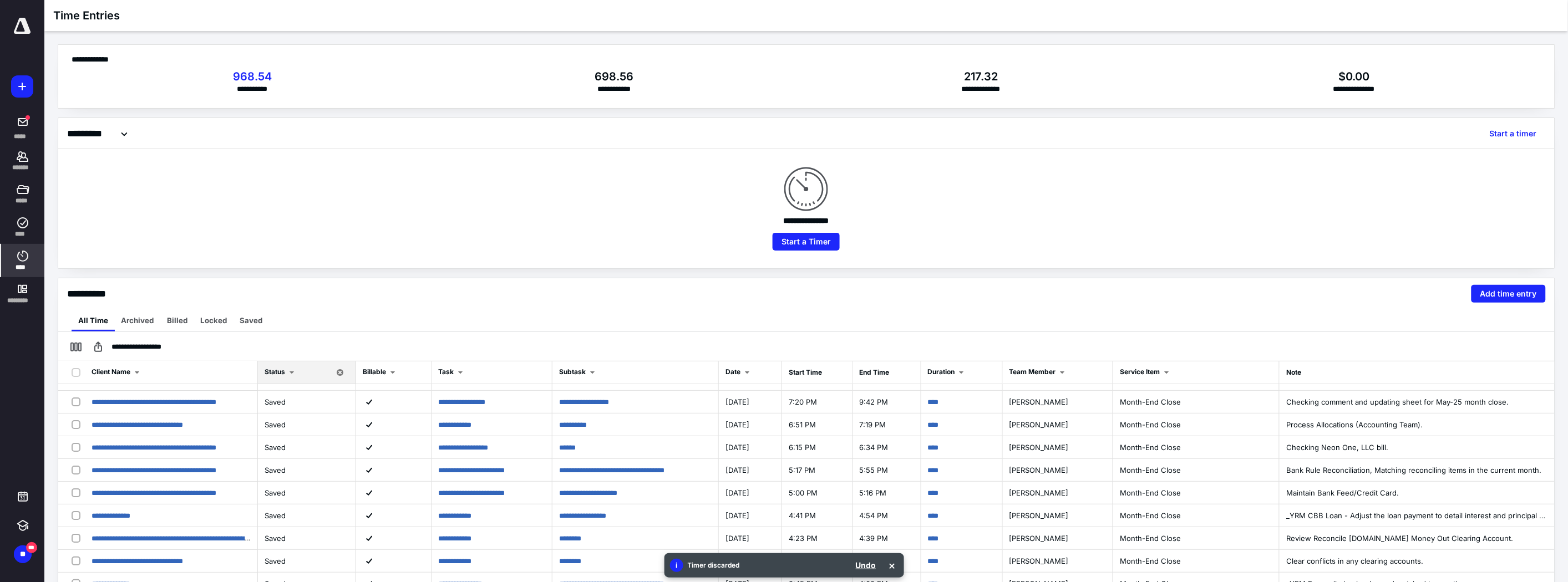 scroll, scrollTop: 0, scrollLeft: 0, axis: both 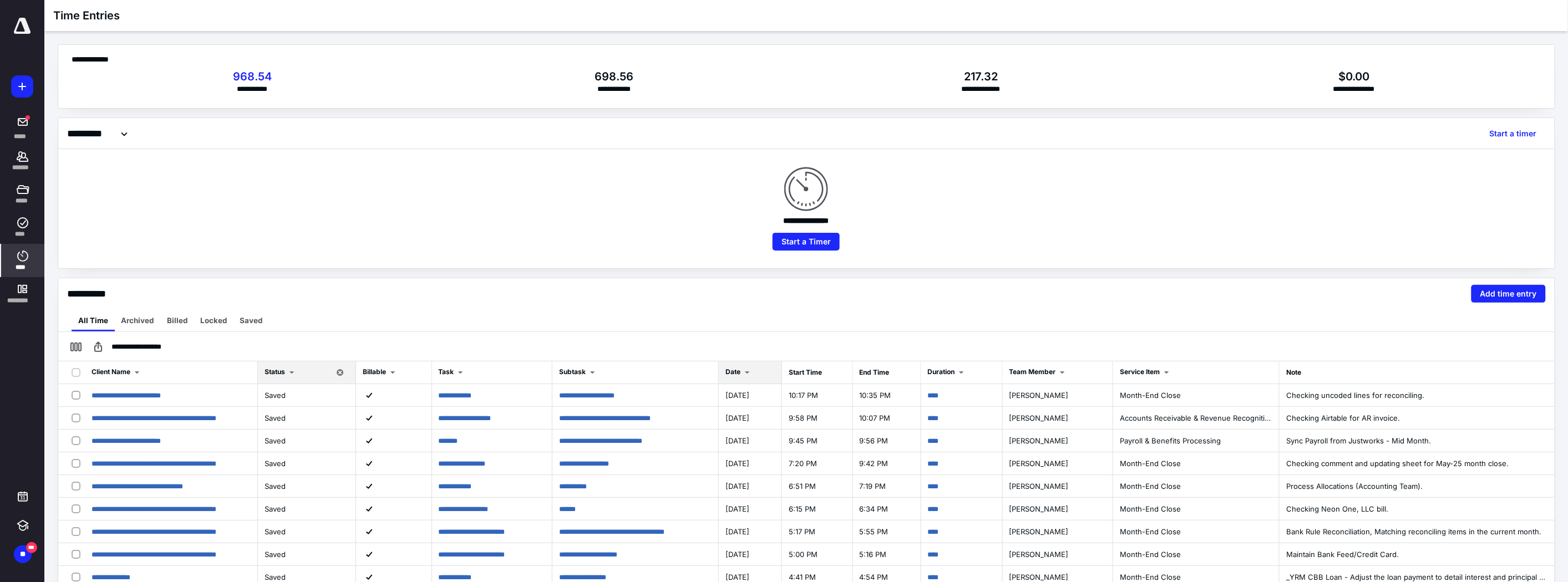 click on "Date" at bounding box center [750, 372] 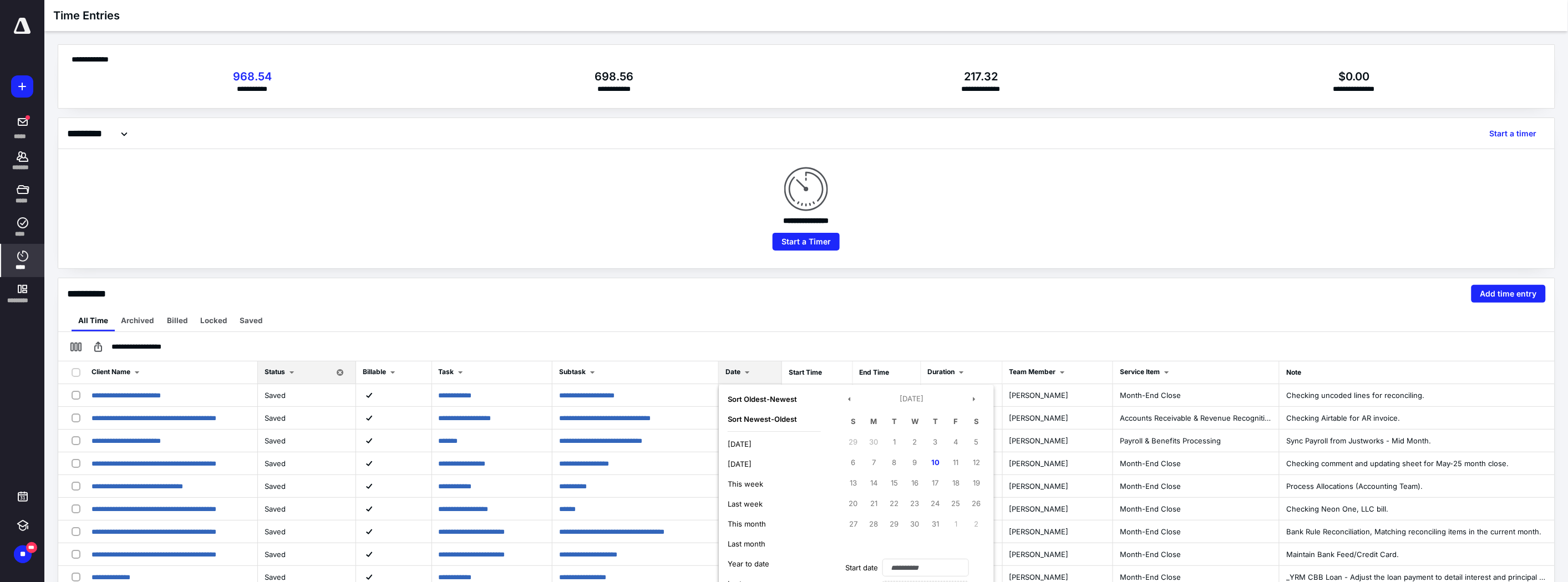 click on "Today" at bounding box center [739, 444] 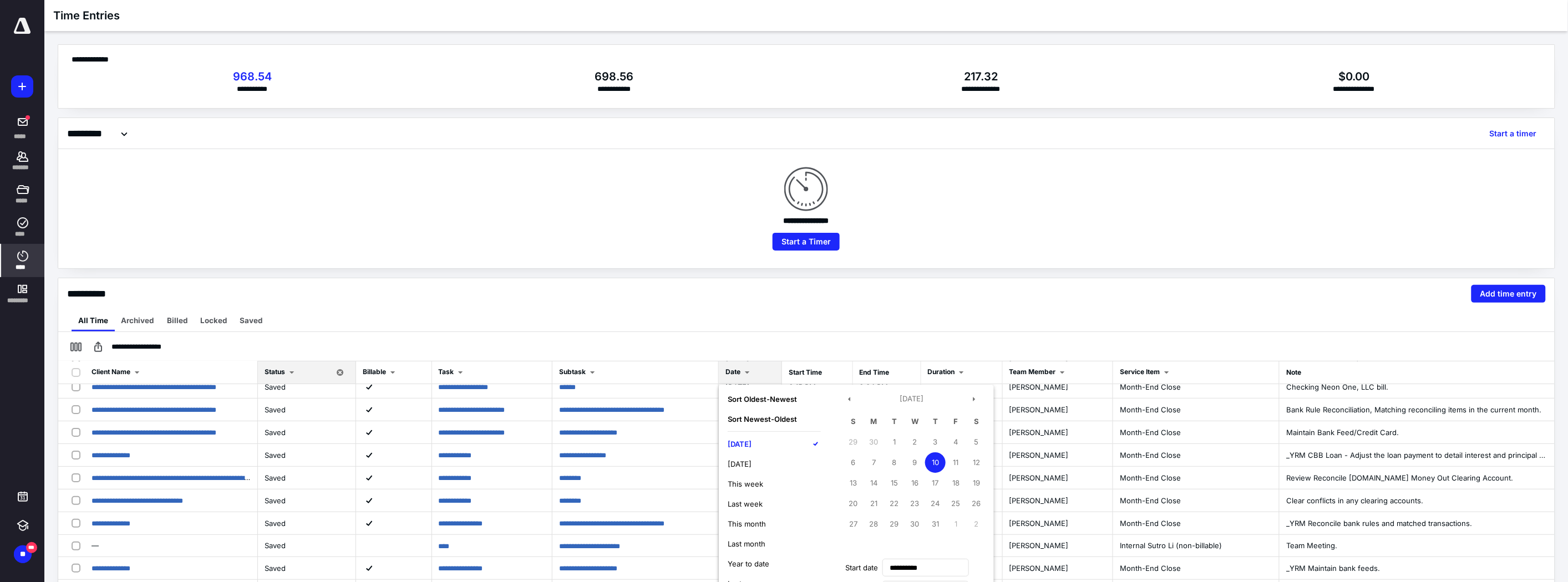 scroll, scrollTop: 123, scrollLeft: 0, axis: vertical 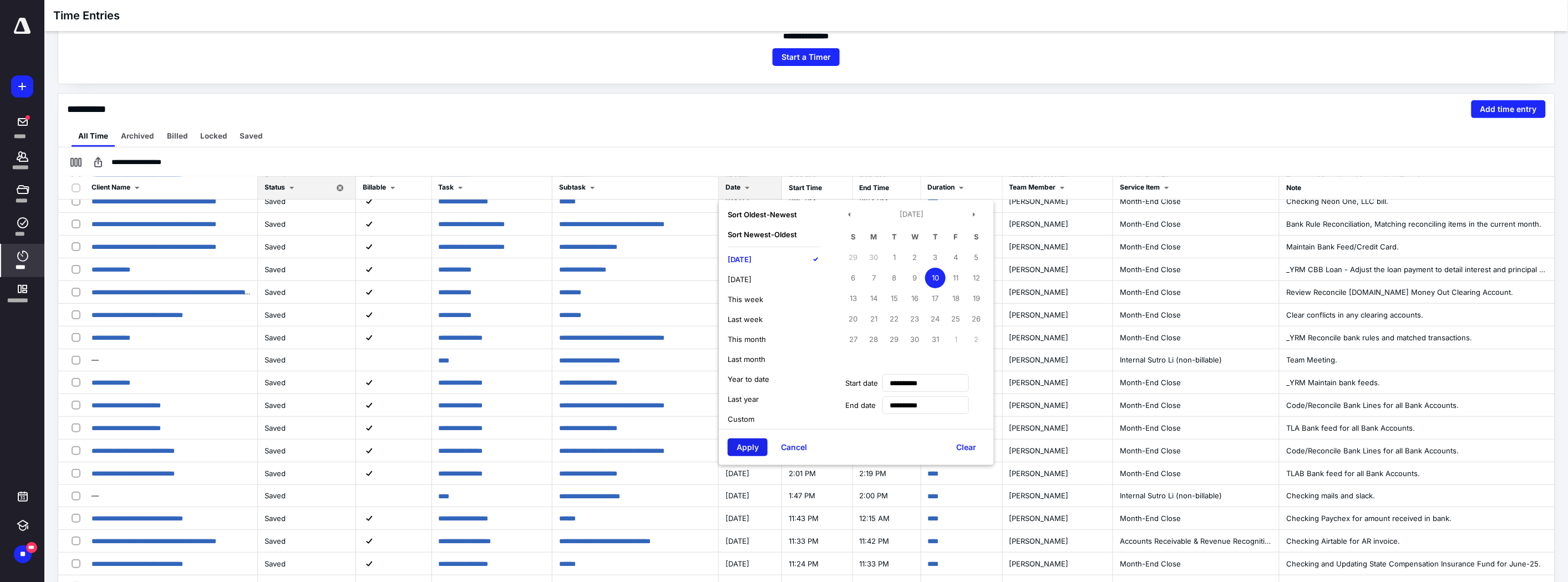 click on "Apply" at bounding box center (748, 447) 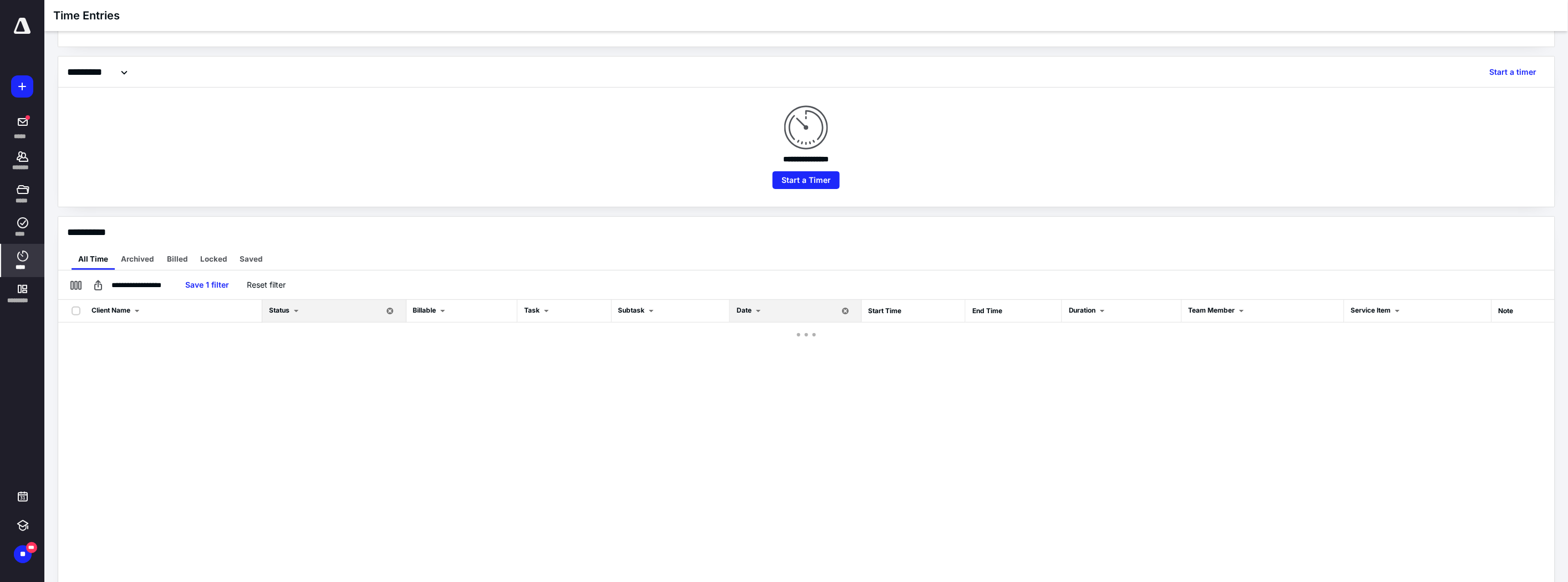 scroll, scrollTop: 0, scrollLeft: 0, axis: both 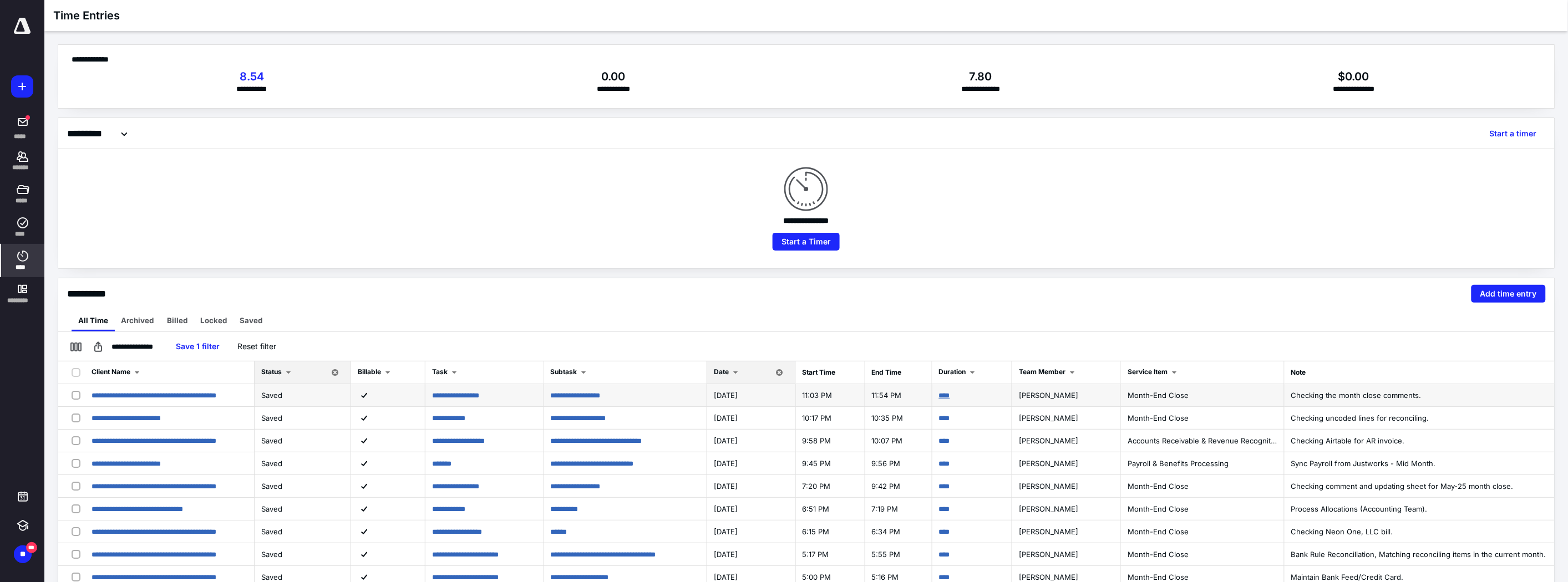 click on "****" at bounding box center [945, 395] 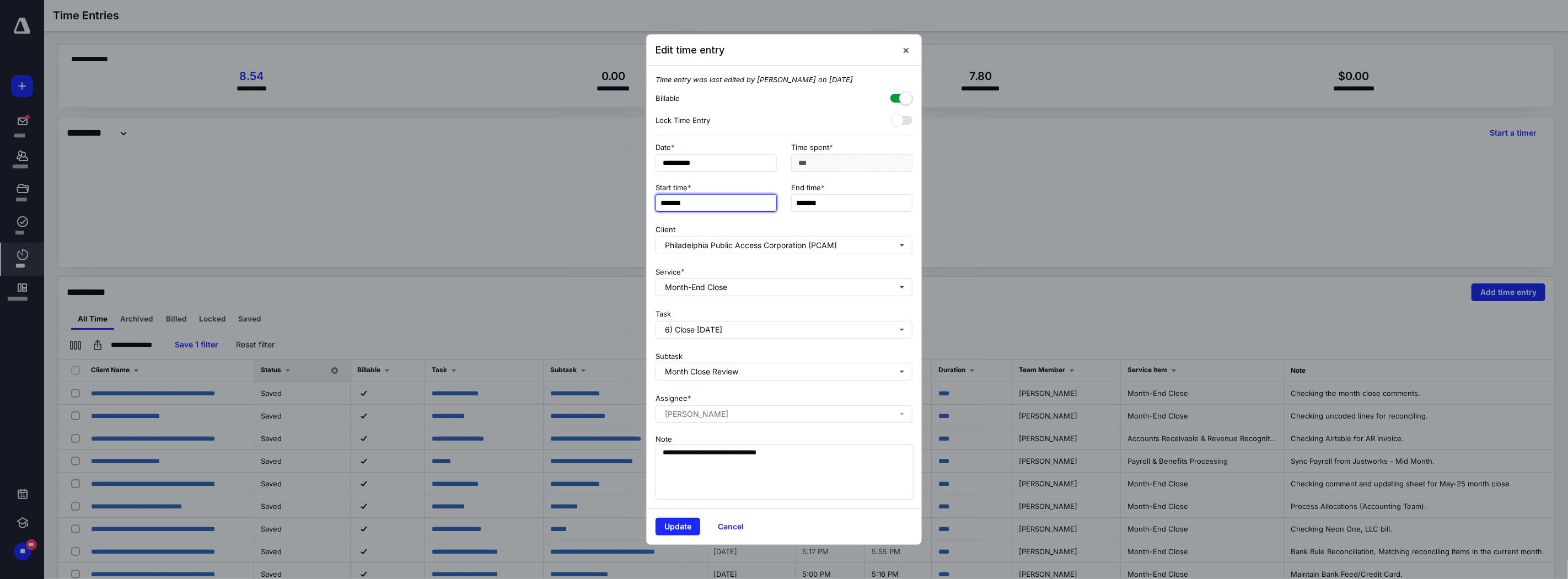 click on "*******" at bounding box center [716, 203] 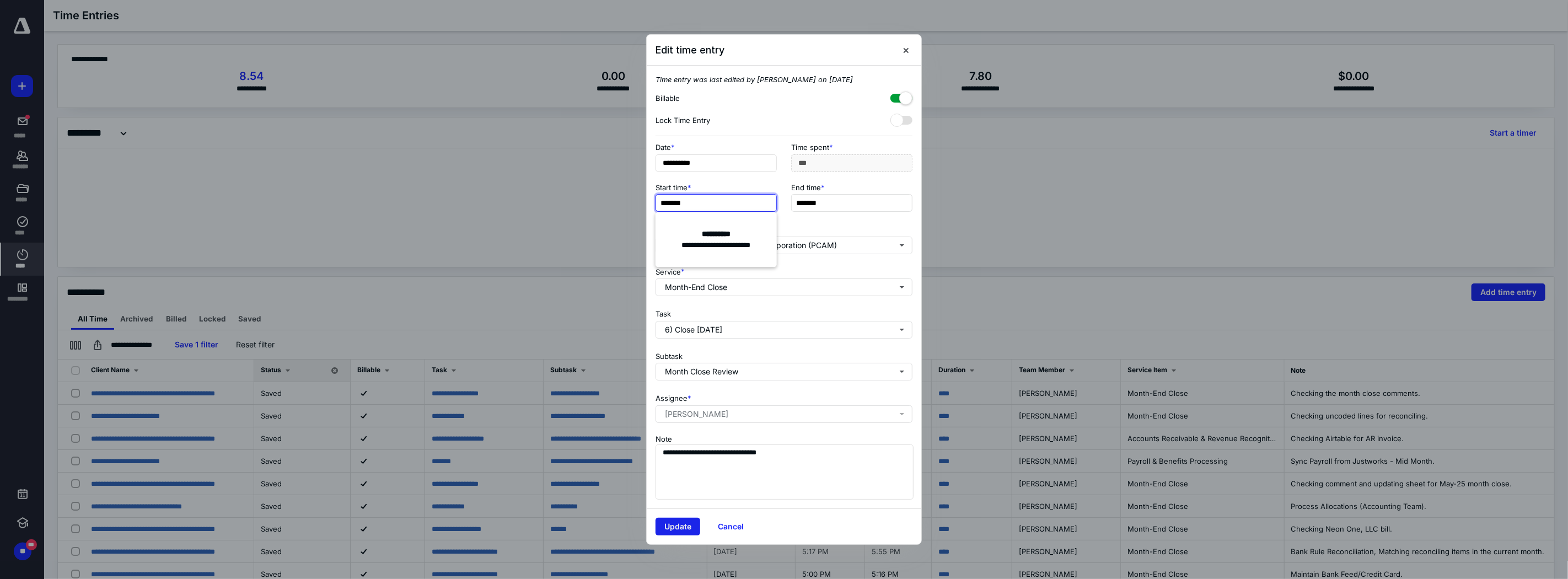 type on "*******" 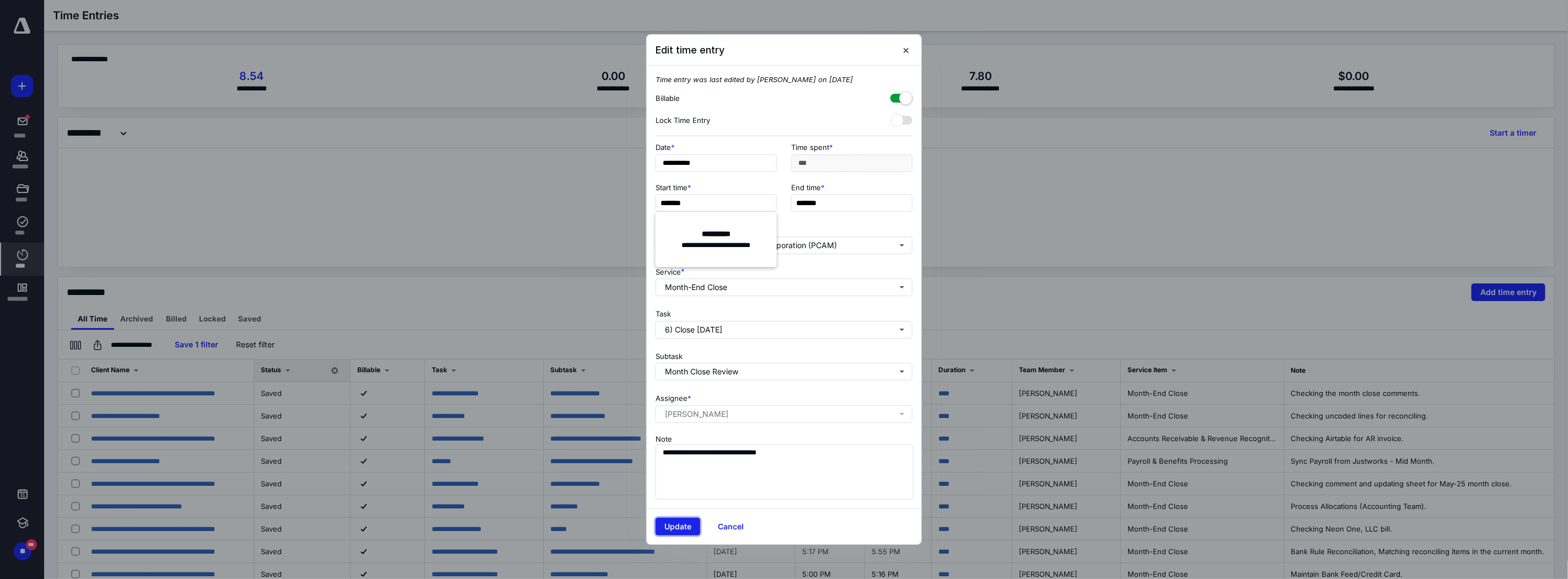 type on "***" 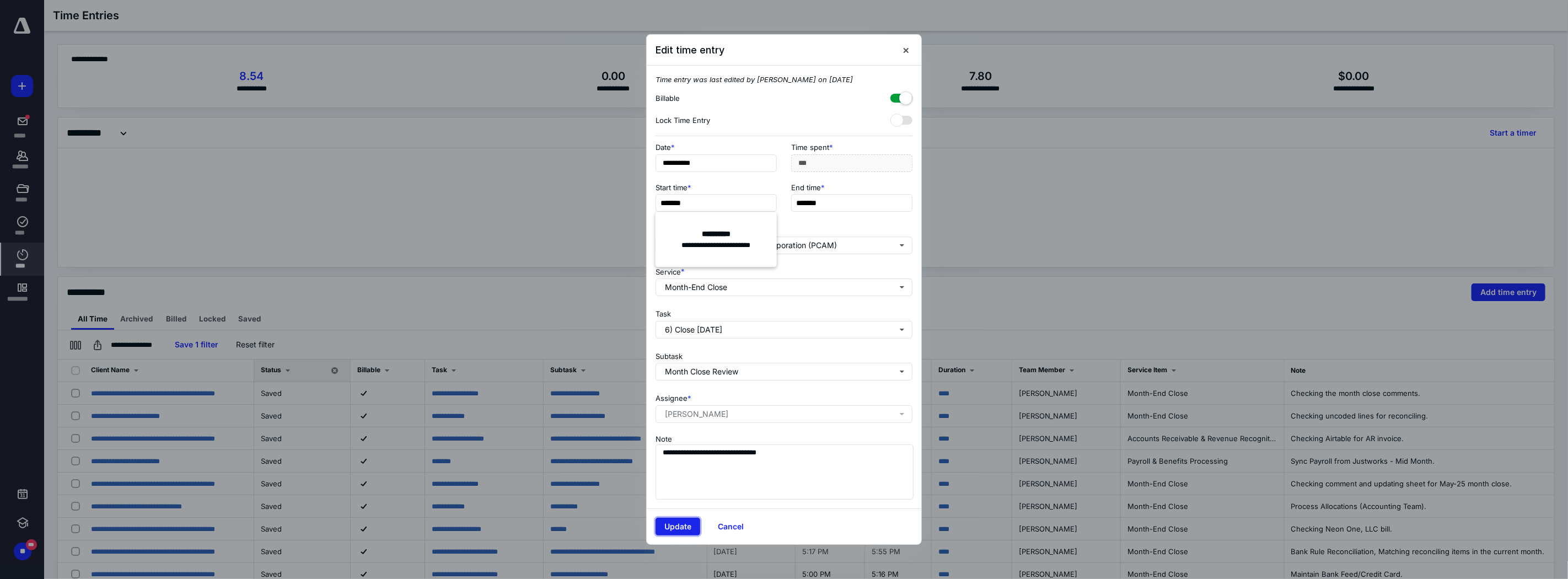 click on "Update" at bounding box center [678, 527] 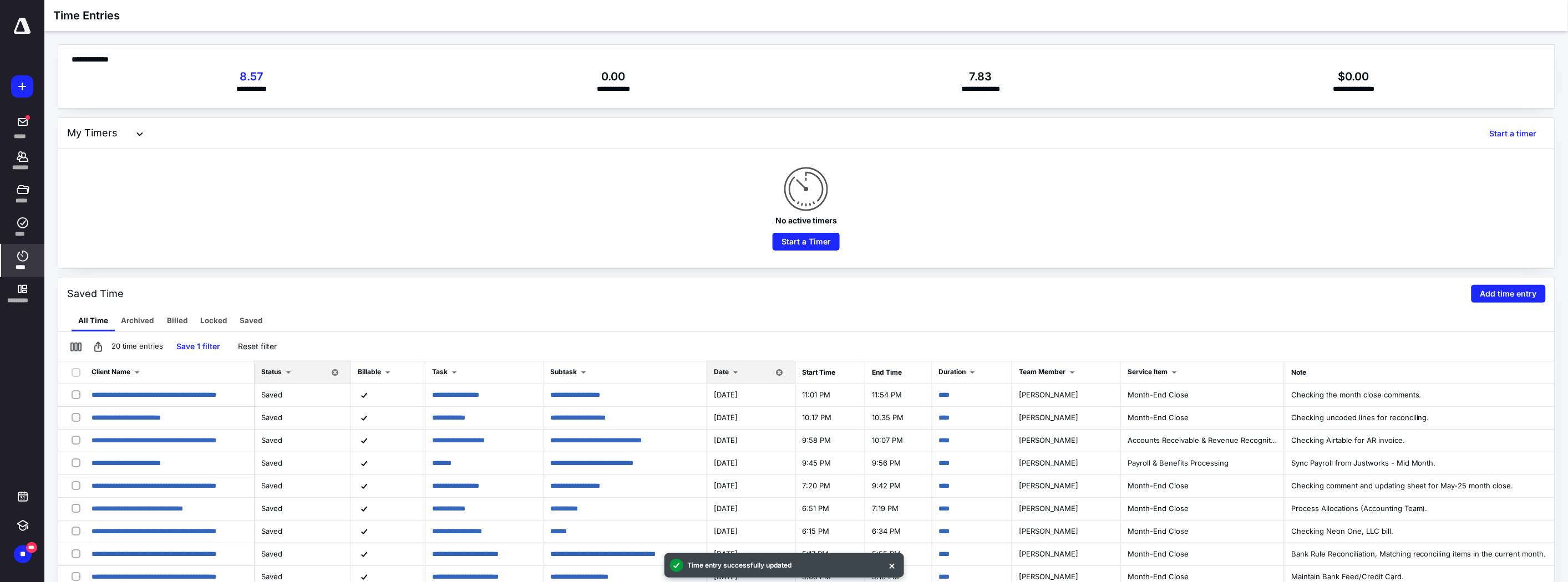 scroll, scrollTop: 123, scrollLeft: 0, axis: vertical 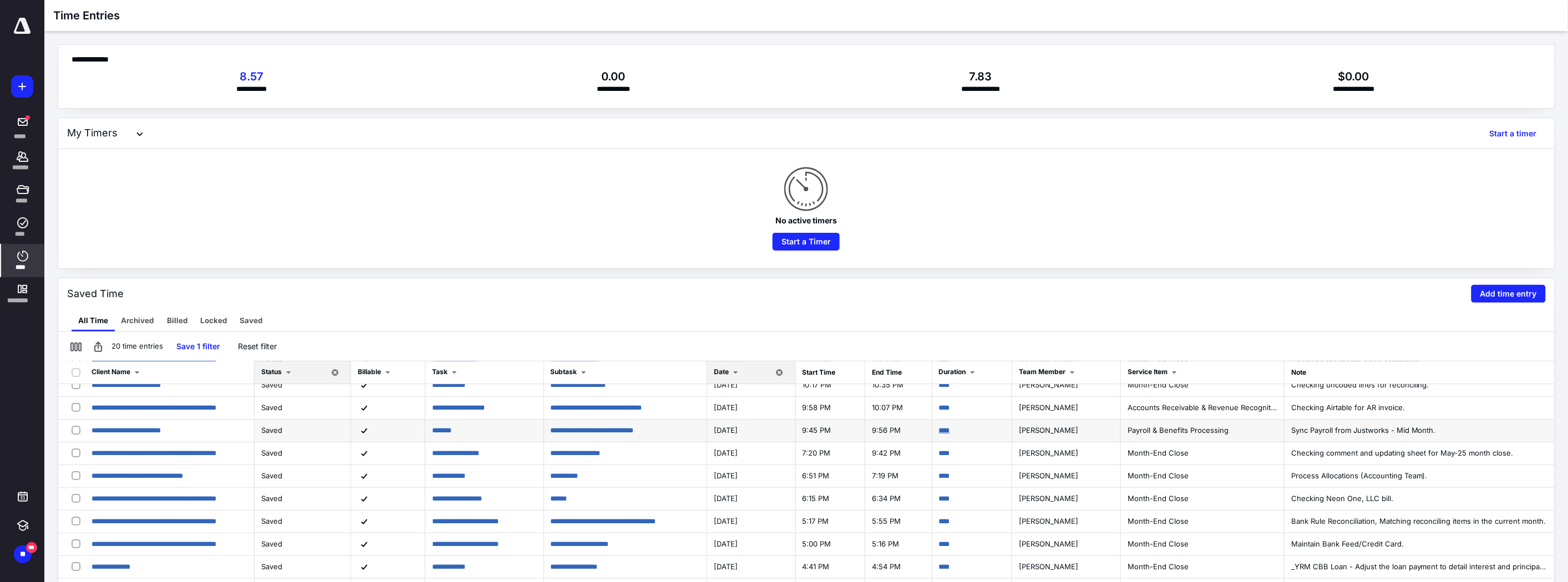 click on "****" at bounding box center (945, 430) 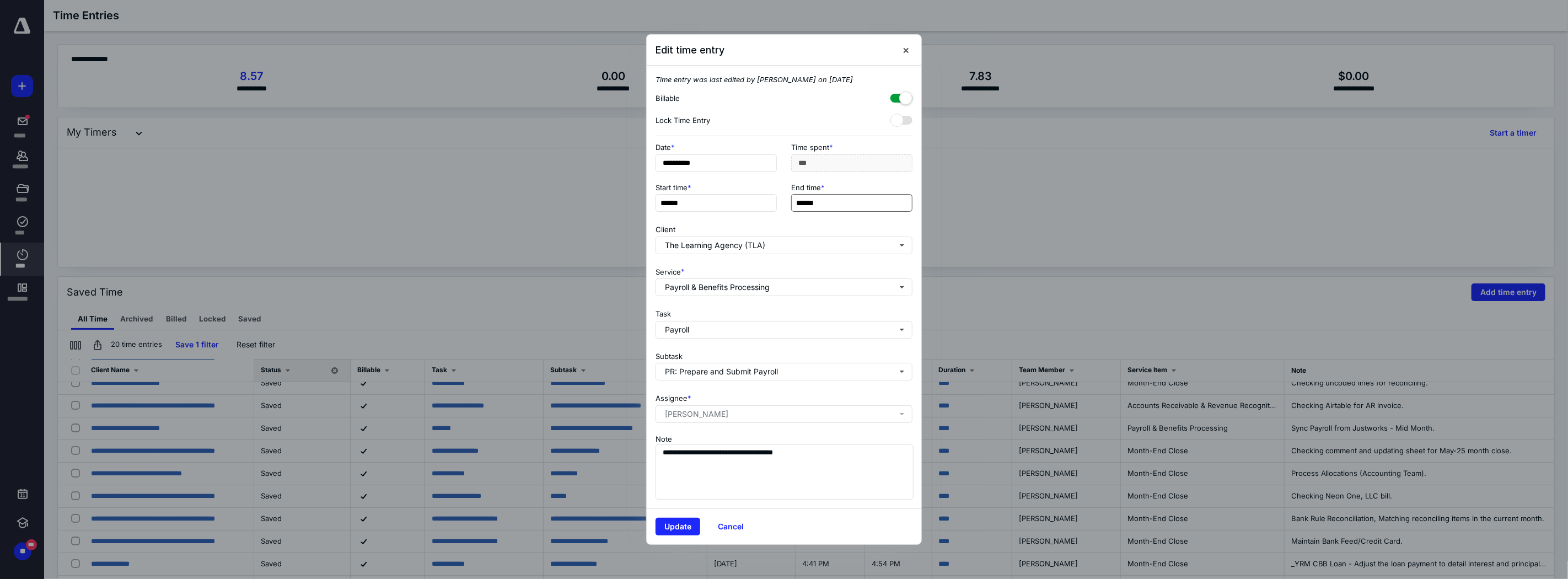 click on "******" at bounding box center [852, 203] 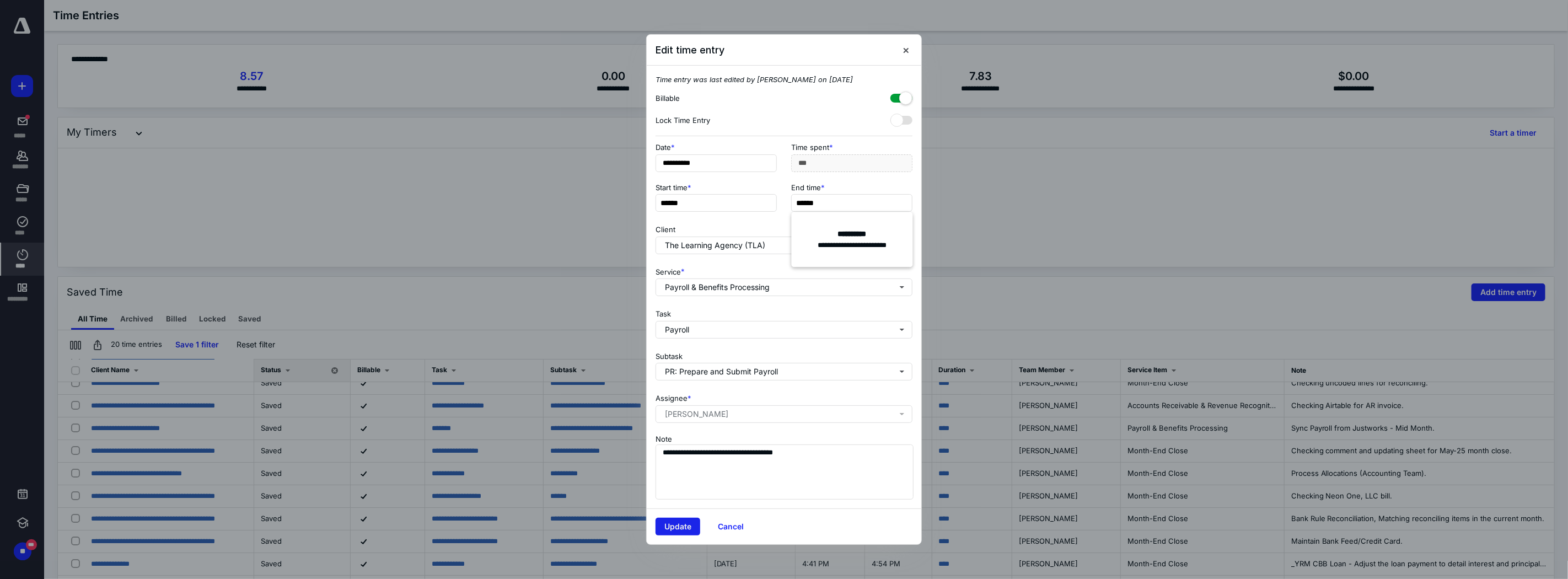 type on "******" 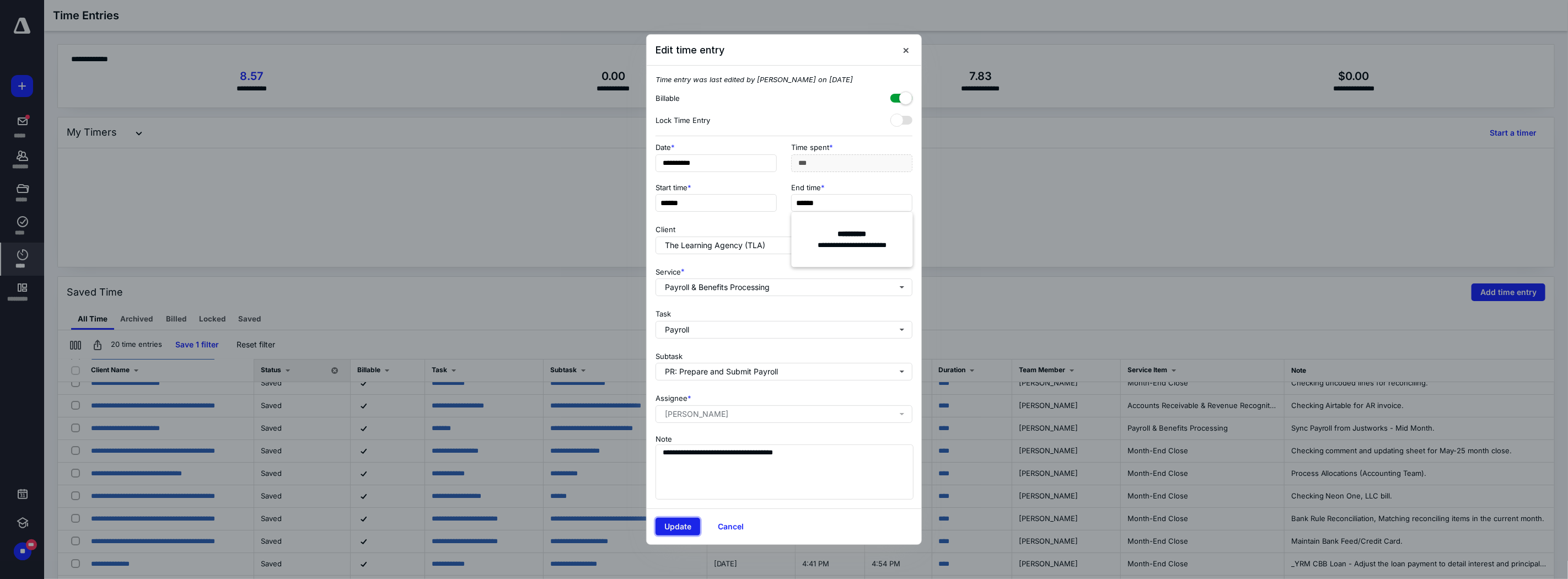 type on "***" 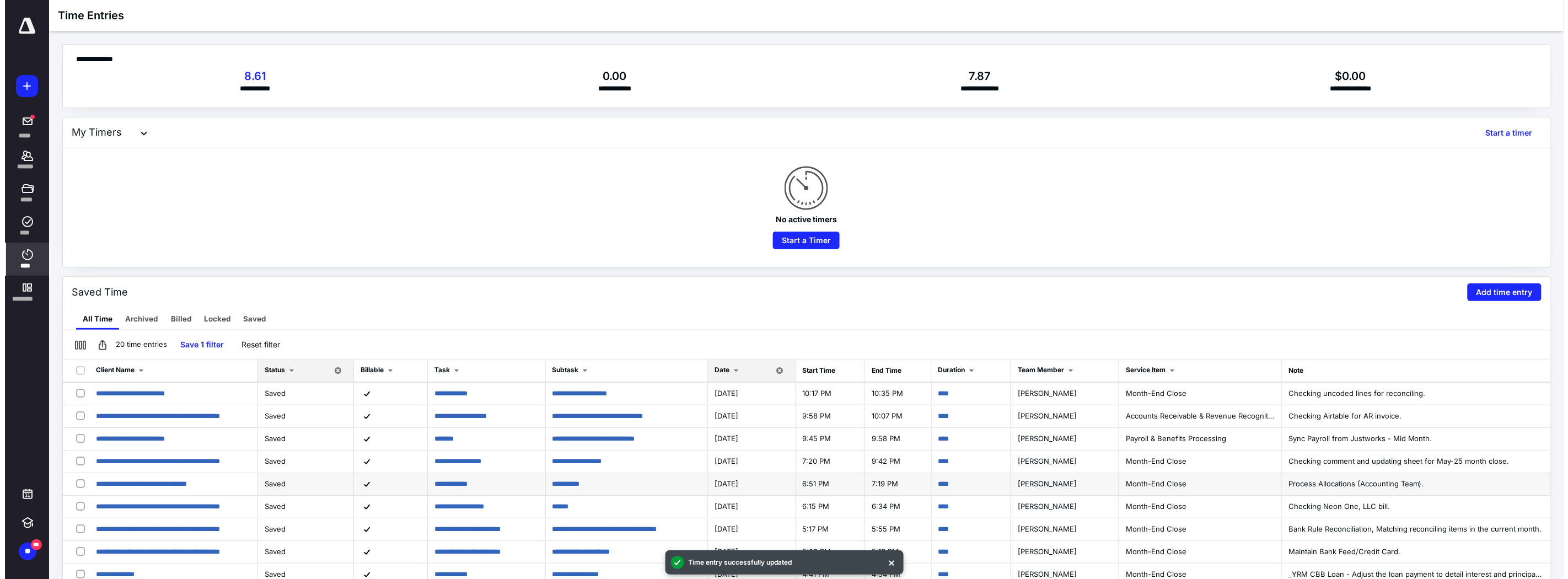 scroll, scrollTop: 33, scrollLeft: 0, axis: vertical 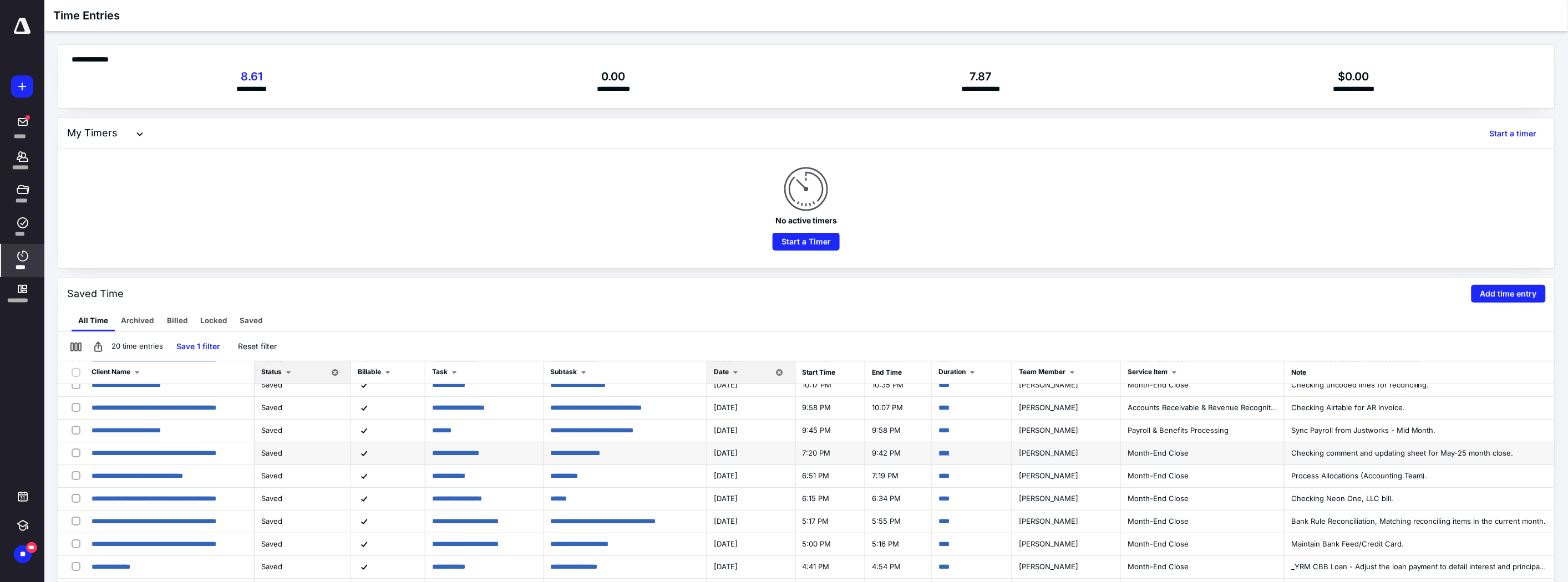 click on "****" at bounding box center (945, 453) 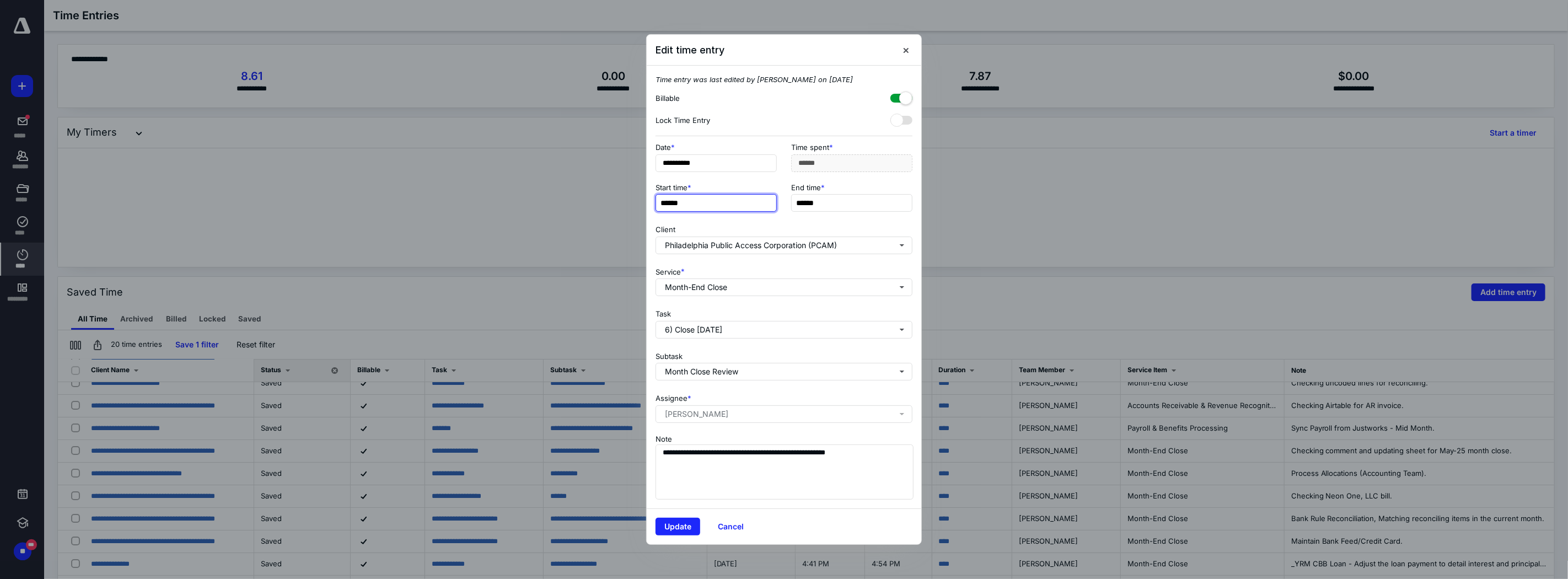 click on "******" at bounding box center [716, 203] 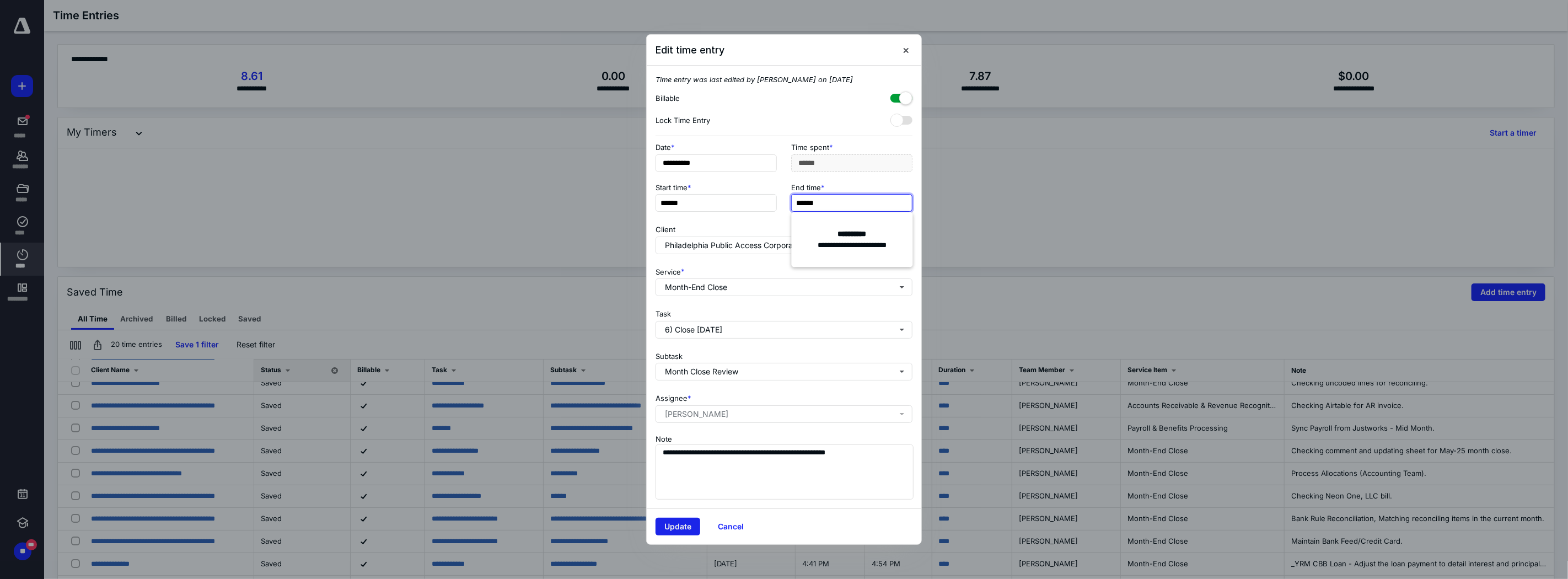type on "******" 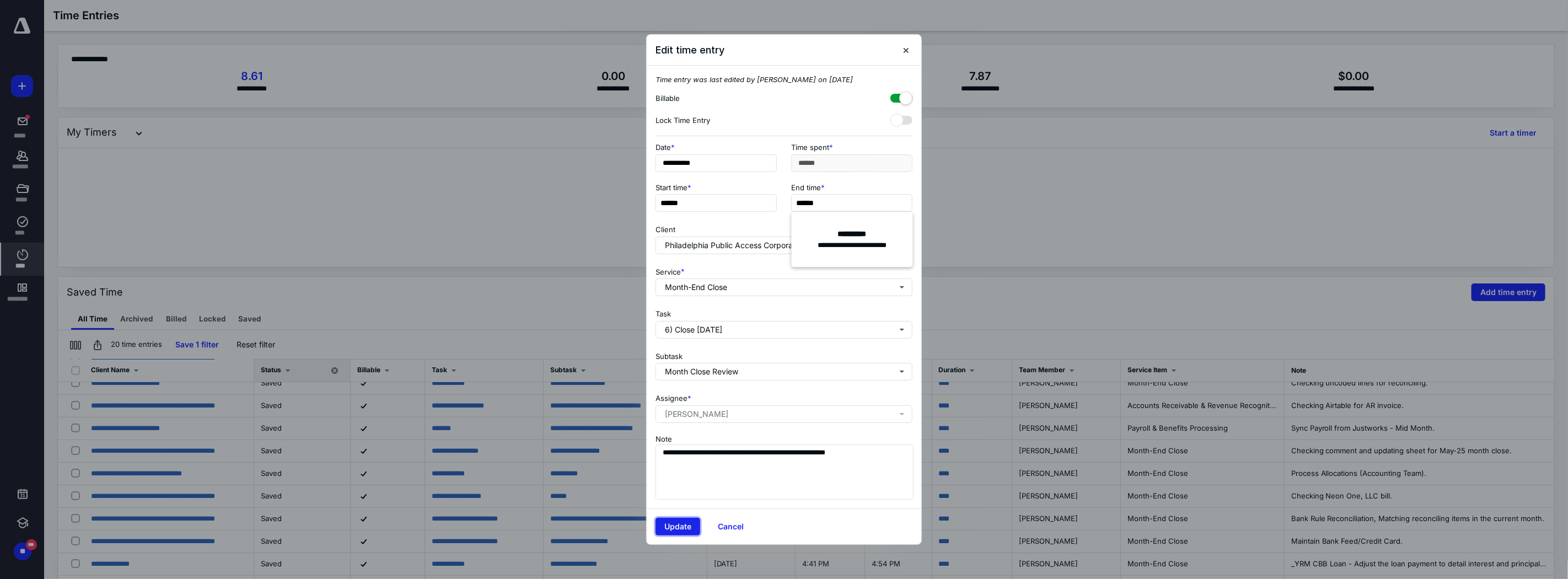 type on "******" 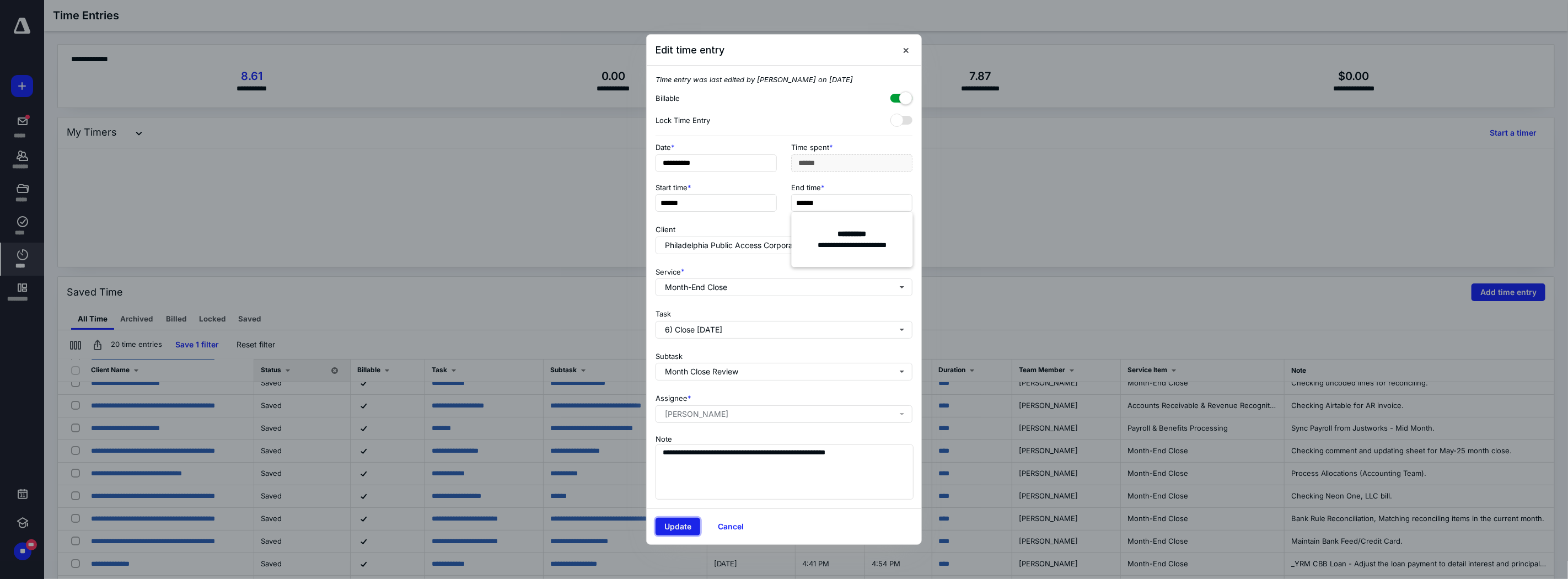 click on "Update" at bounding box center (678, 527) 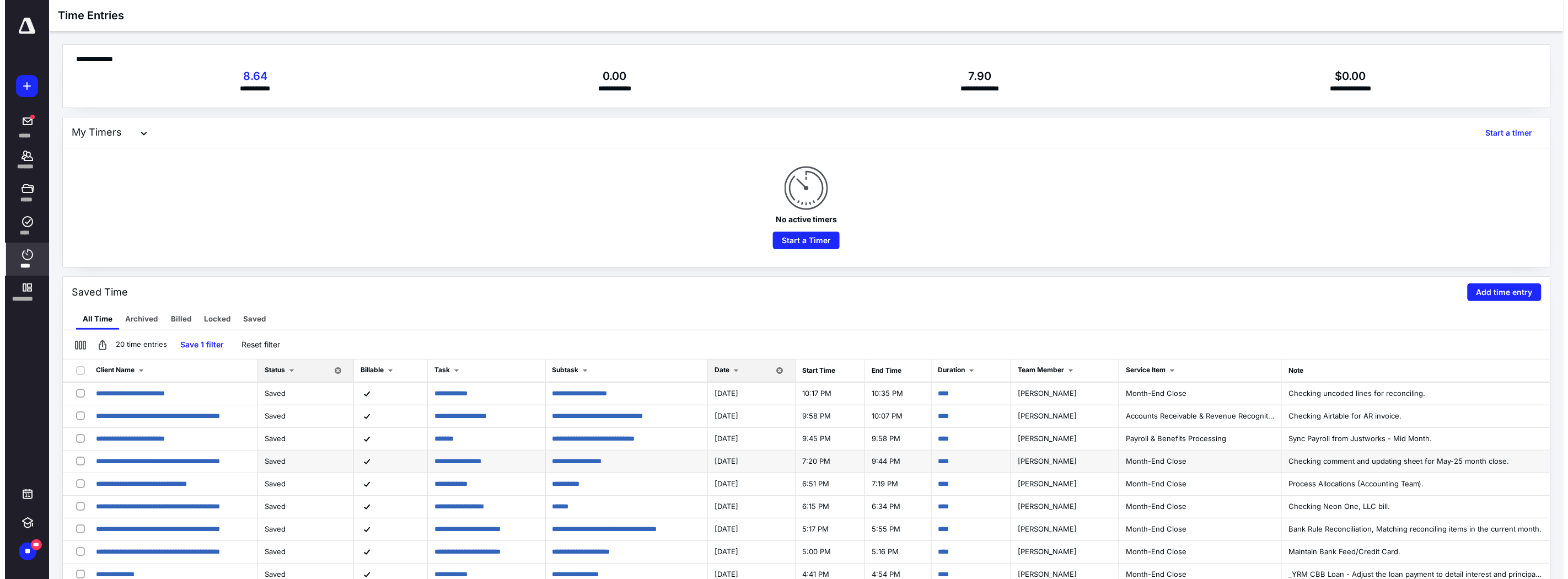 scroll, scrollTop: 33, scrollLeft: 0, axis: vertical 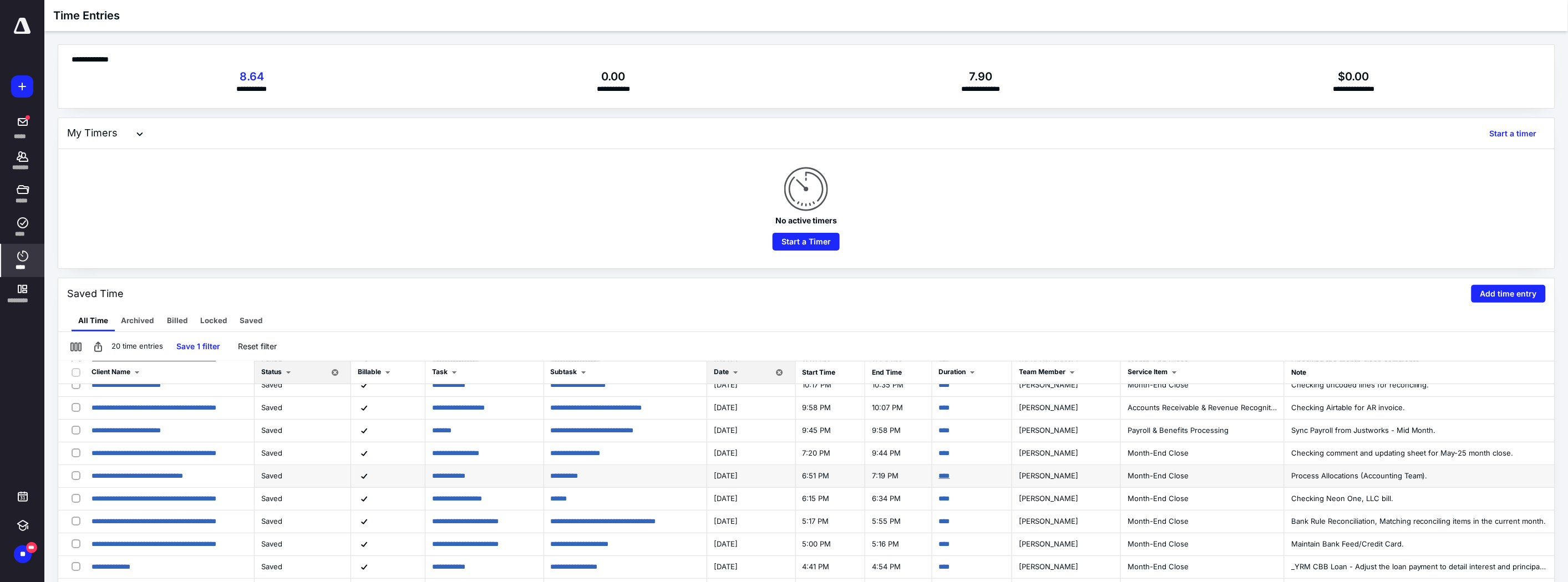 click on "****" at bounding box center (945, 476) 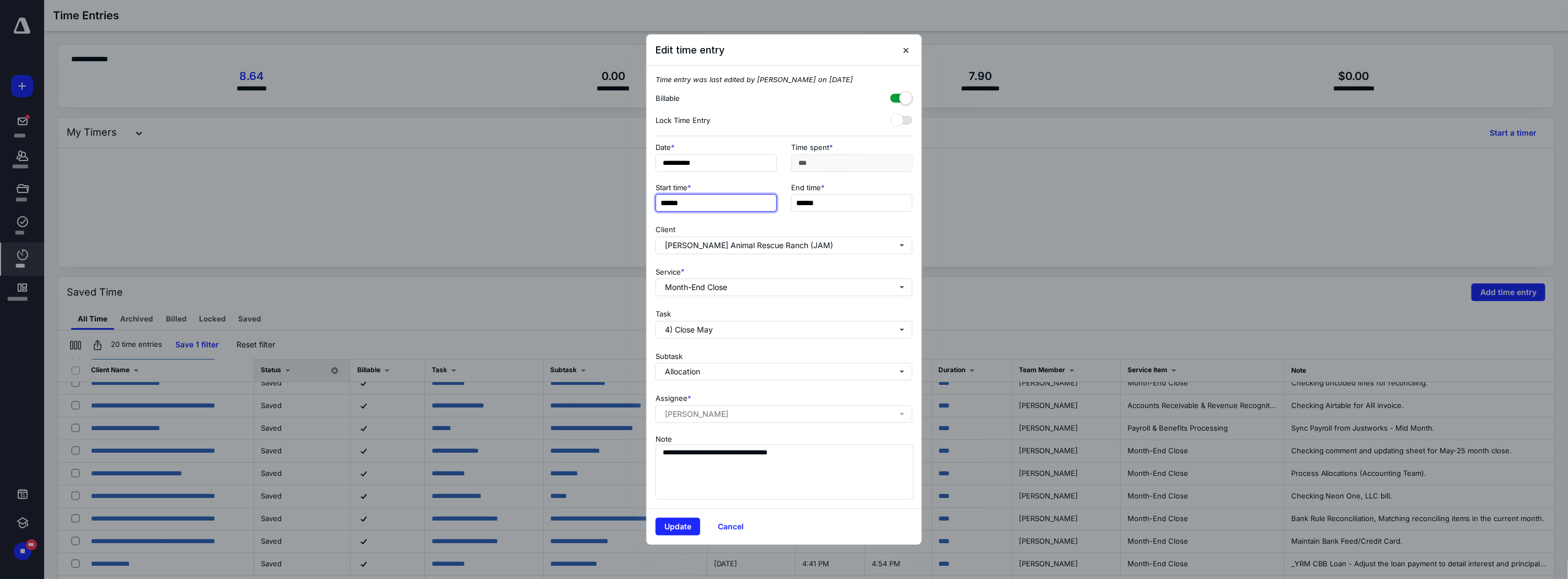 click on "******" at bounding box center (716, 203) 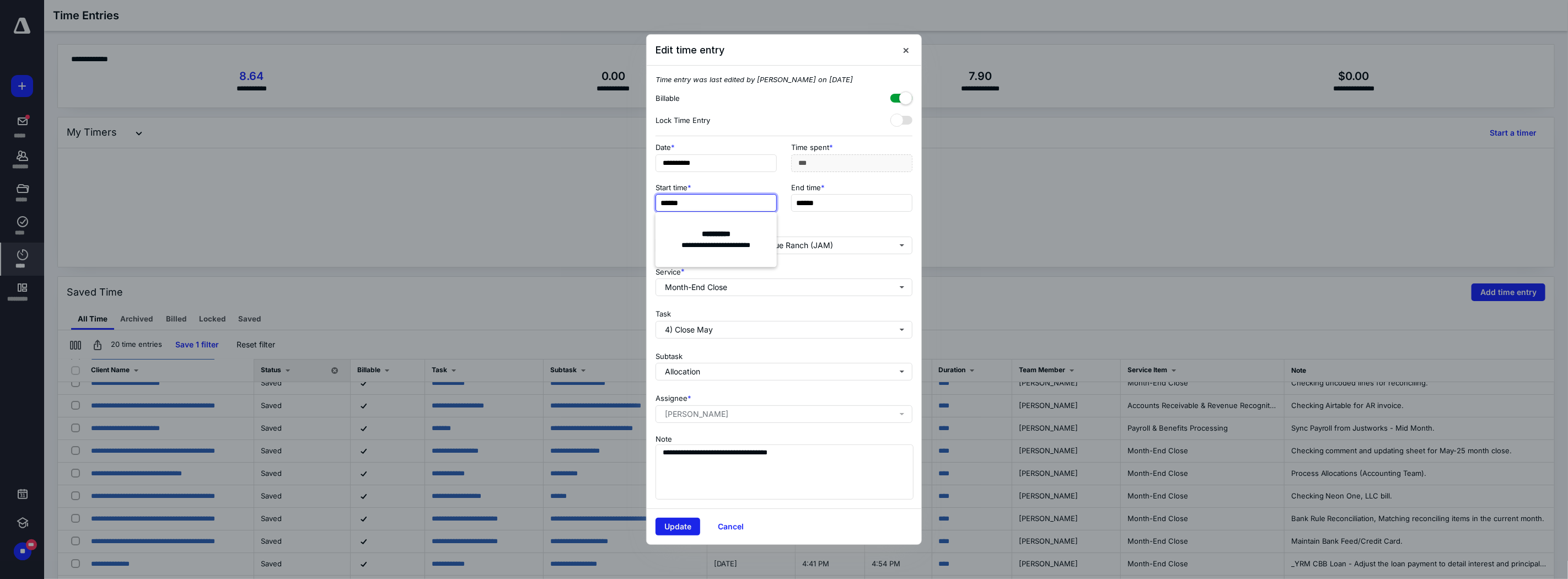 type on "******" 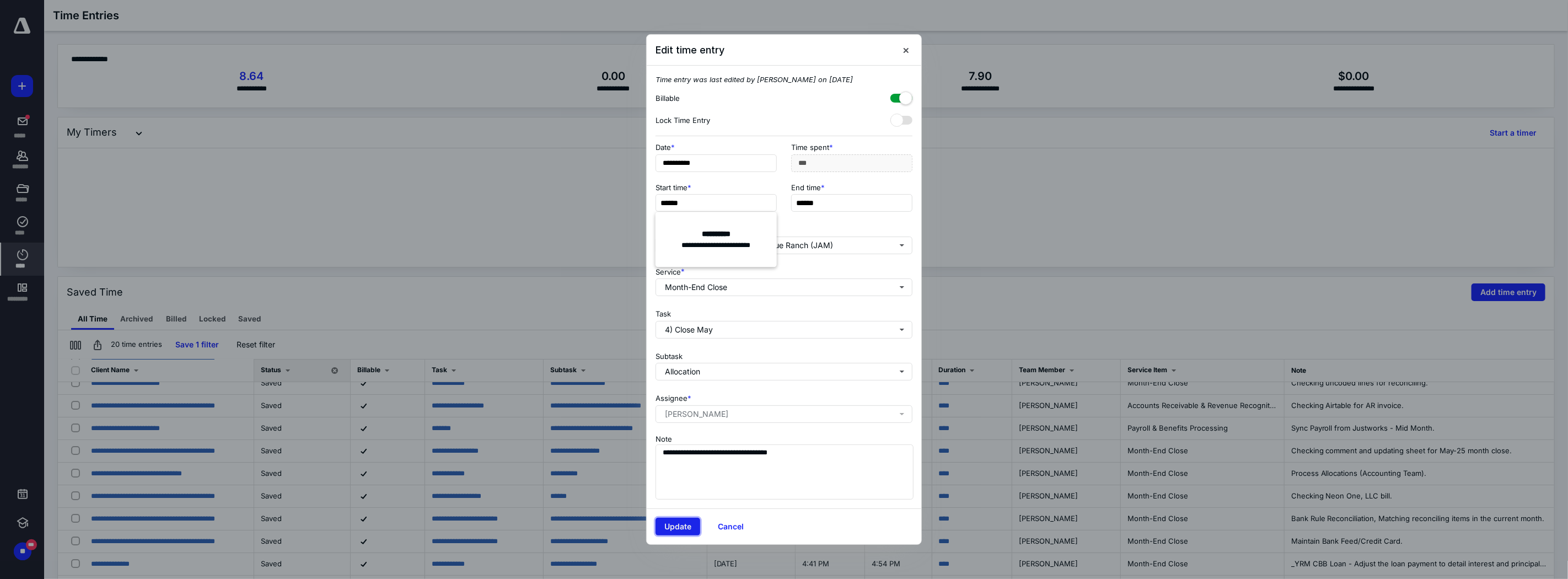 type on "***" 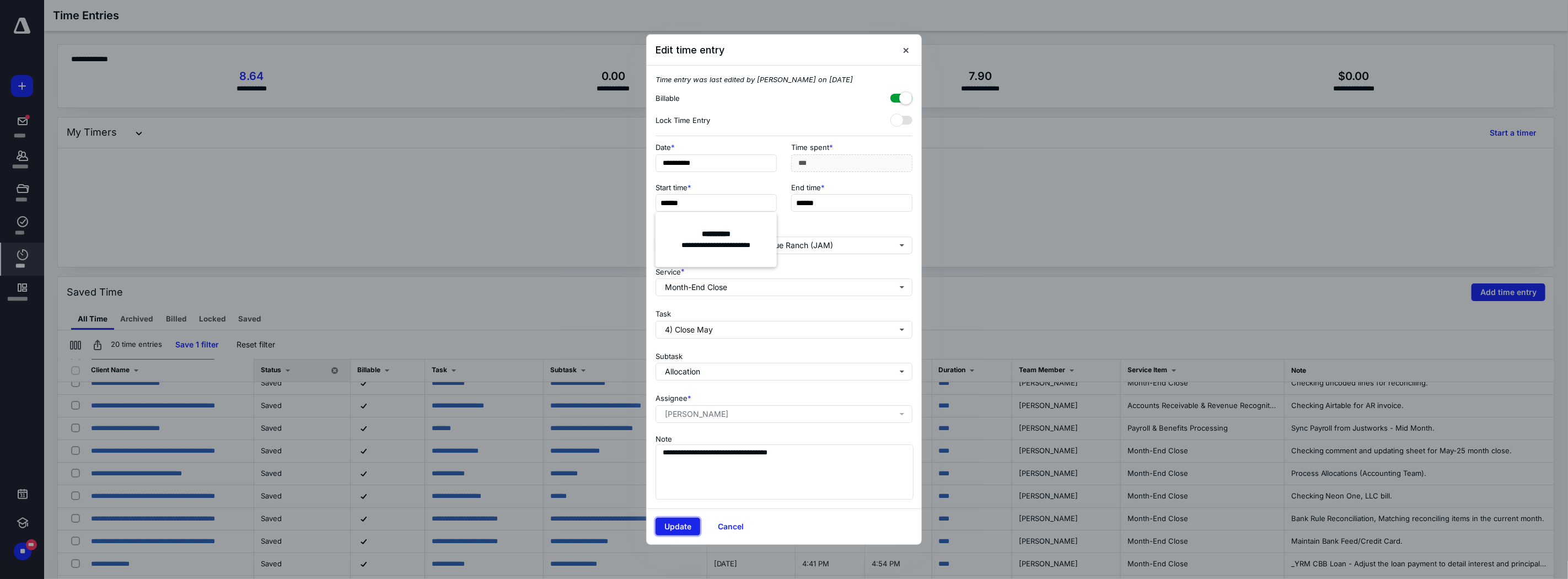 click on "Update" at bounding box center (678, 527) 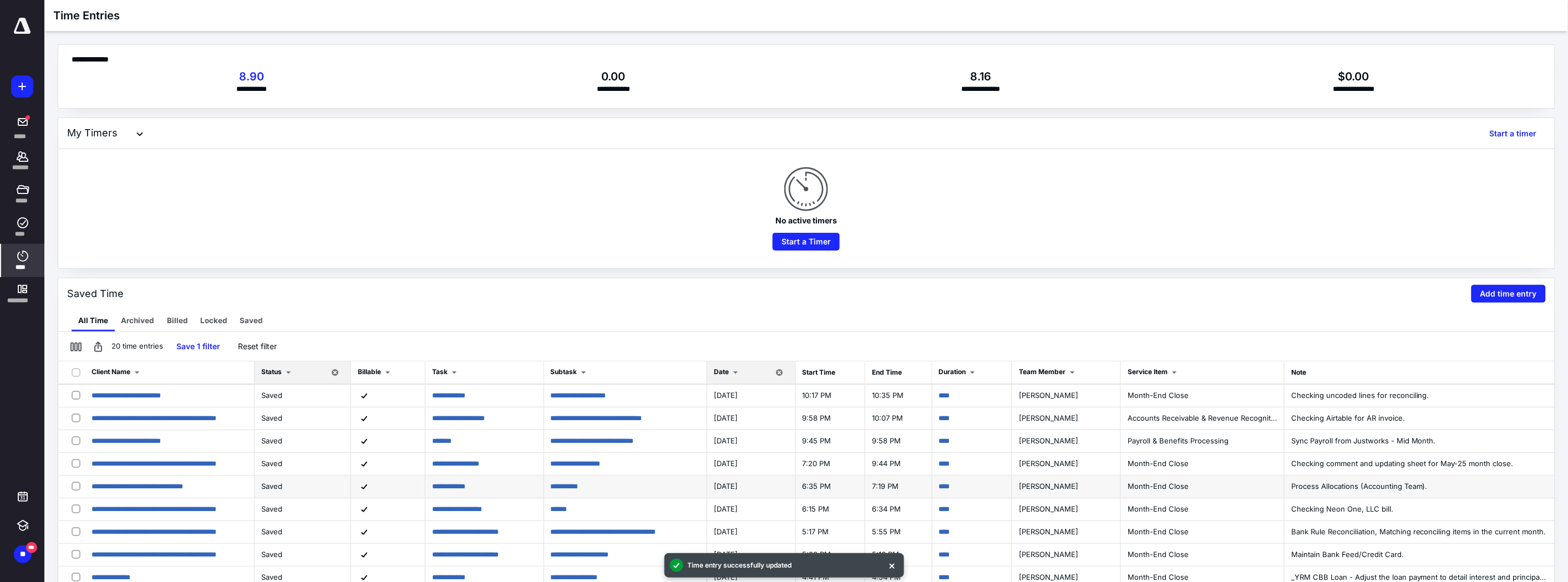 scroll, scrollTop: 33, scrollLeft: 0, axis: vertical 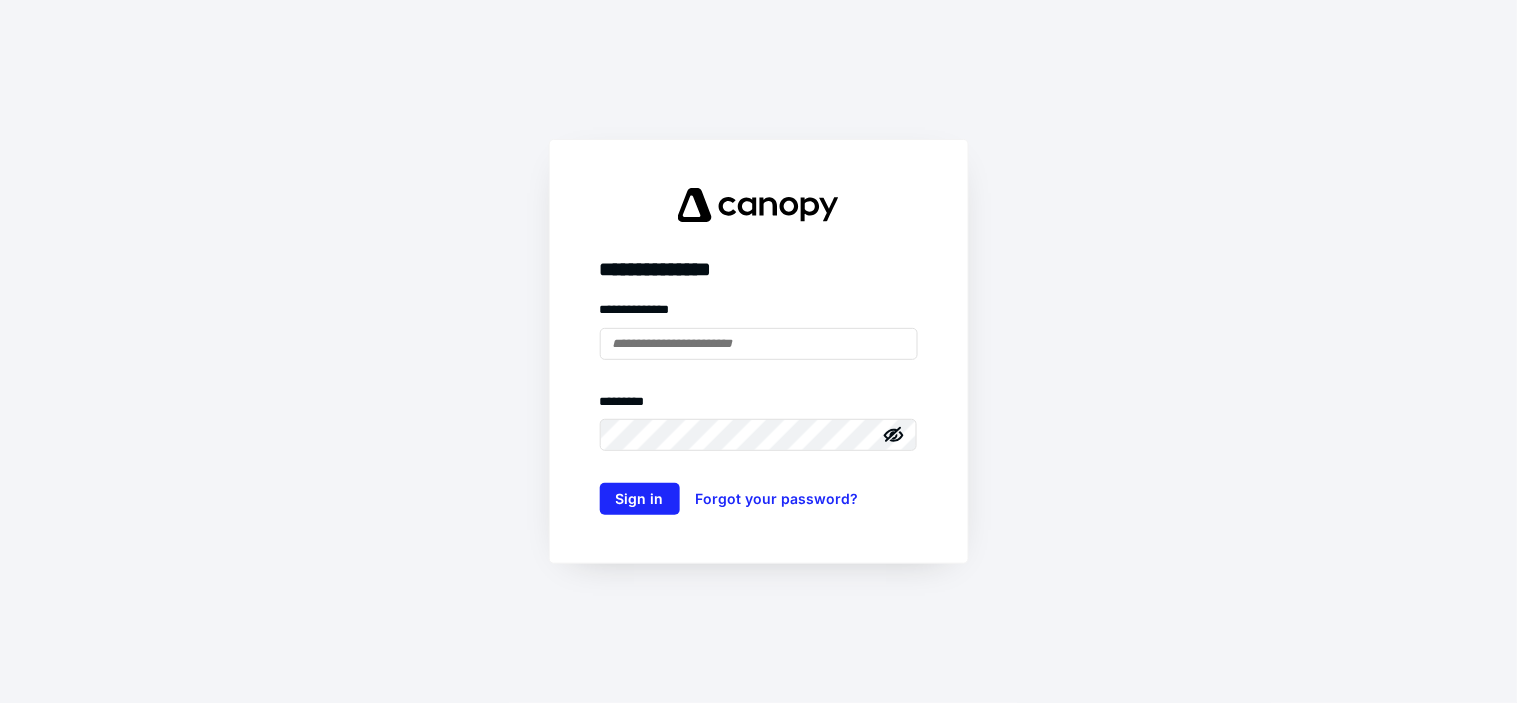 type on "**********" 